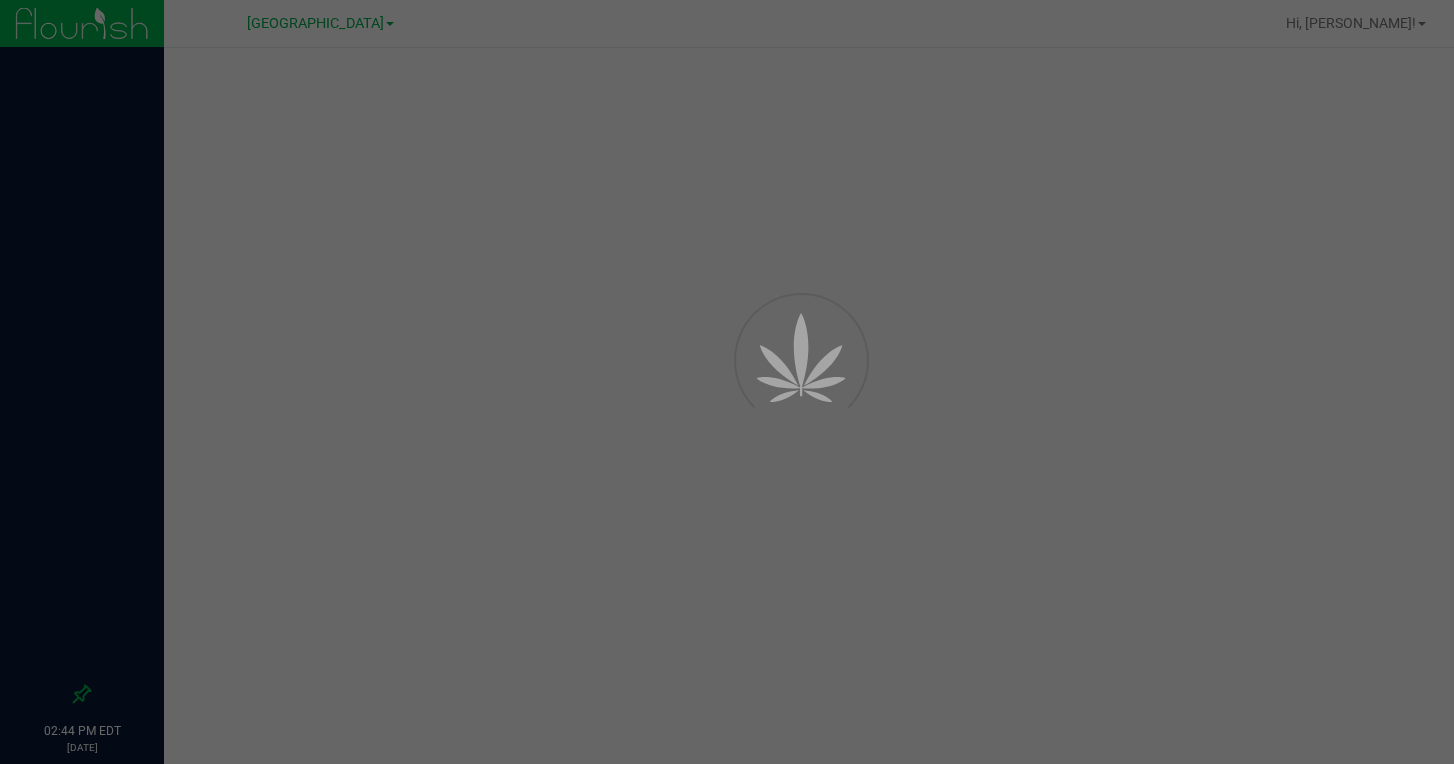 scroll, scrollTop: 0, scrollLeft: 0, axis: both 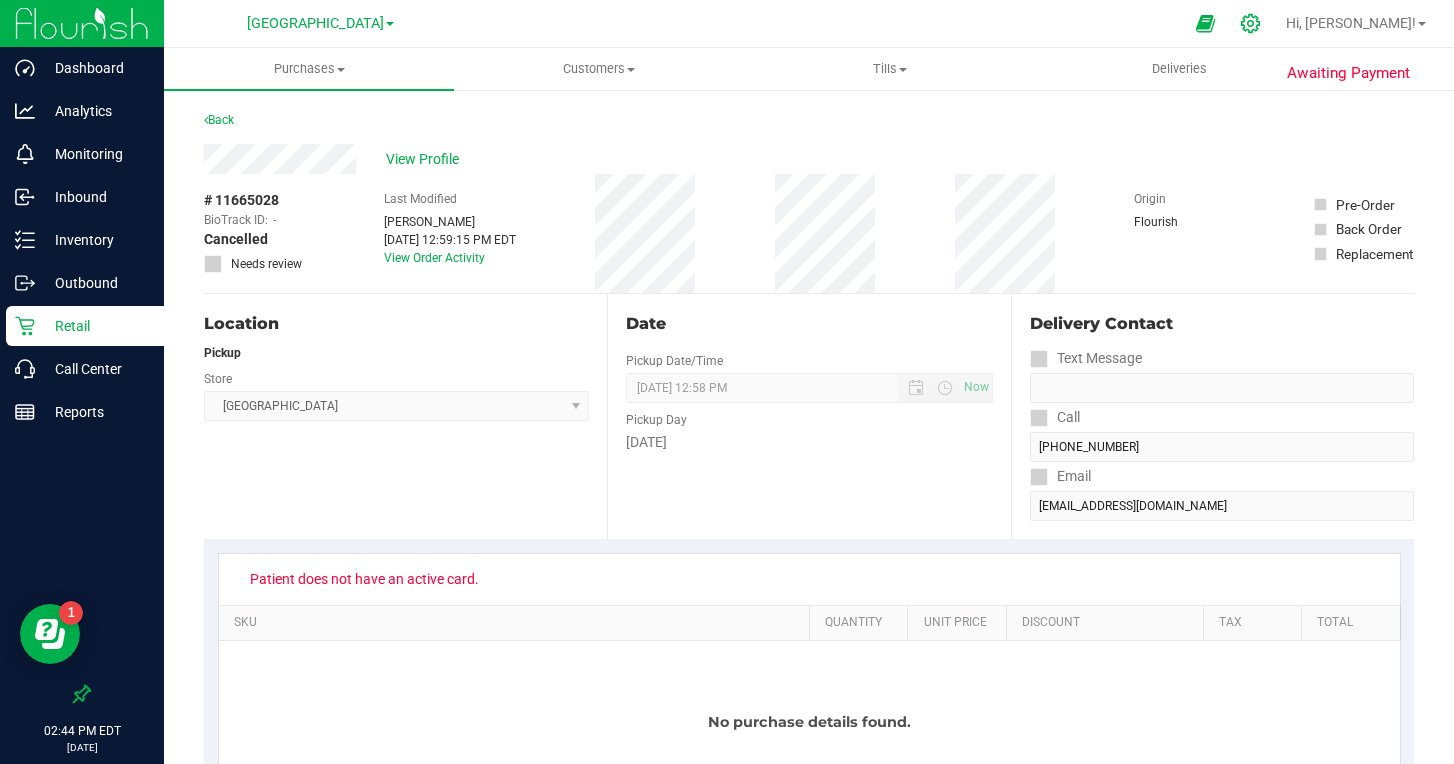 click 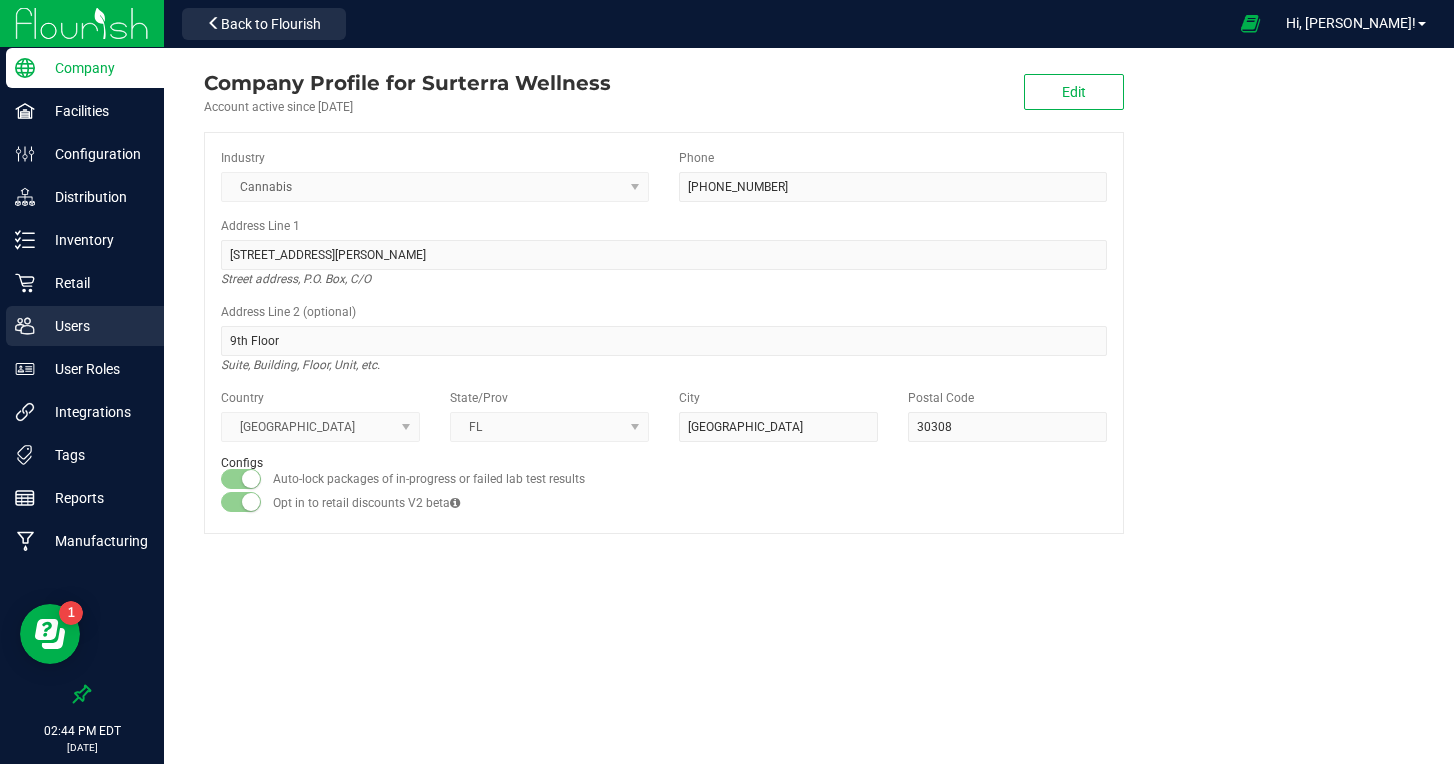 click on "Users" at bounding box center [95, 326] 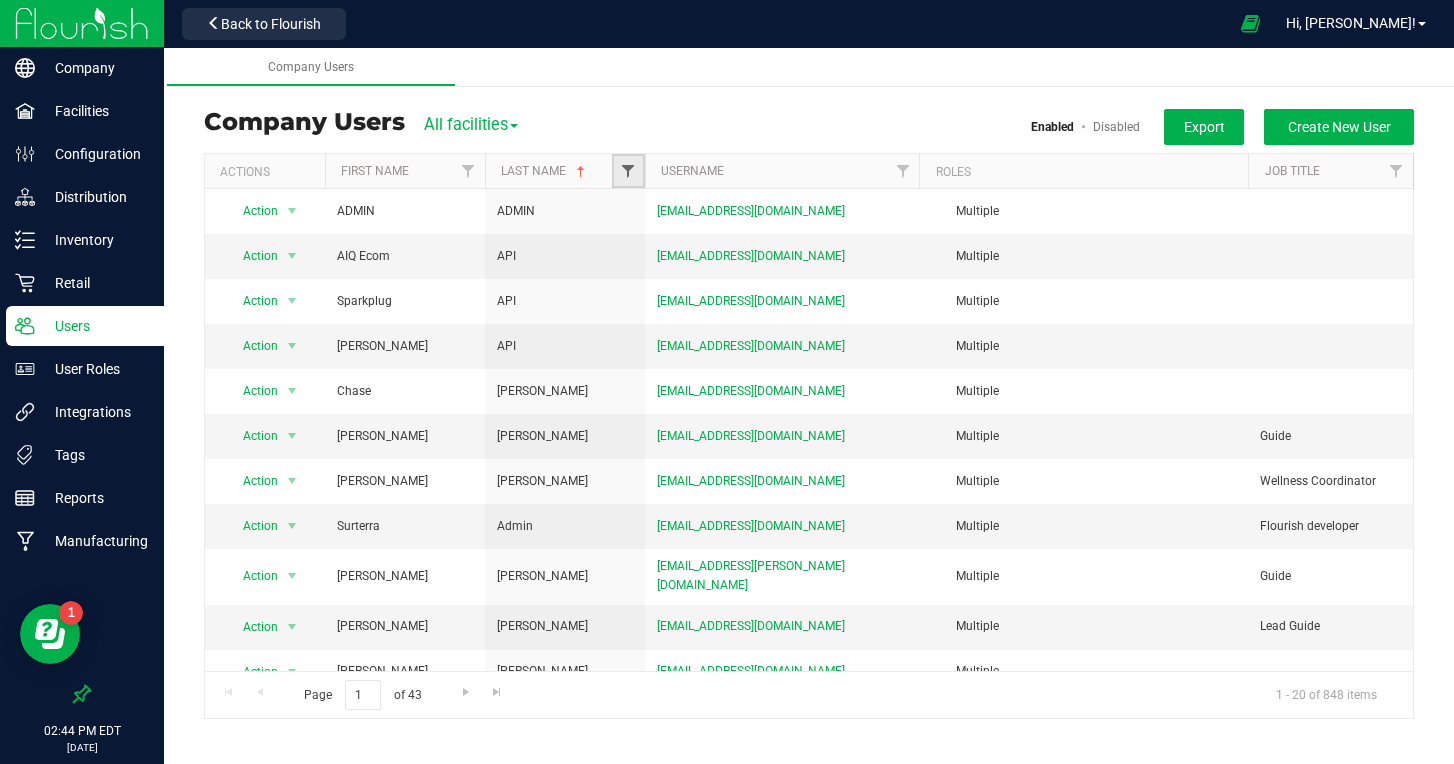 click at bounding box center (628, 171) 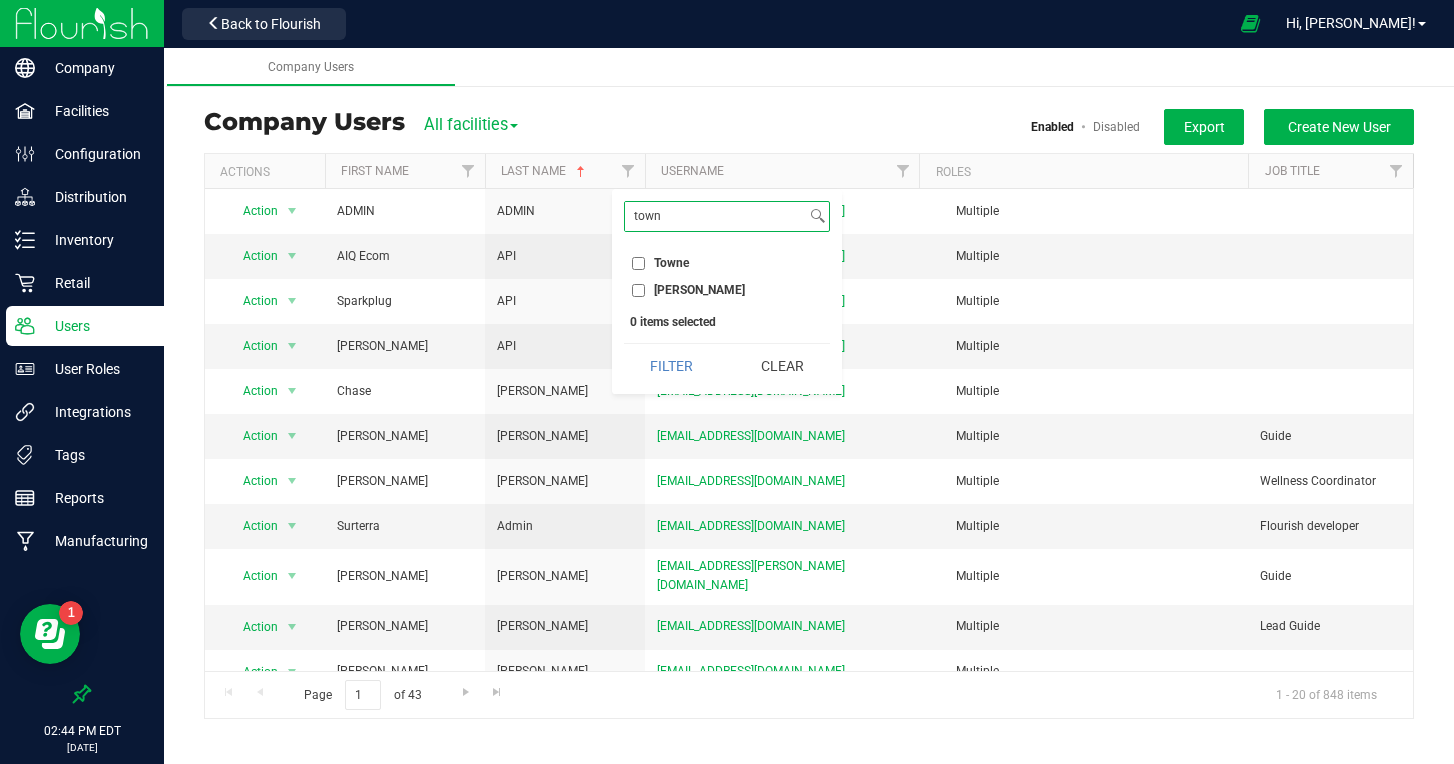 type on "town" 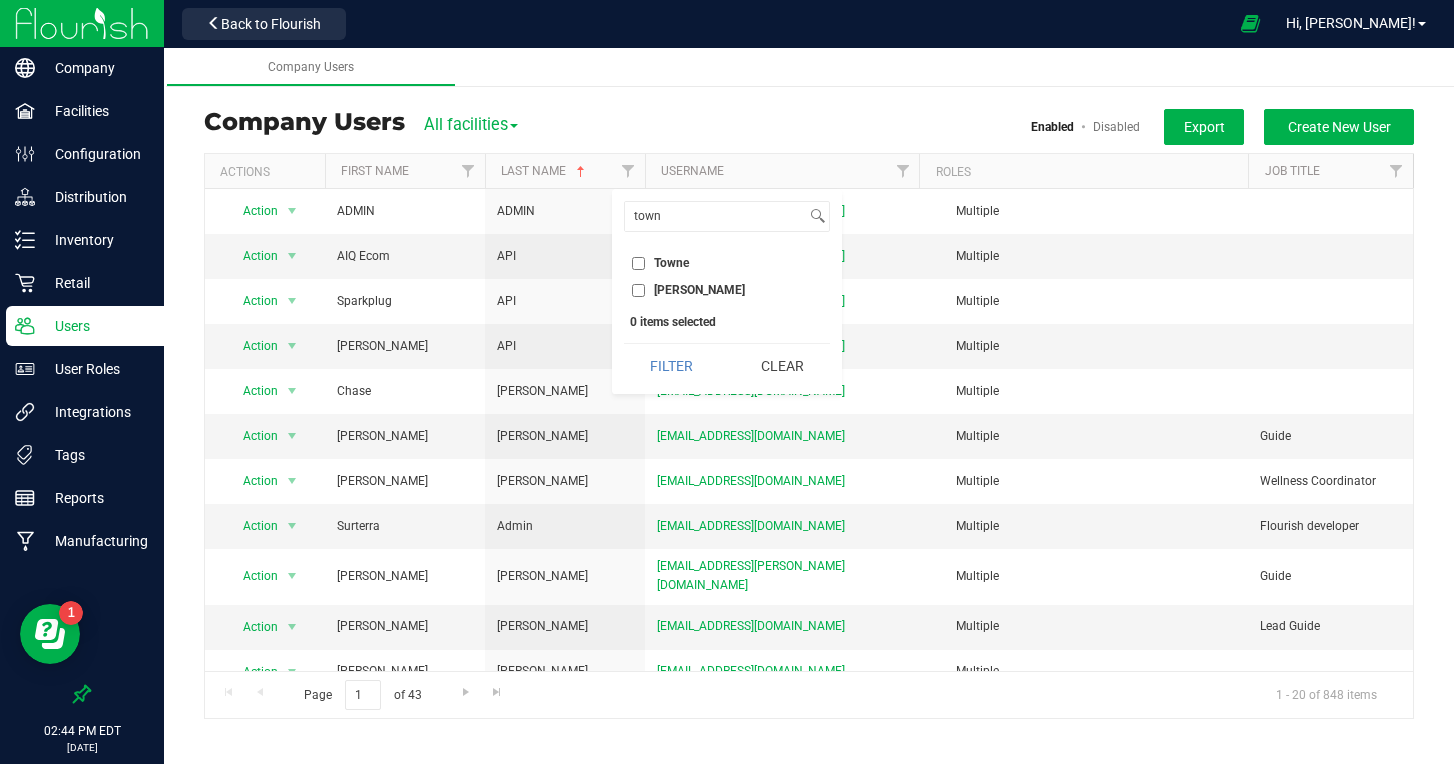 drag, startPoint x: 640, startPoint y: 291, endPoint x: 655, endPoint y: 319, distance: 31.764761 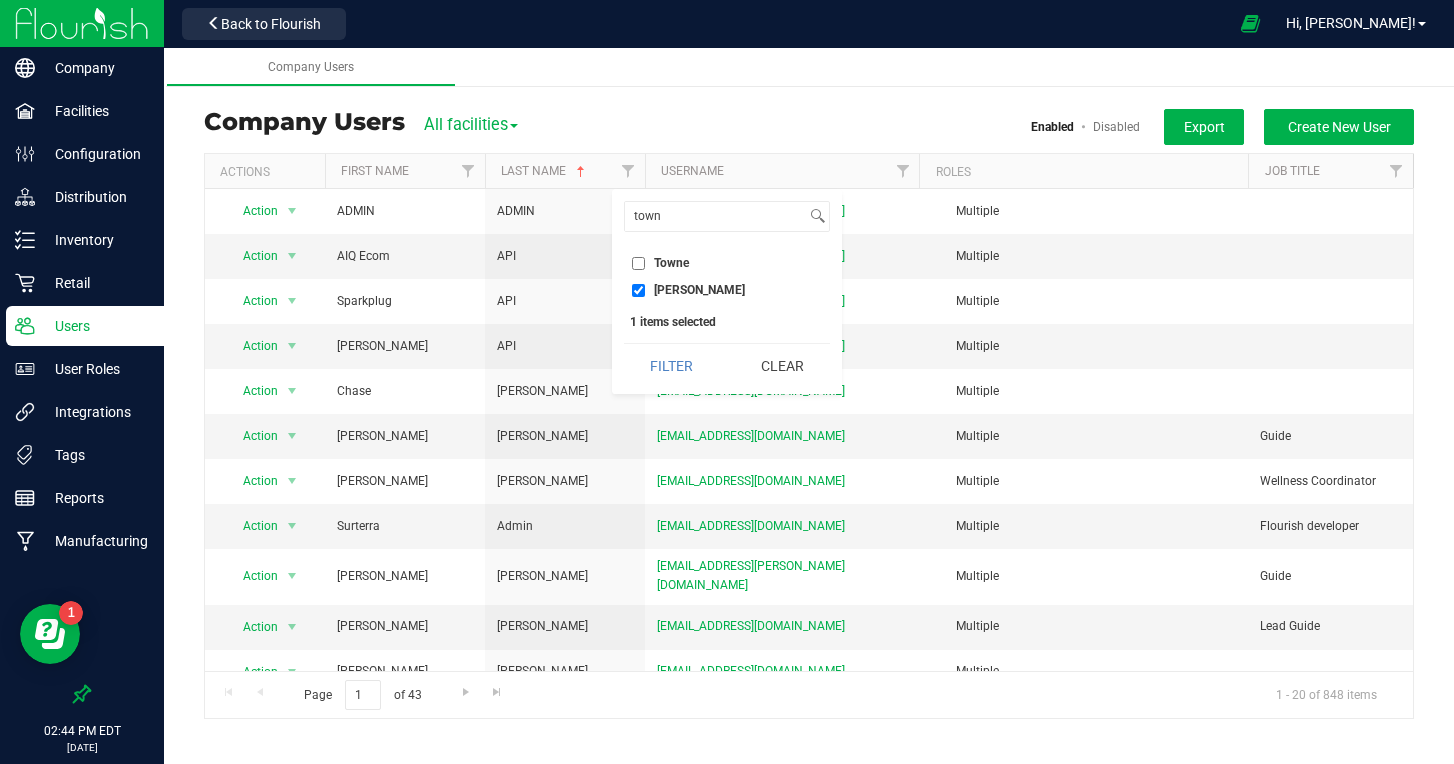 click on "Filter" at bounding box center (672, 366) 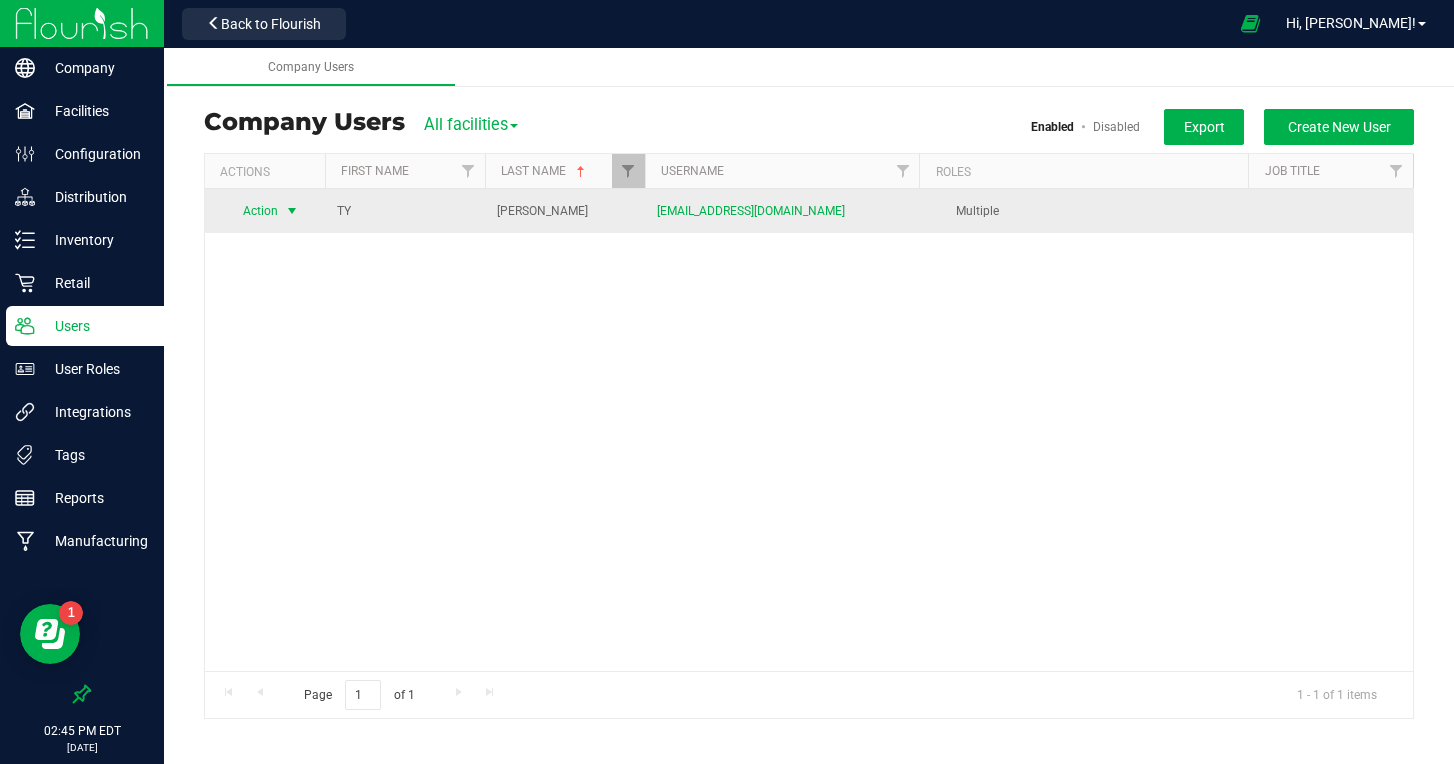 click on "Action" at bounding box center (252, 211) 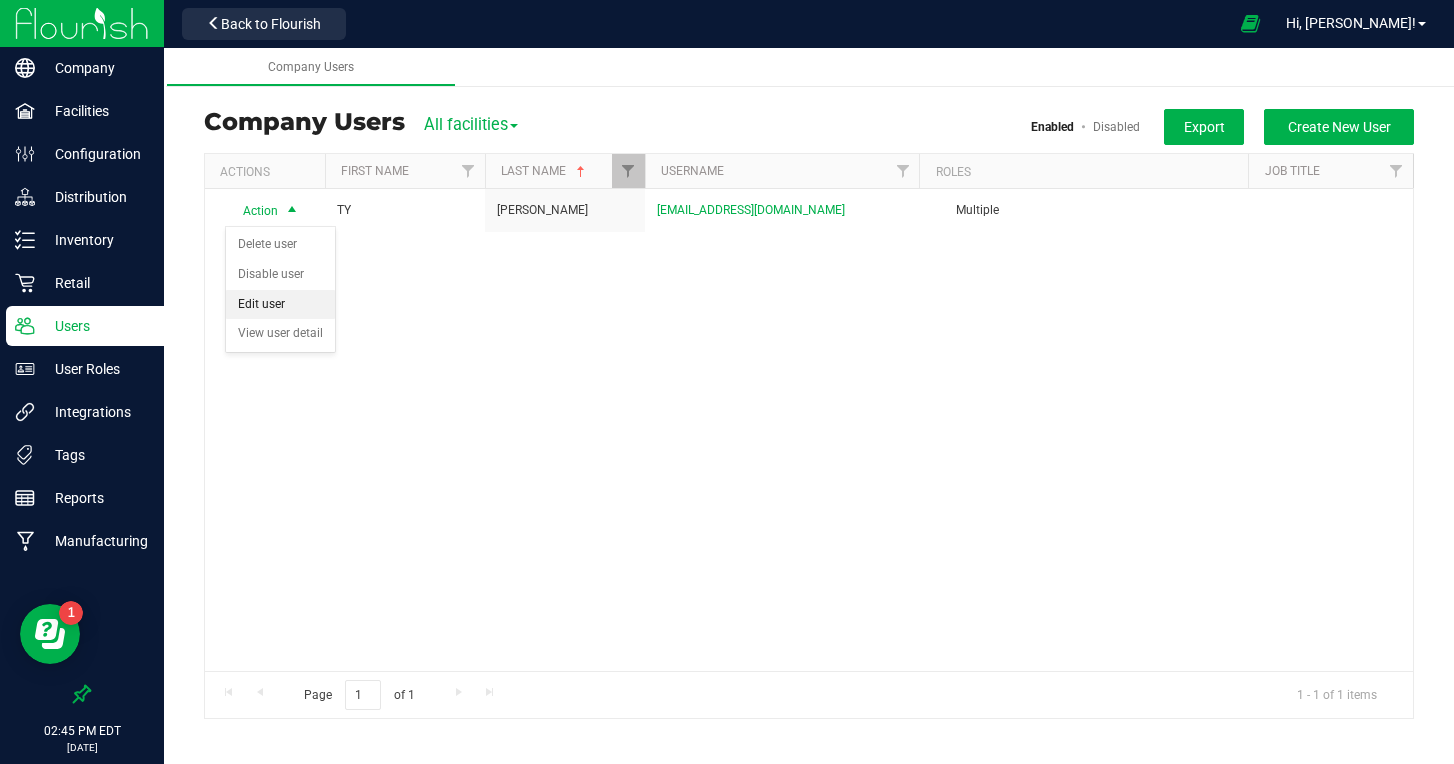 click on "Edit user" at bounding box center [280, 305] 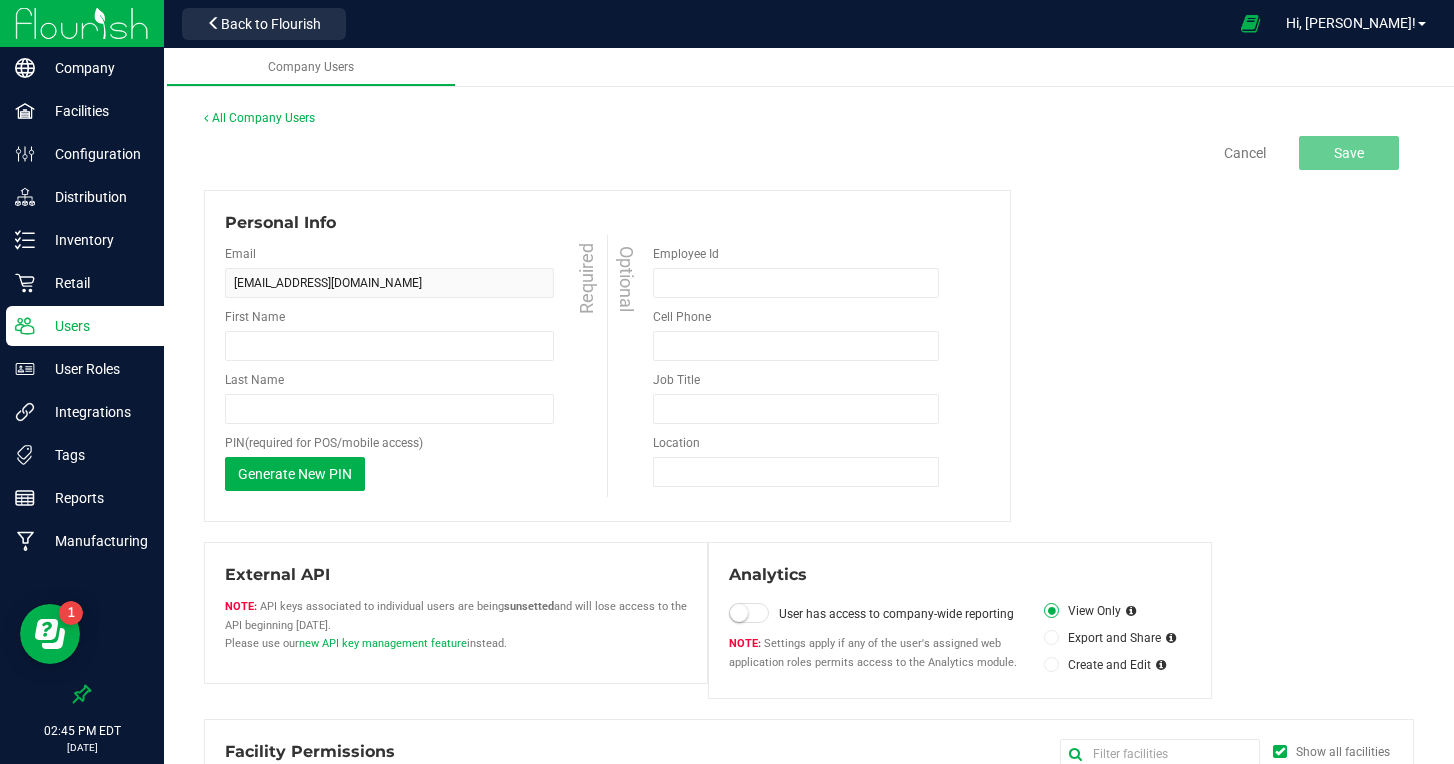type on "TY" 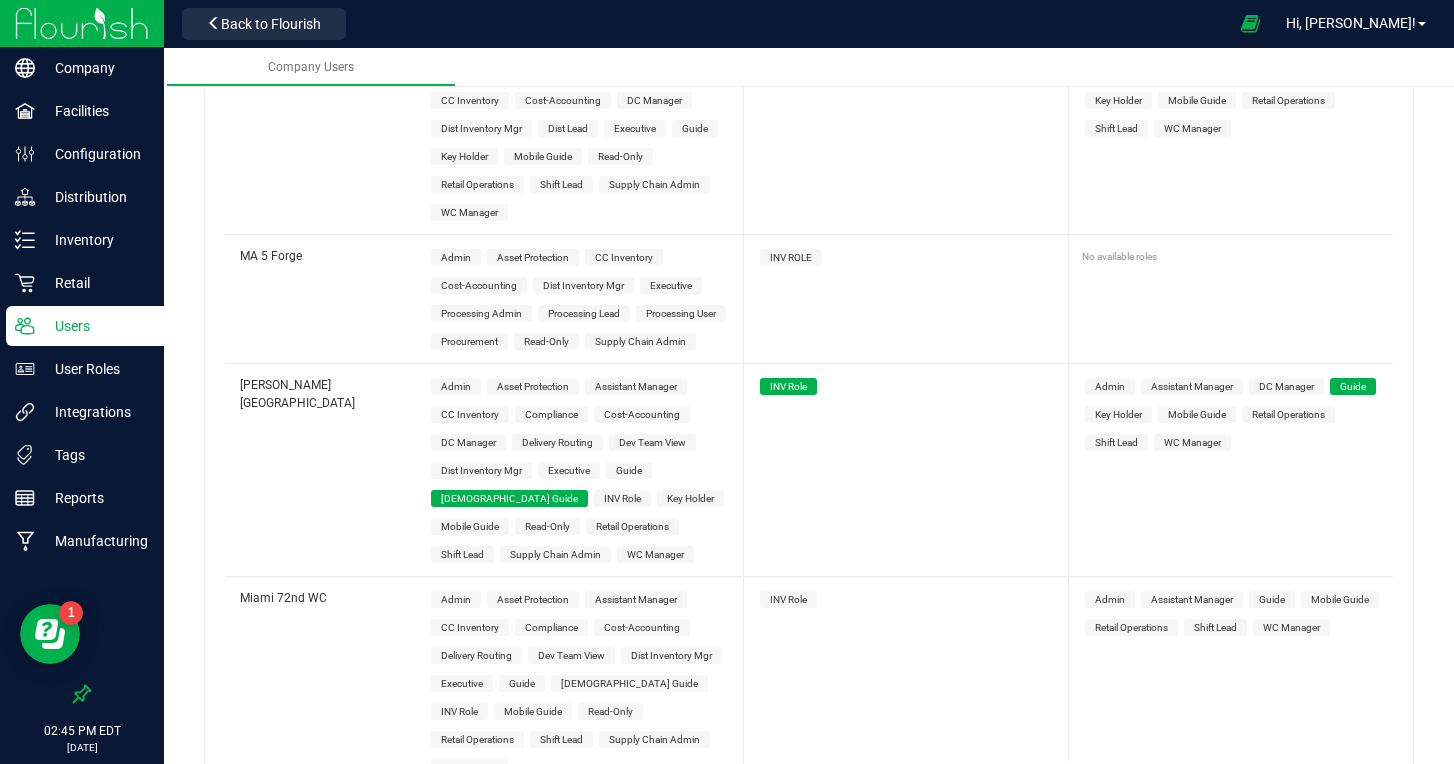 scroll, scrollTop: 5411, scrollLeft: 0, axis: vertical 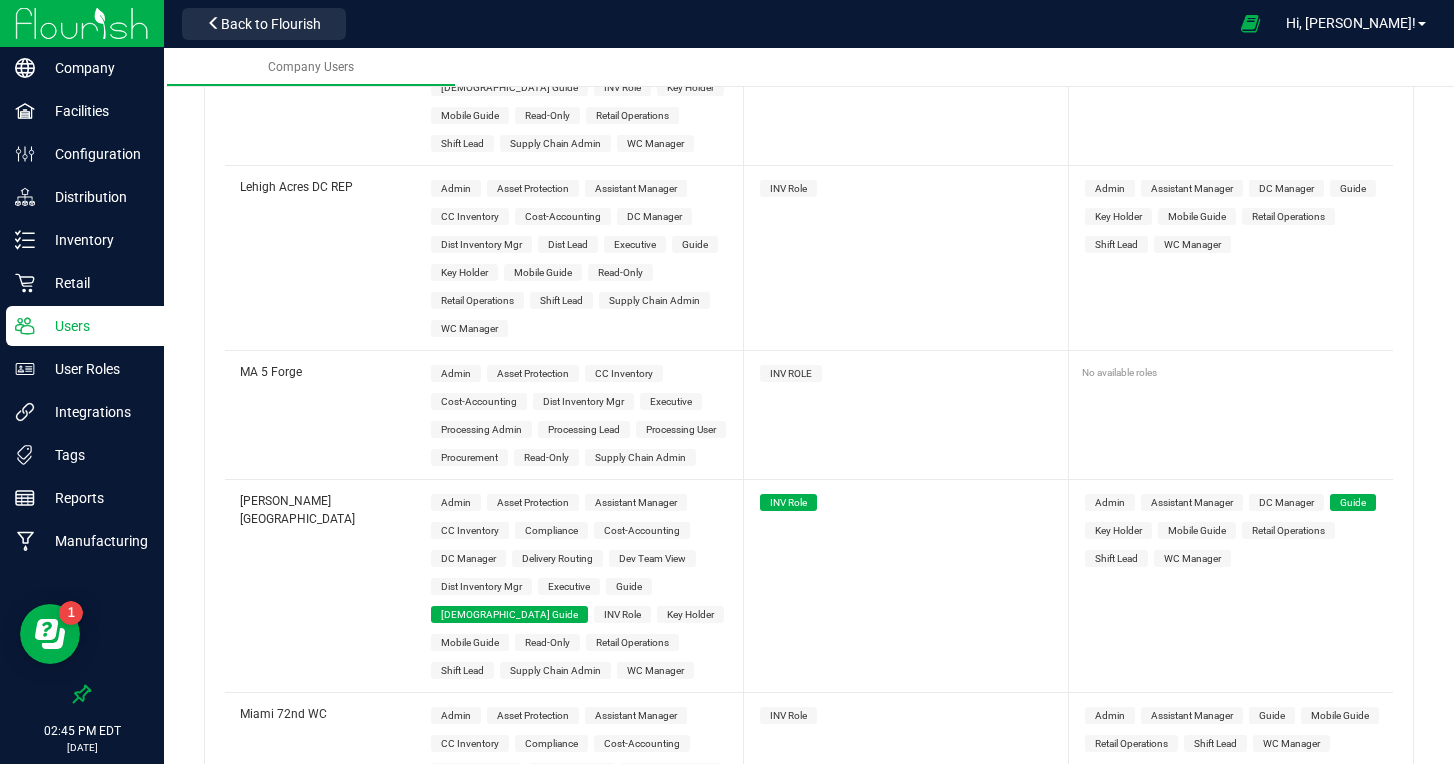 click on "Shift Lead" at bounding box center [462, 670] 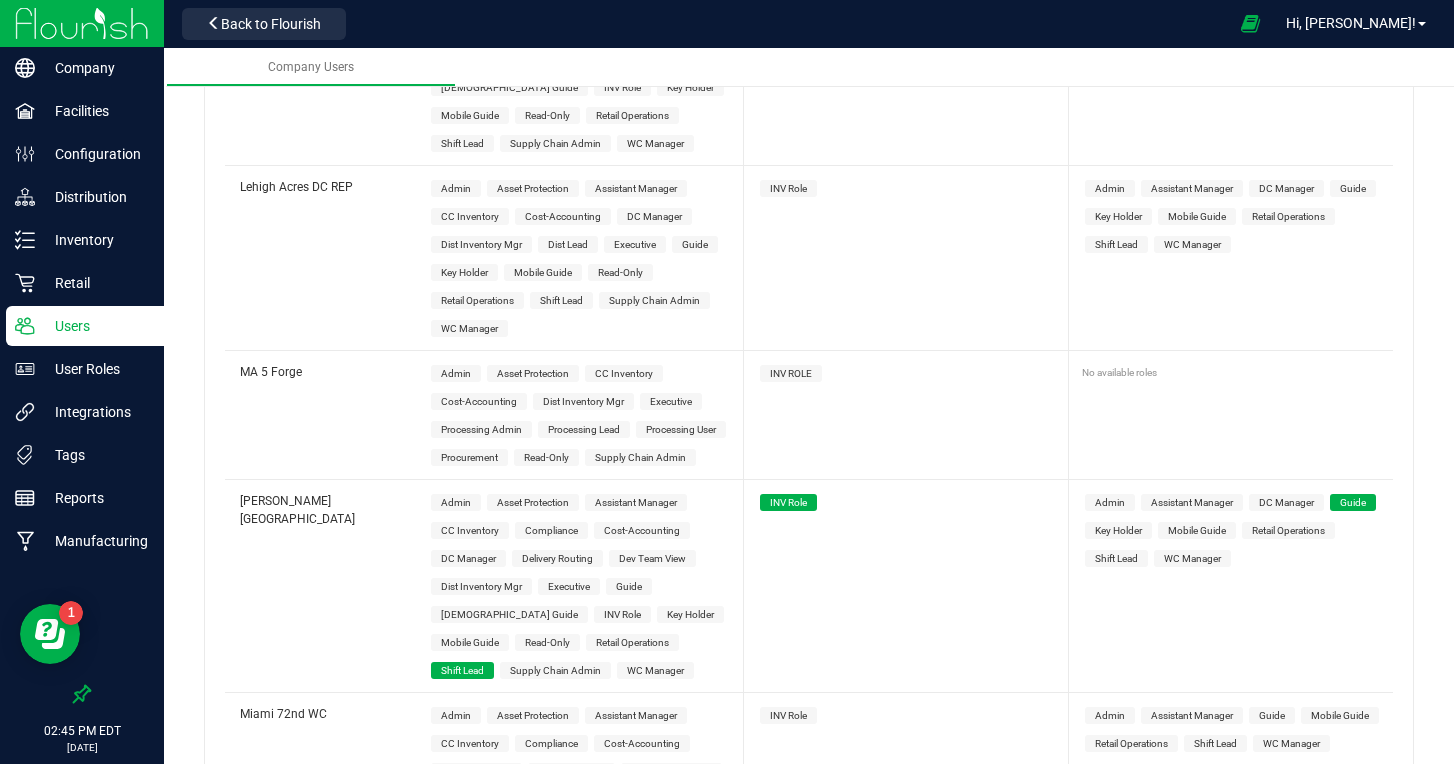 click on "Shift Lead" at bounding box center [1116, 558] 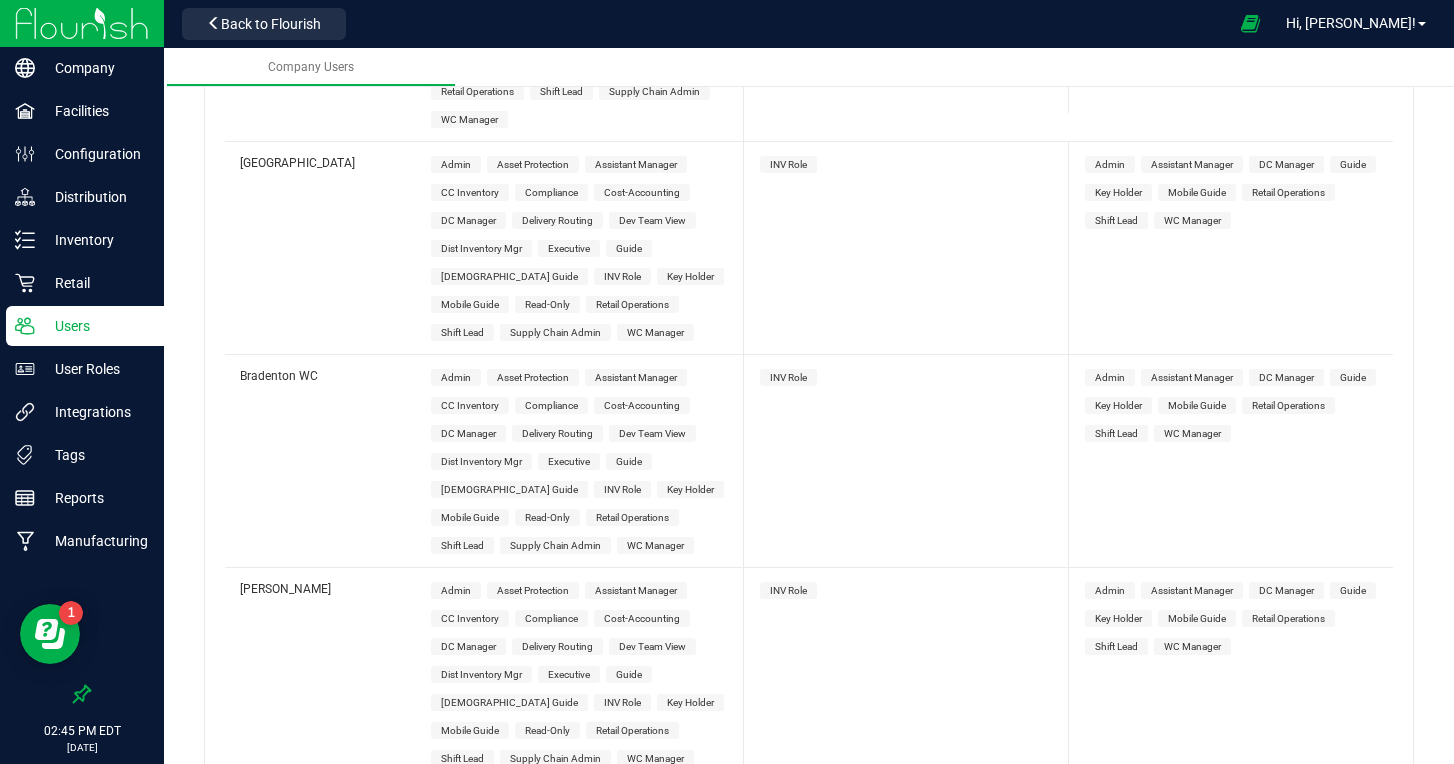 scroll, scrollTop: 0, scrollLeft: 0, axis: both 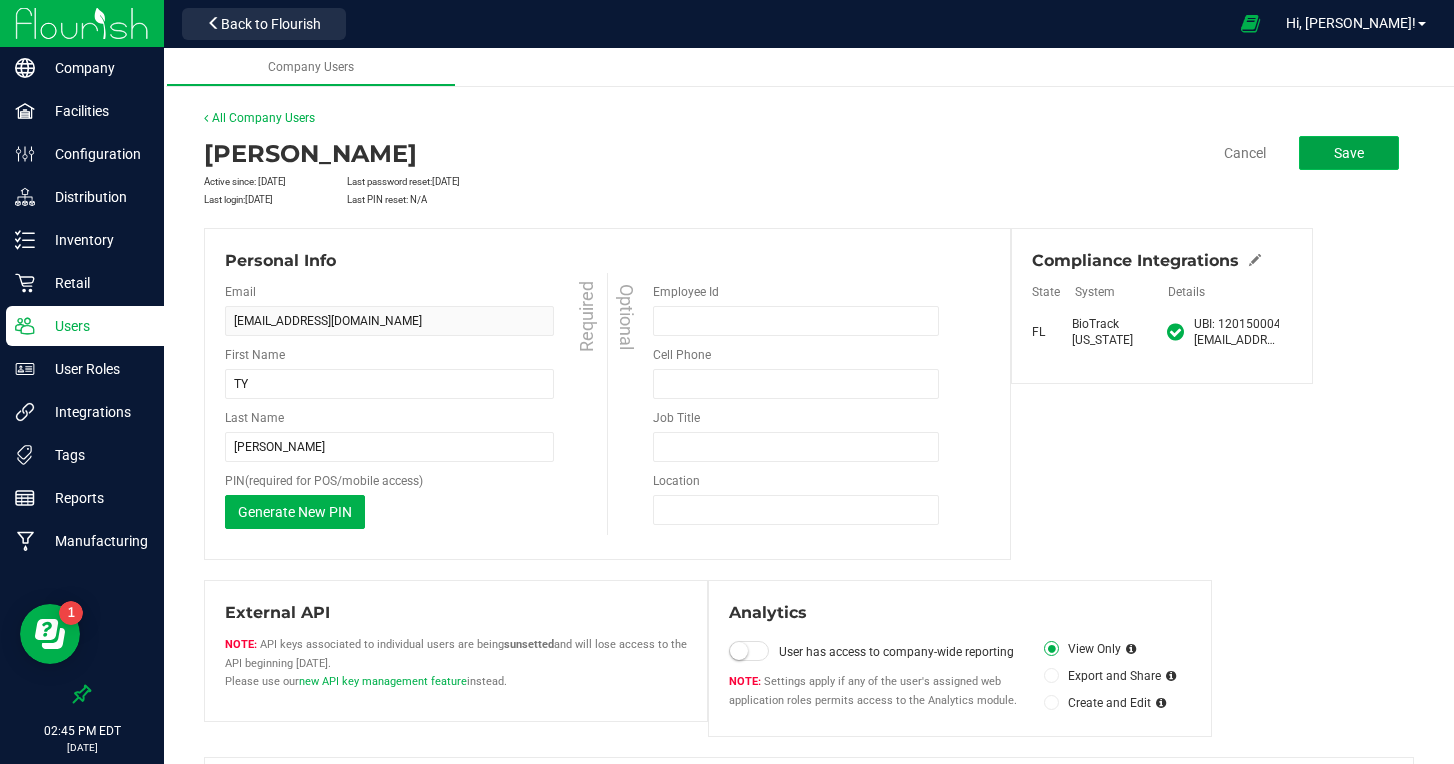 click on "Save" 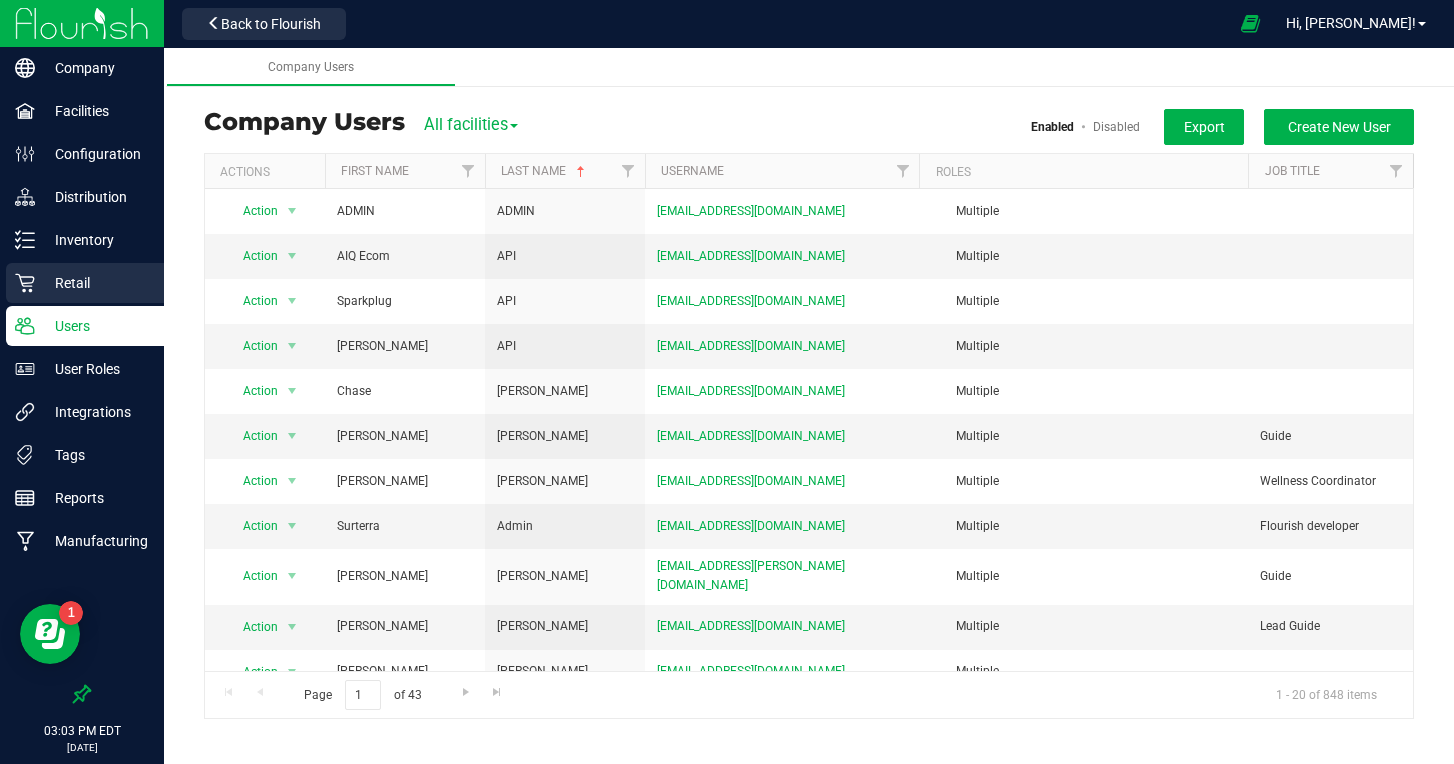 click on "Retail" at bounding box center [95, 283] 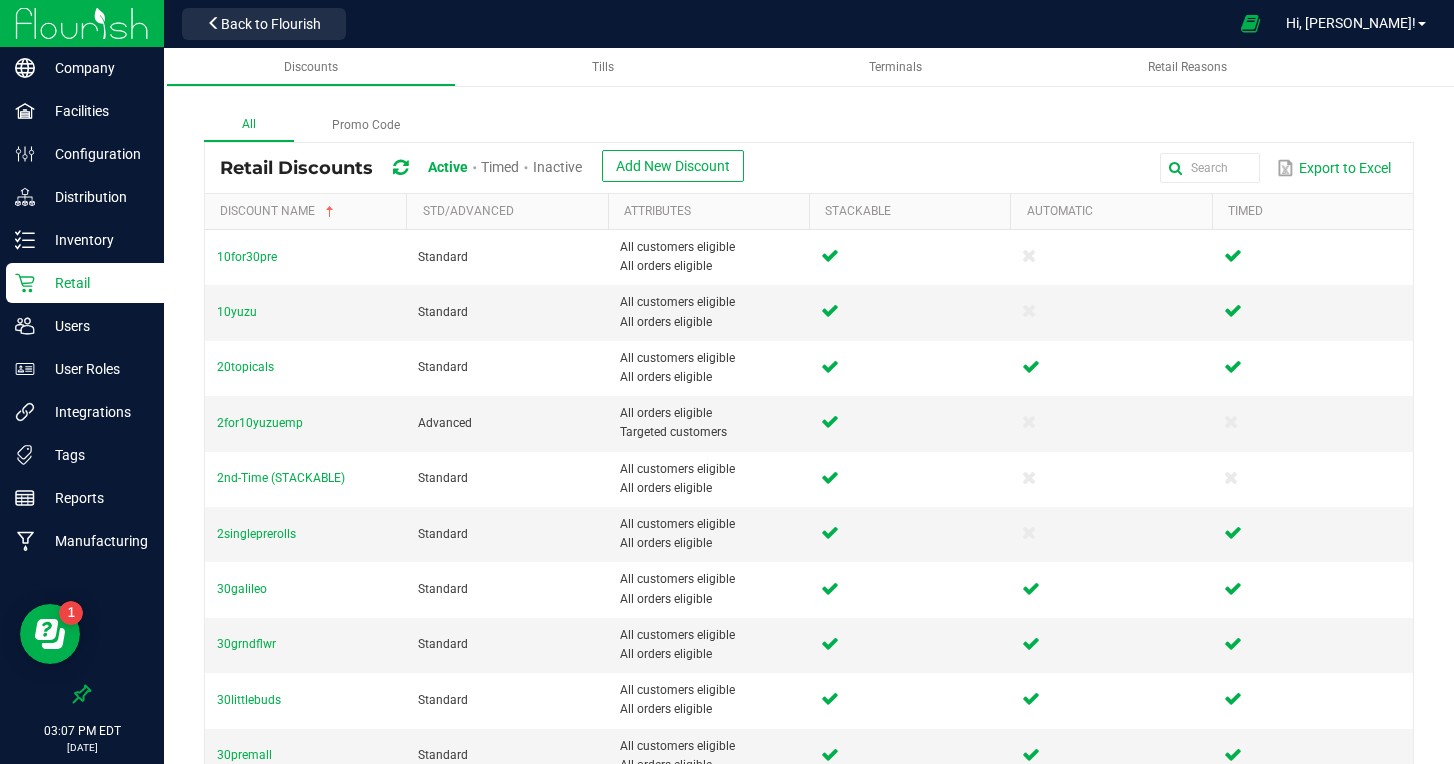 click on "Inactive" at bounding box center (557, 167) 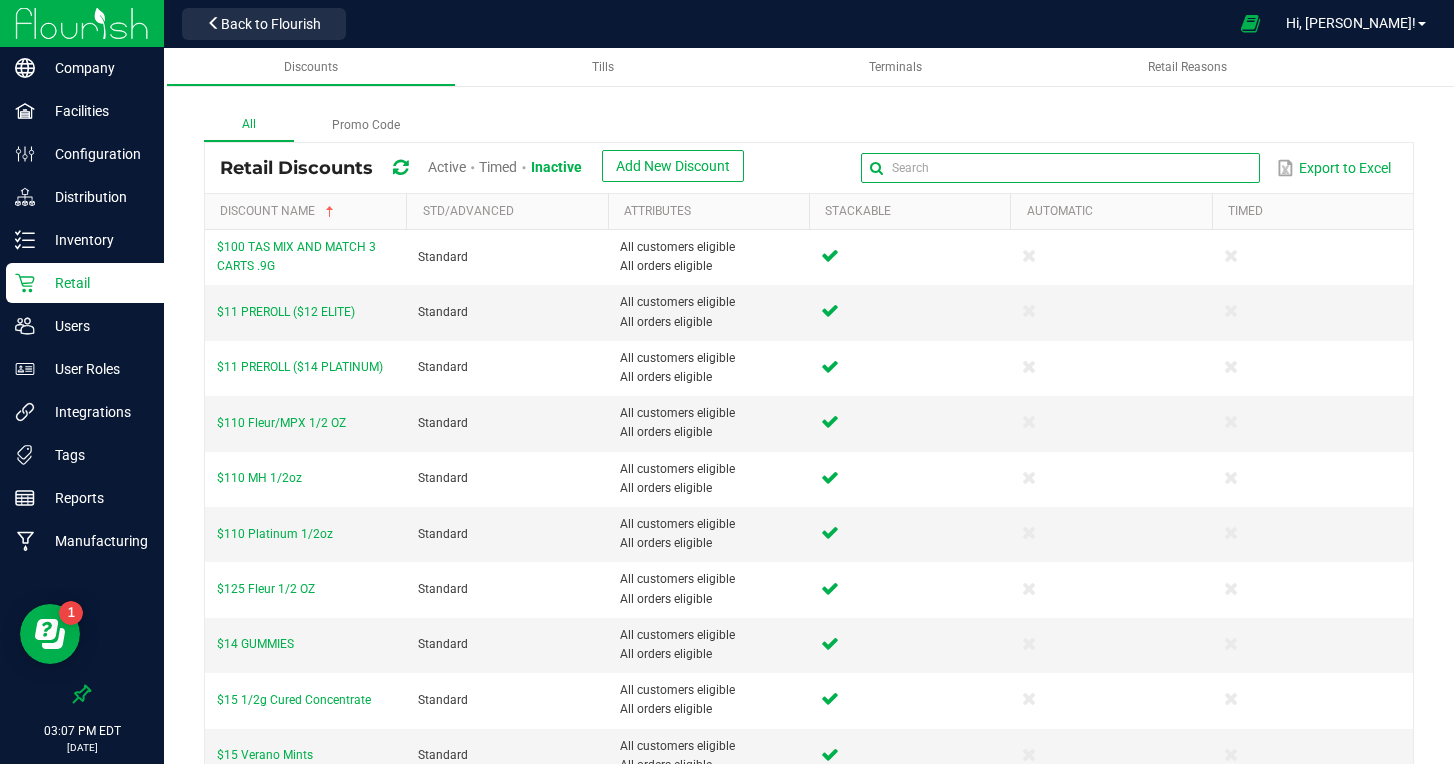 click at bounding box center (1060, 168) 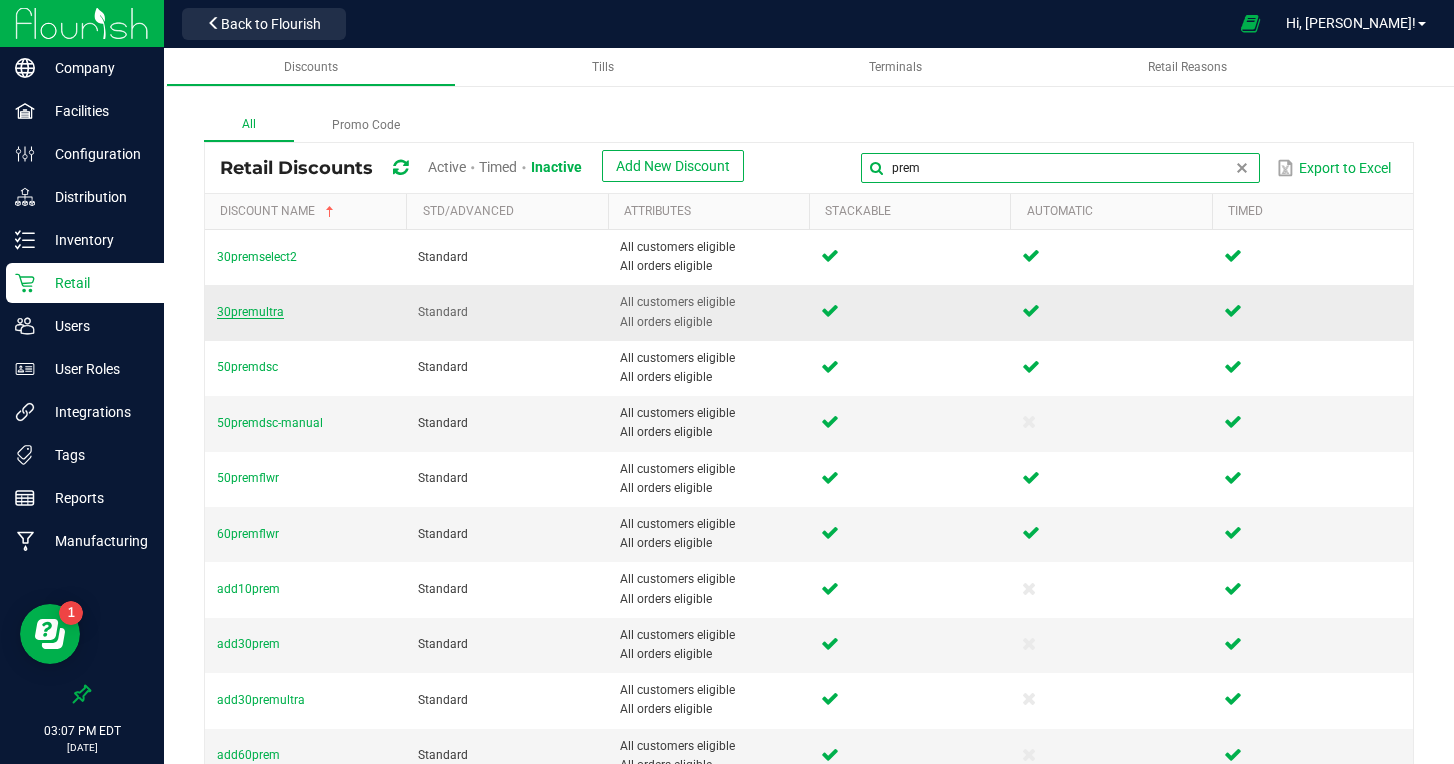type on "prem" 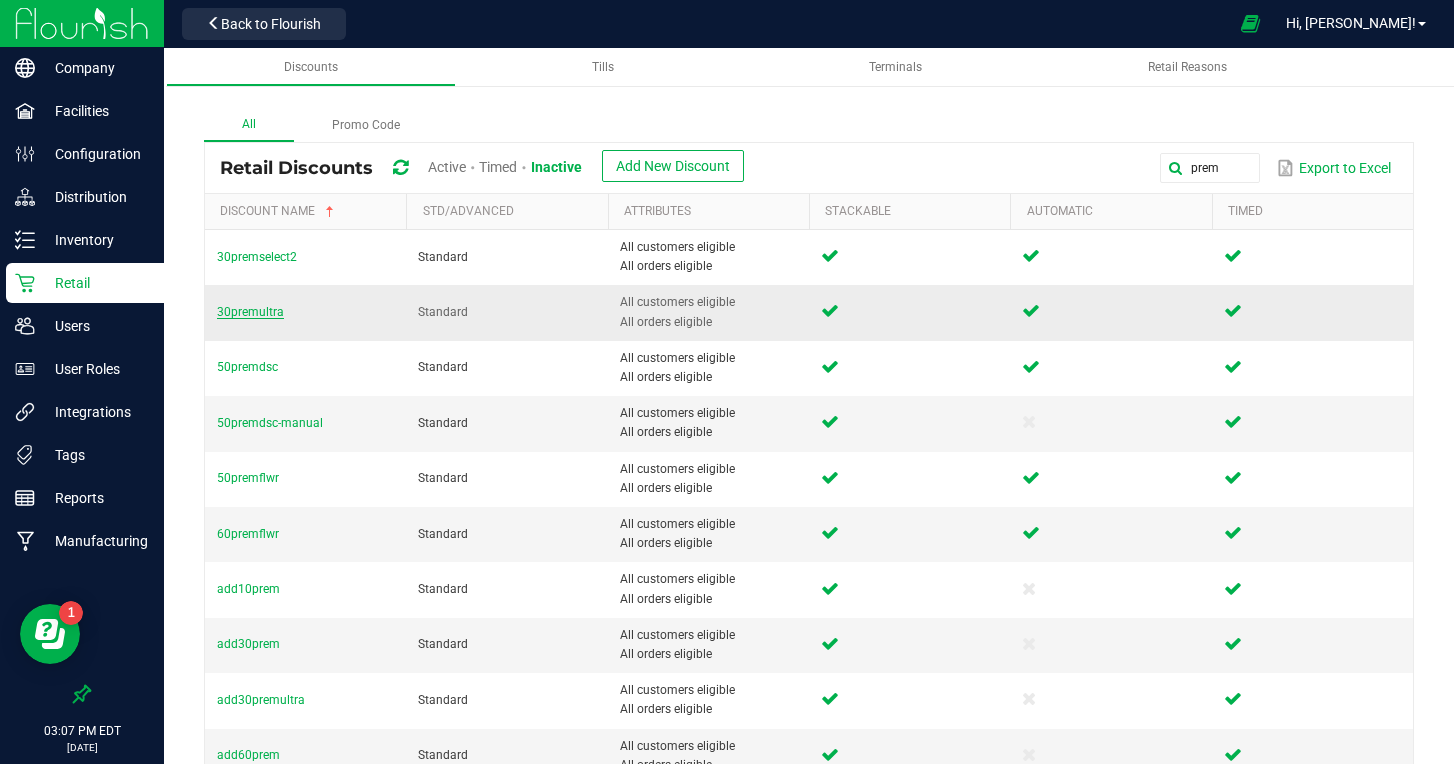 click on "30premultra" at bounding box center (250, 312) 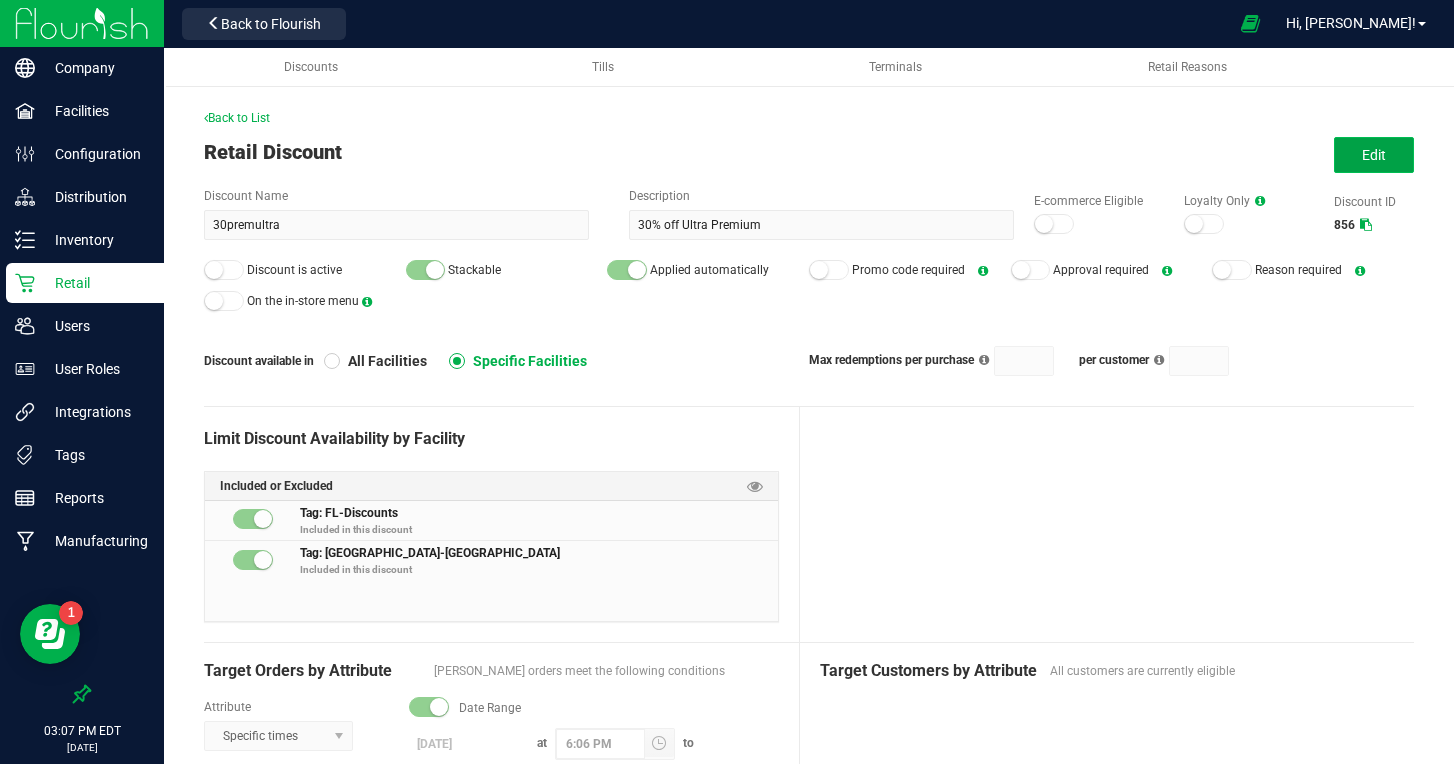 click on "Edit" at bounding box center [1374, 155] 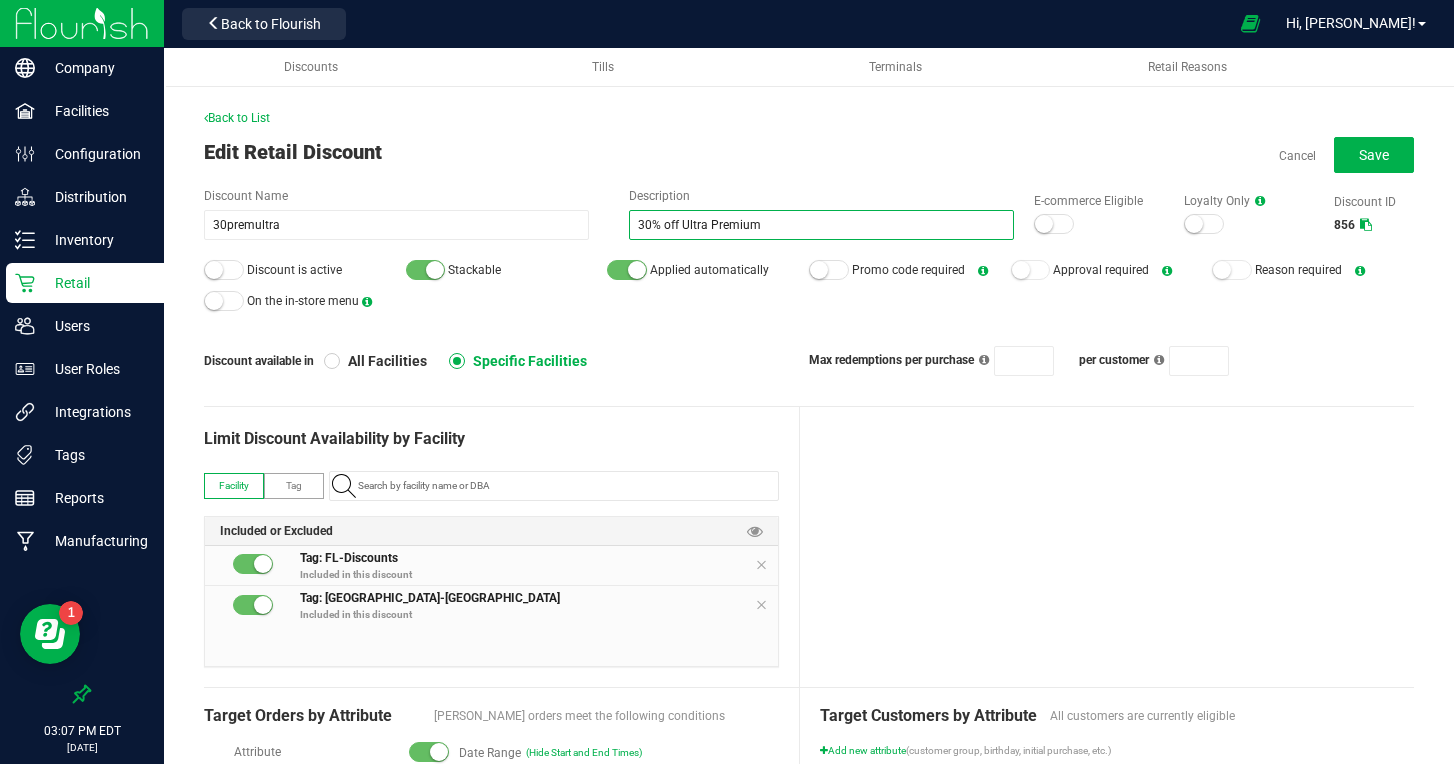 click on "30% off Ultra Premium" at bounding box center [821, 225] 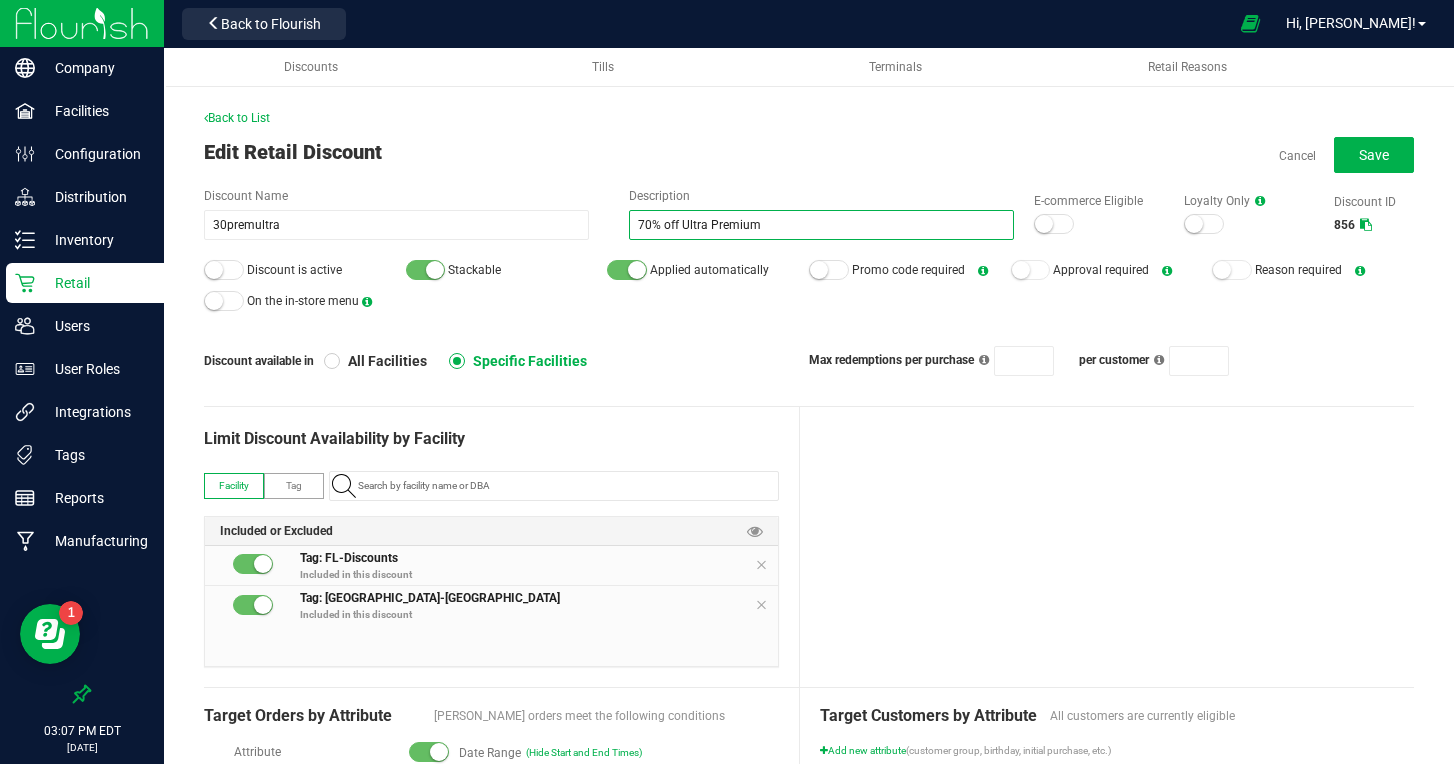 drag, startPoint x: 719, startPoint y: 223, endPoint x: 696, endPoint y: 219, distance: 23.345236 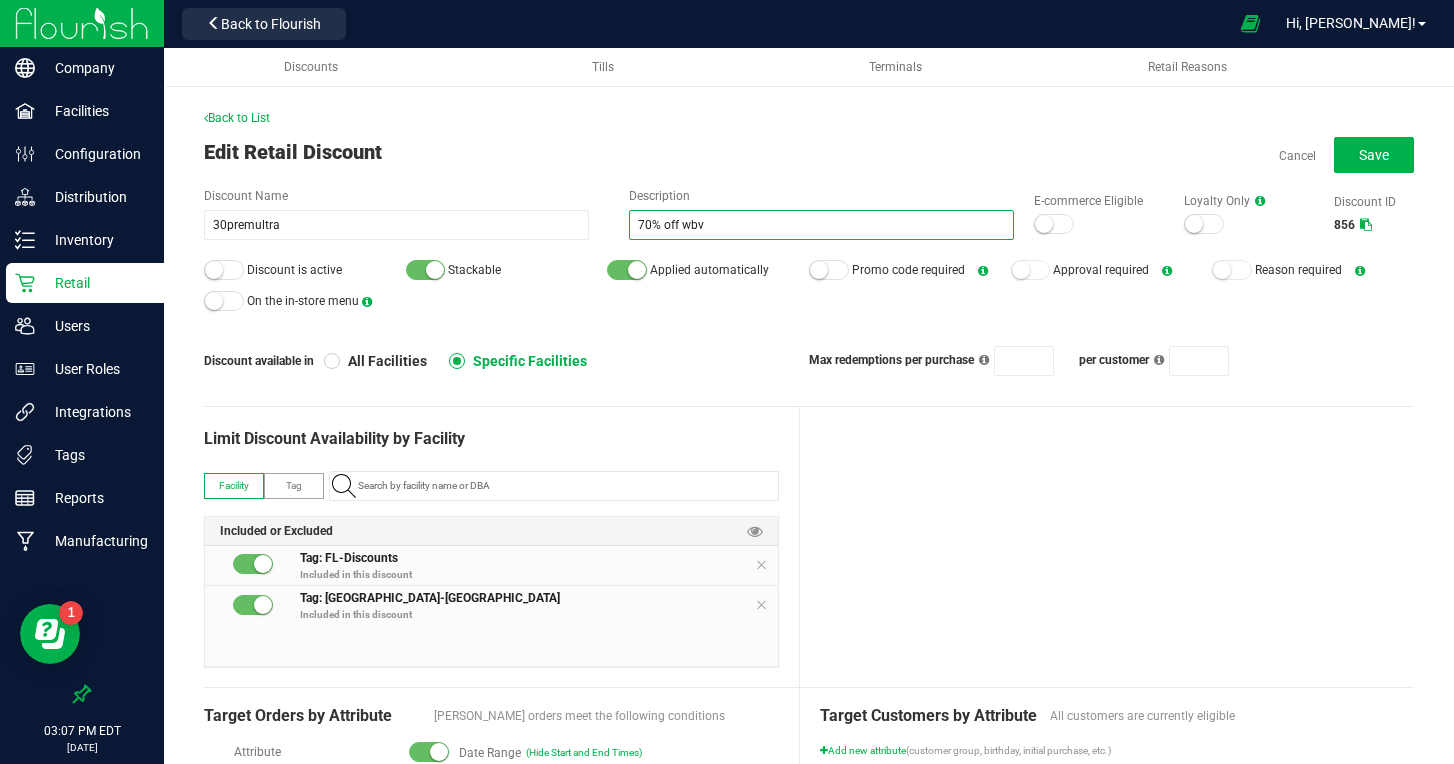 type on "70% off wbv" 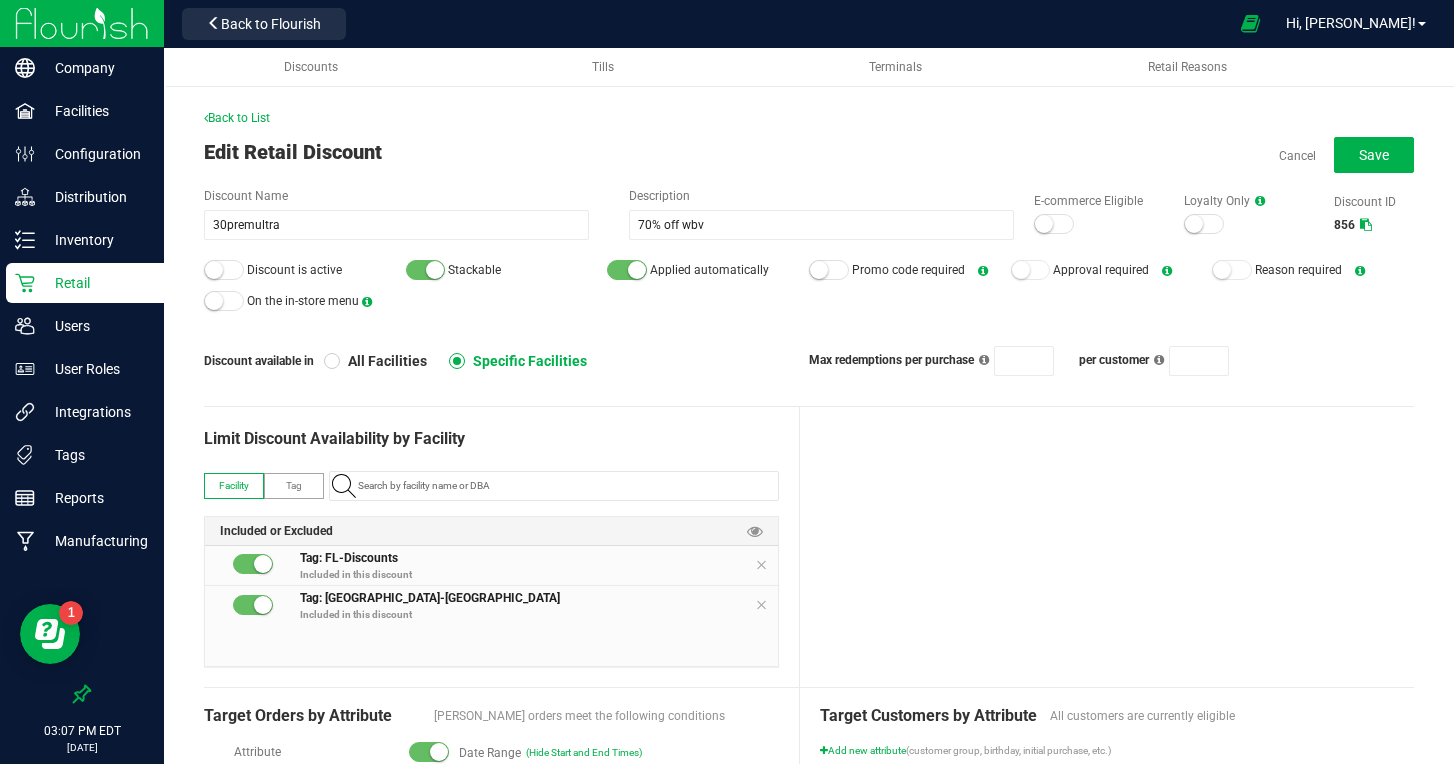 click at bounding box center [1044, 224] 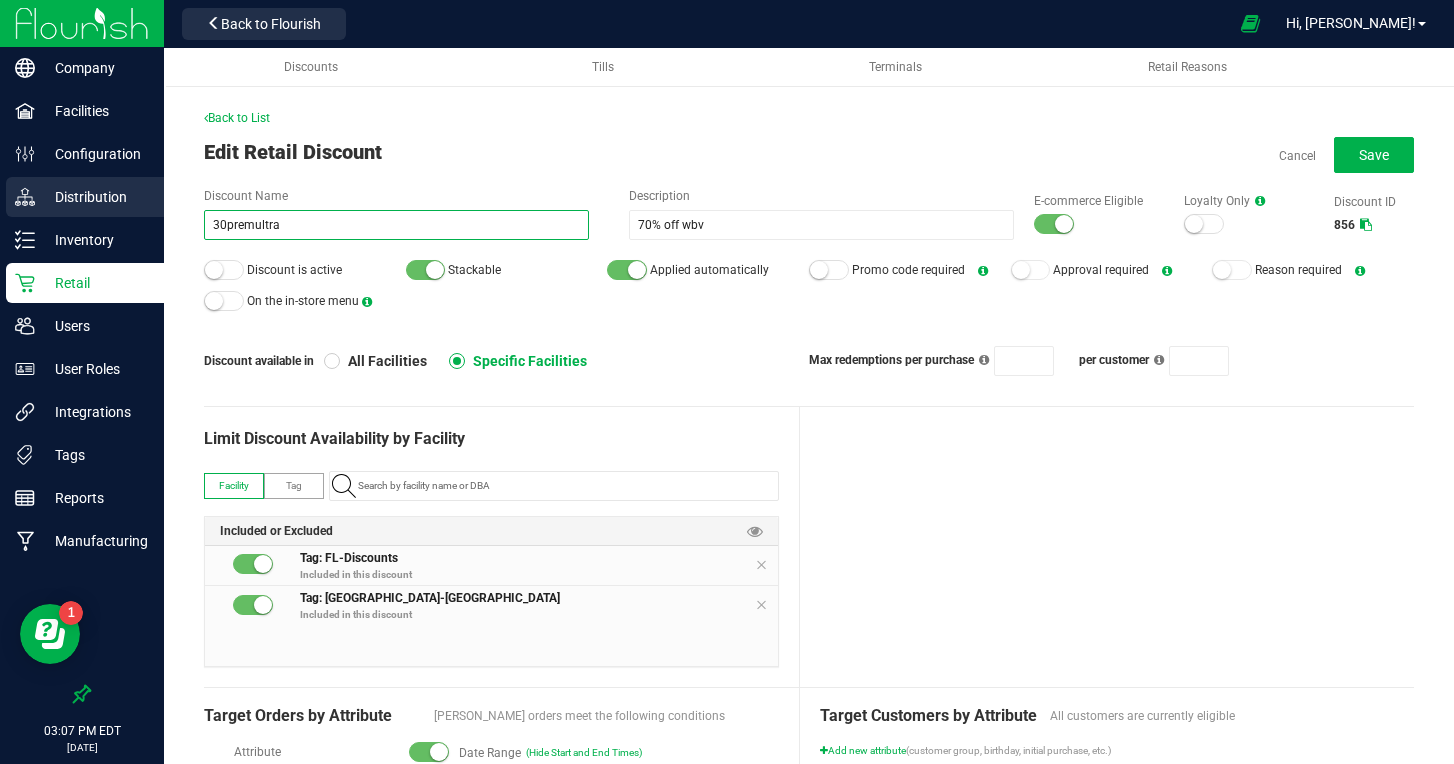 drag, startPoint x: 290, startPoint y: 228, endPoint x: 148, endPoint y: 219, distance: 142.28493 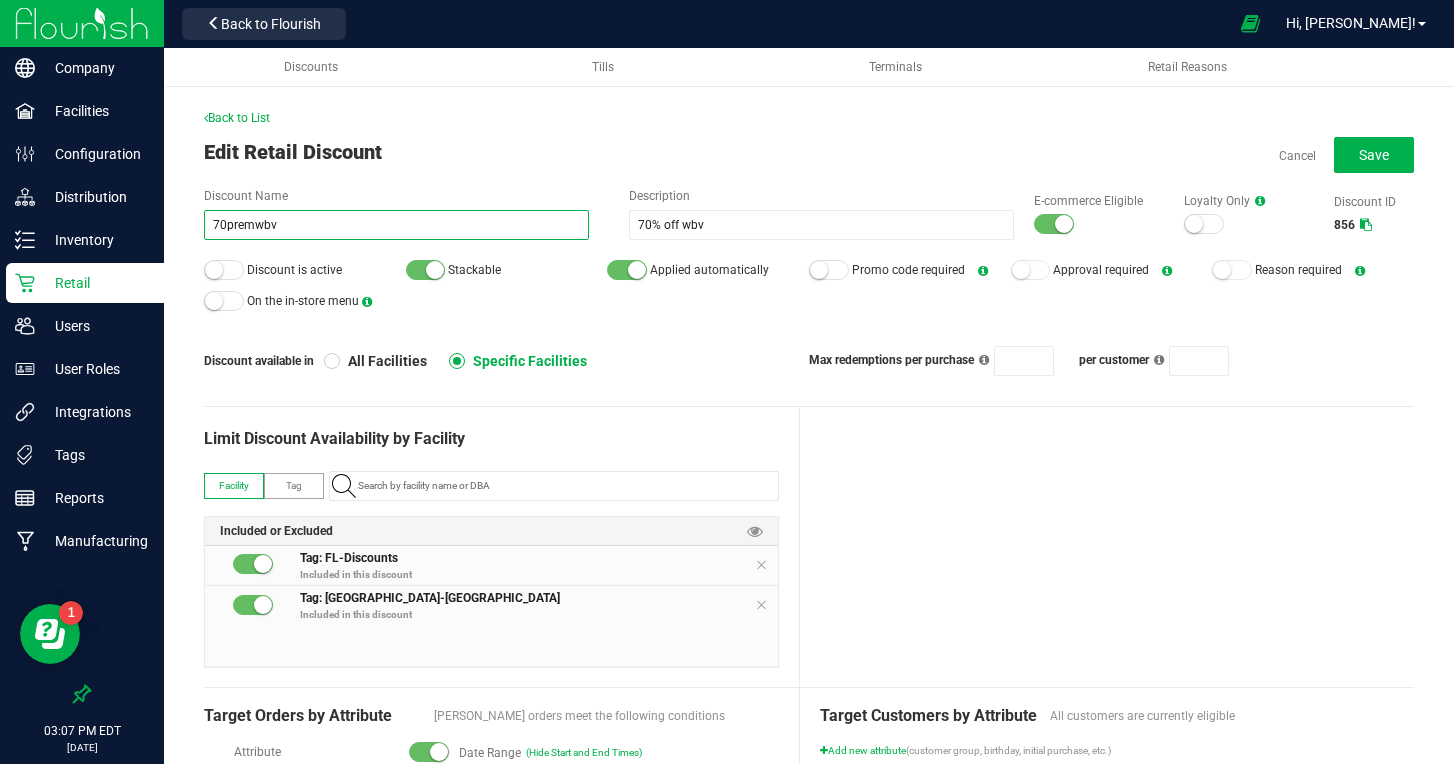 type on "70premwbv" 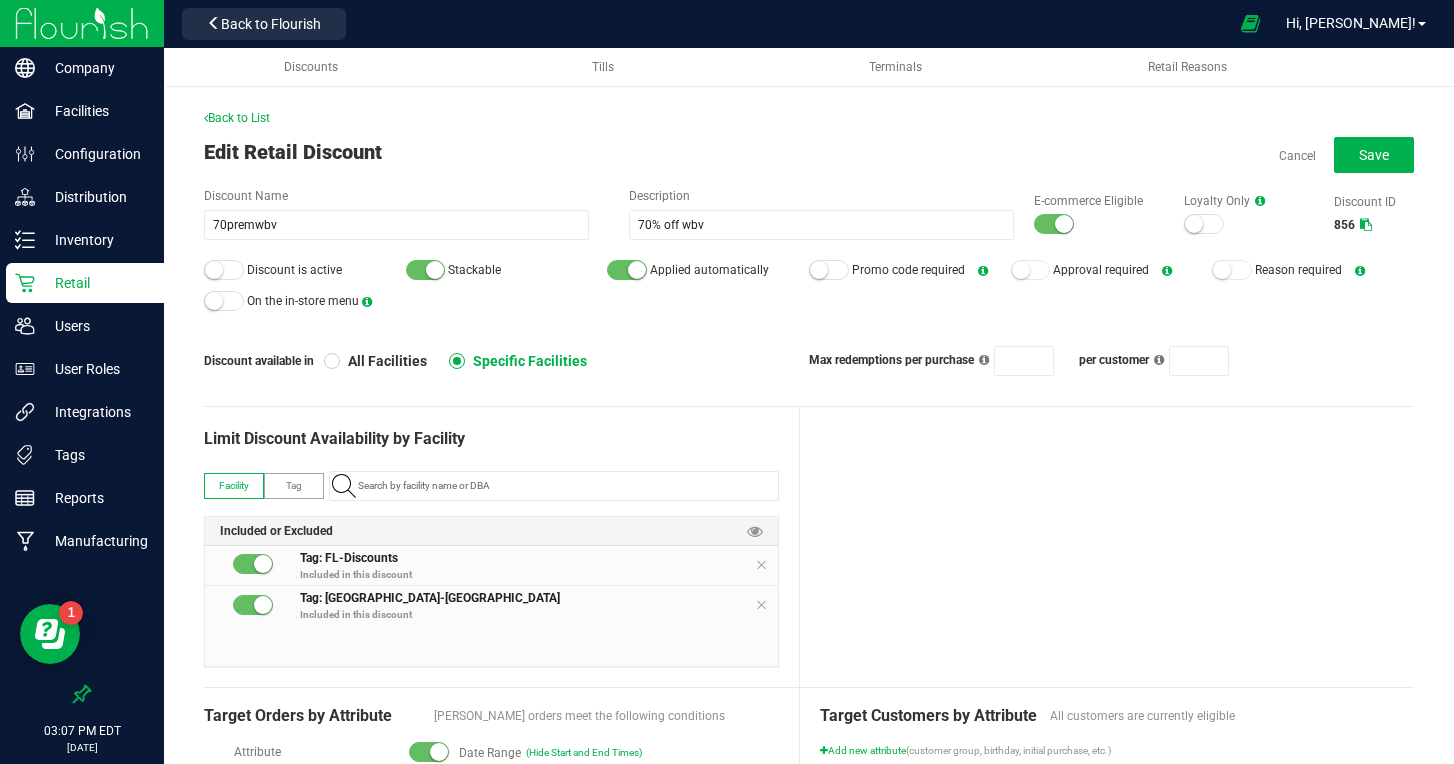 click at bounding box center [214, 270] 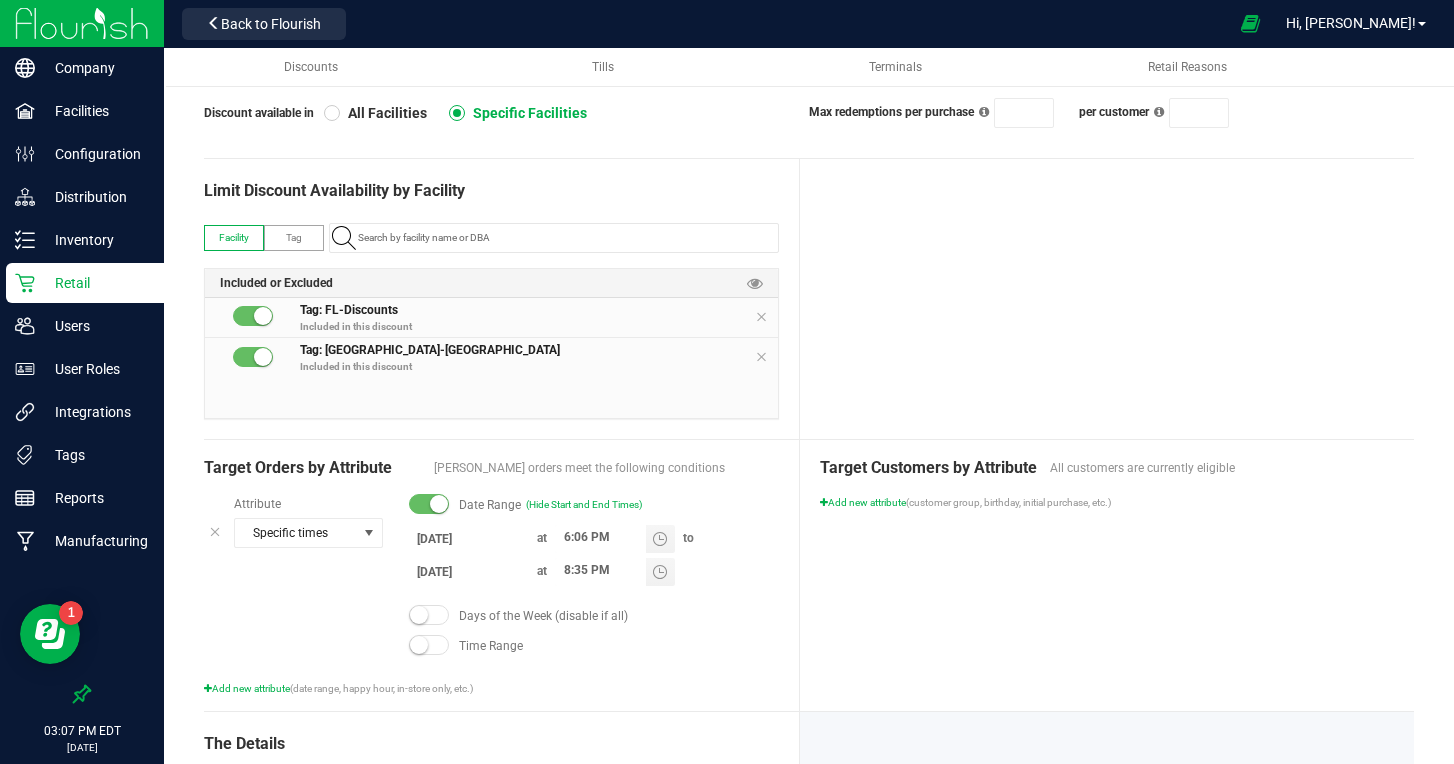 scroll, scrollTop: 313, scrollLeft: 0, axis: vertical 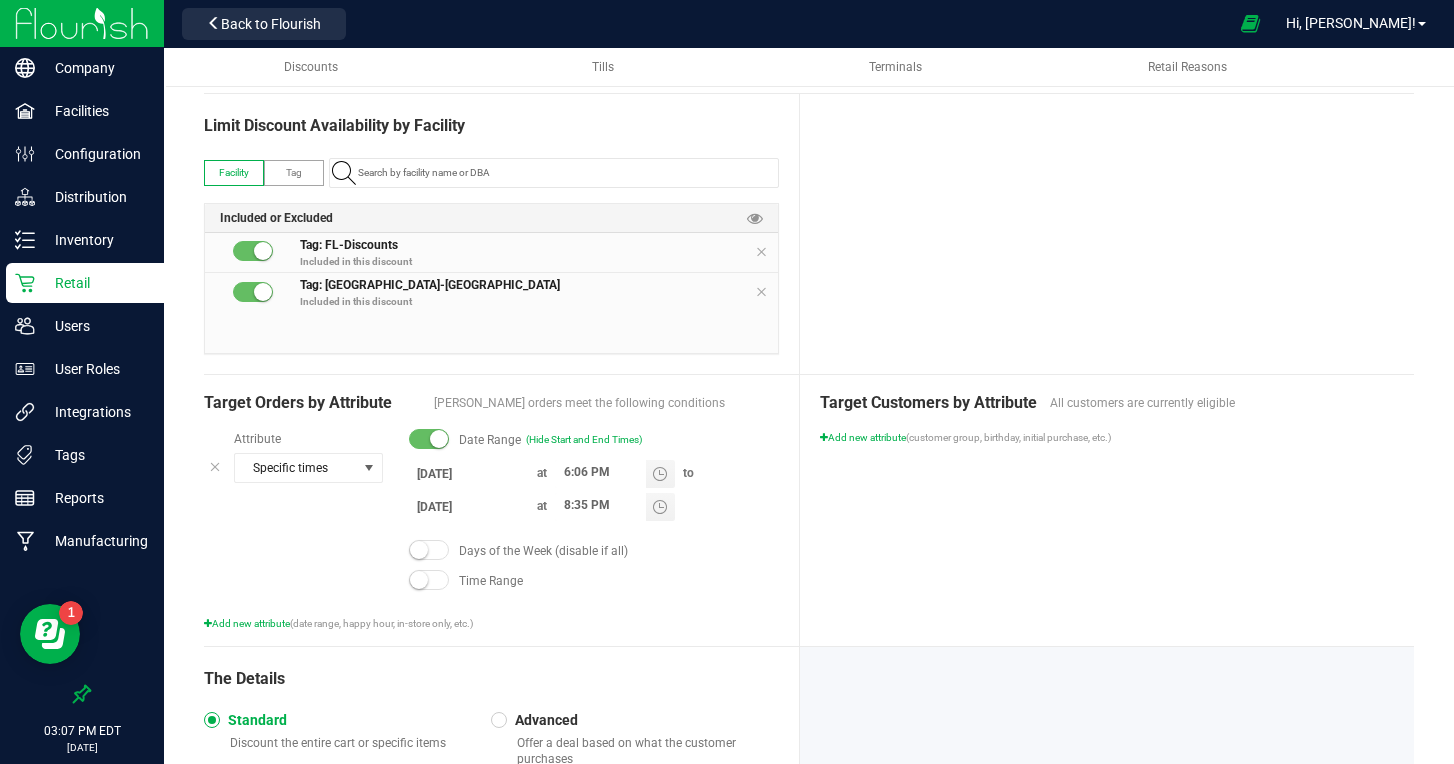 click on "[DATE]" at bounding box center (469, 473) 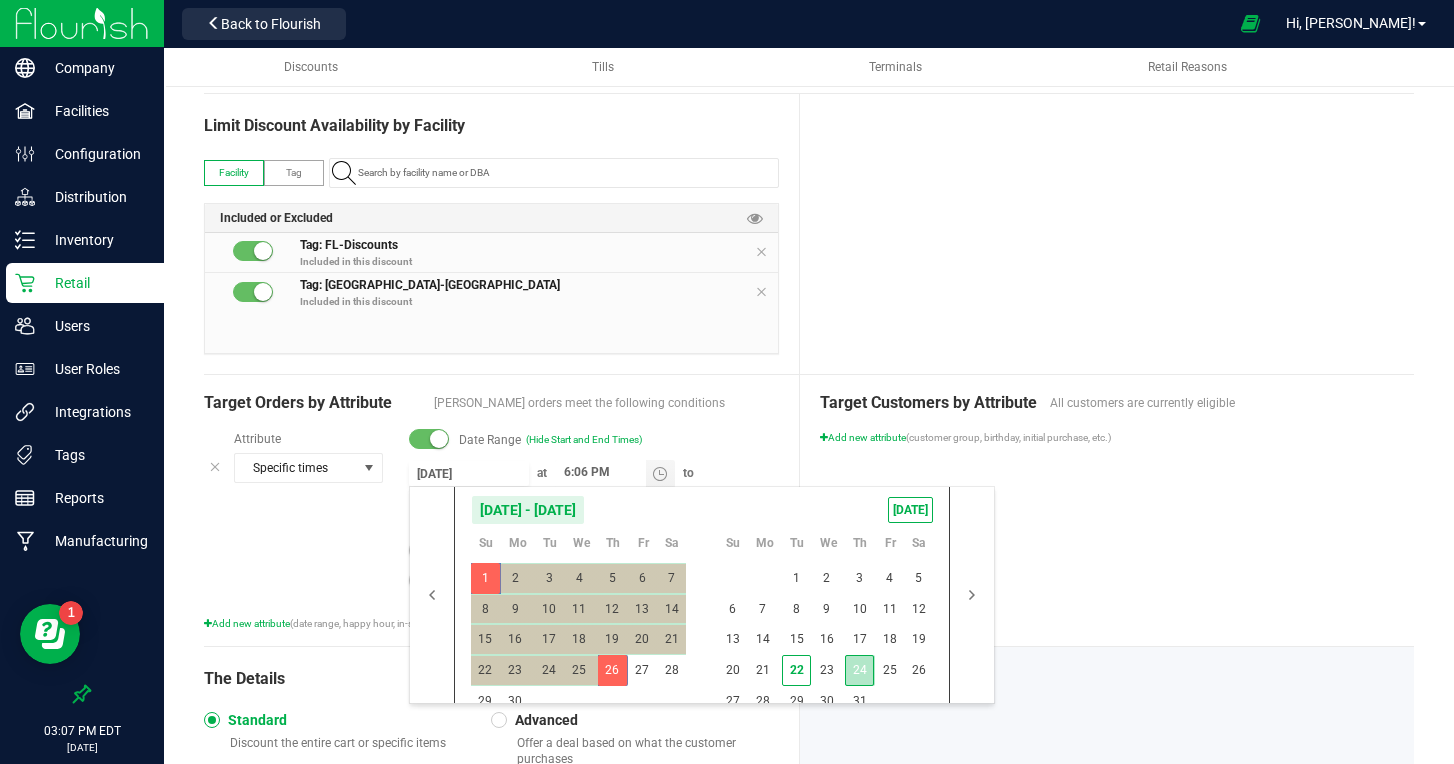 click on "24" at bounding box center (859, 670) 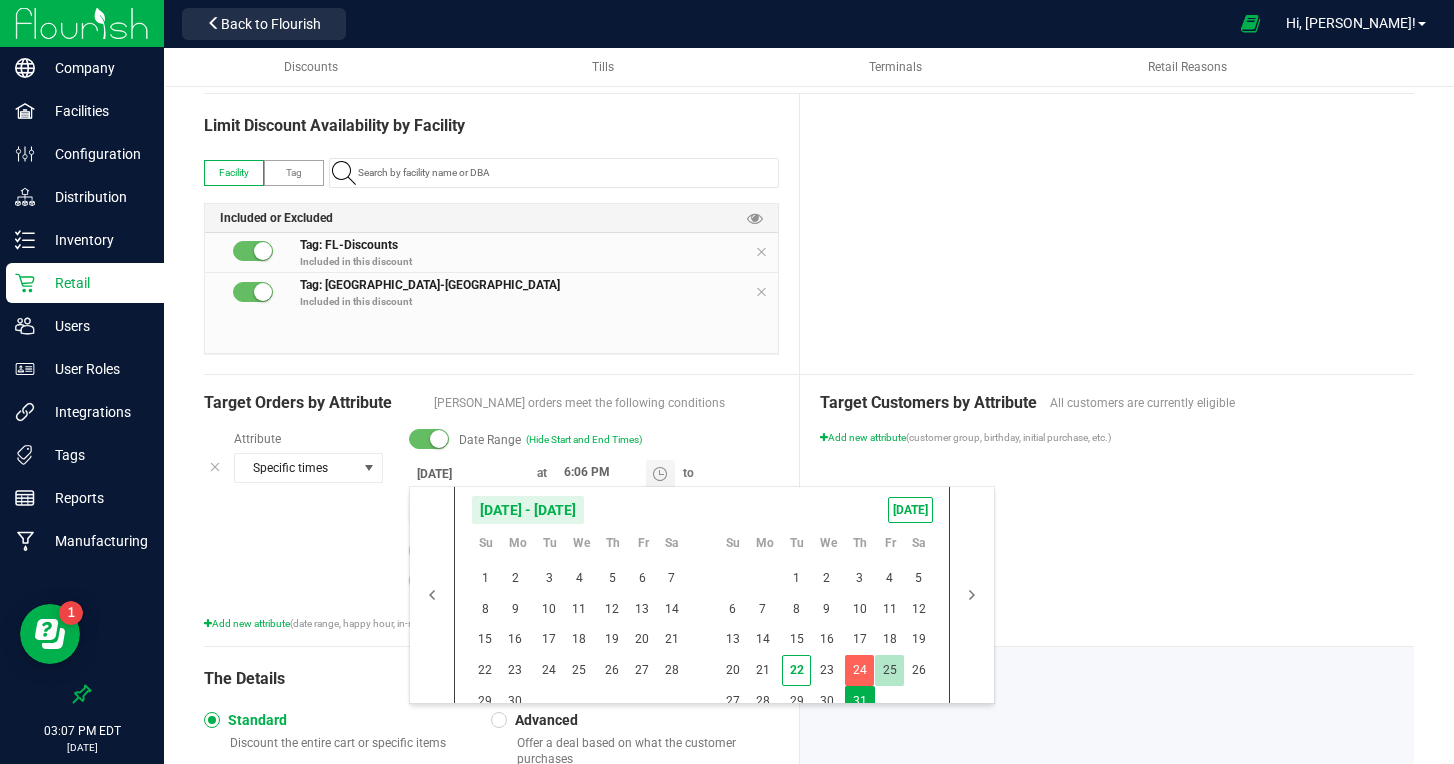 drag, startPoint x: 860, startPoint y: 695, endPoint x: 895, endPoint y: 683, distance: 37 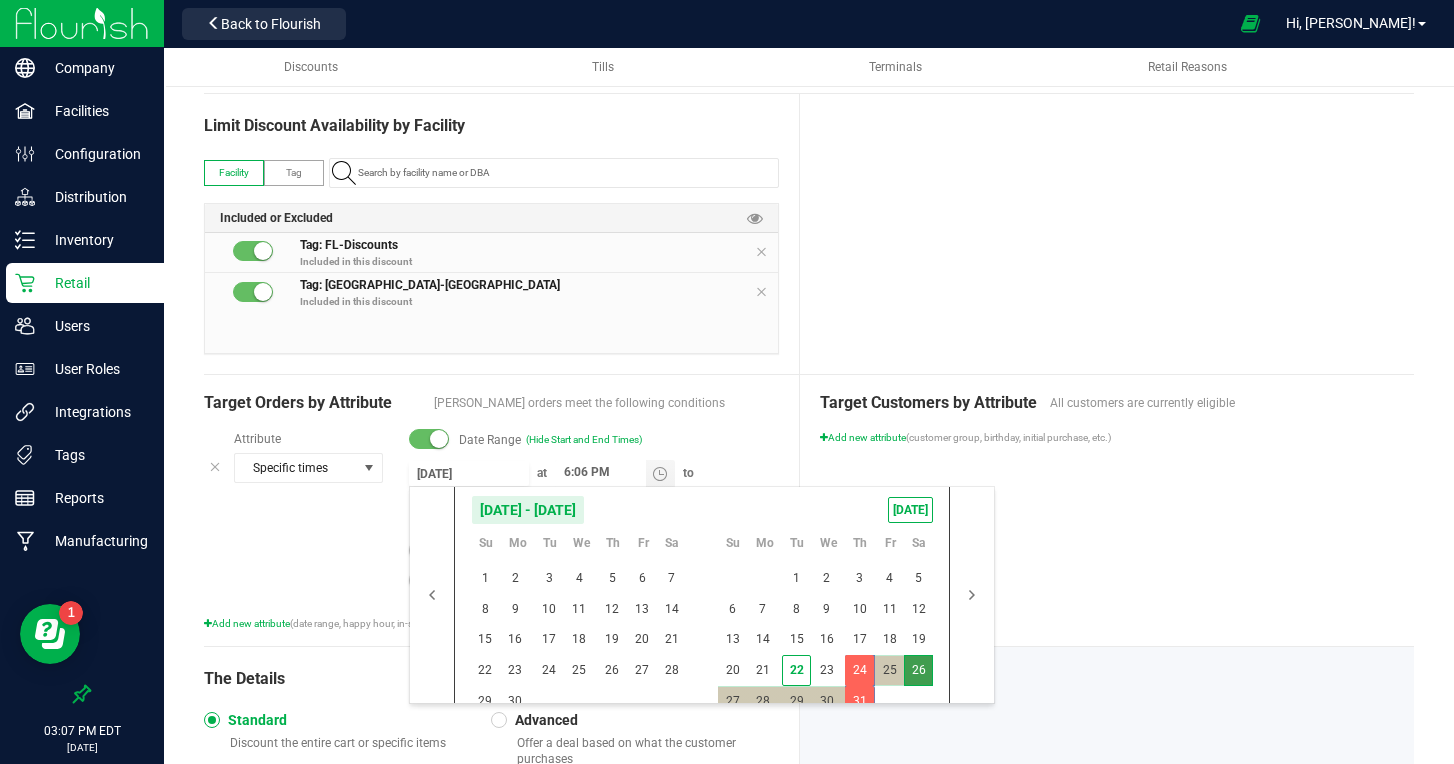 click on "Target Customers by Attribute   All customers are currently eligible   Add new attribute   (customer group, birthday, initial purchase, etc.)" at bounding box center [1107, 510] 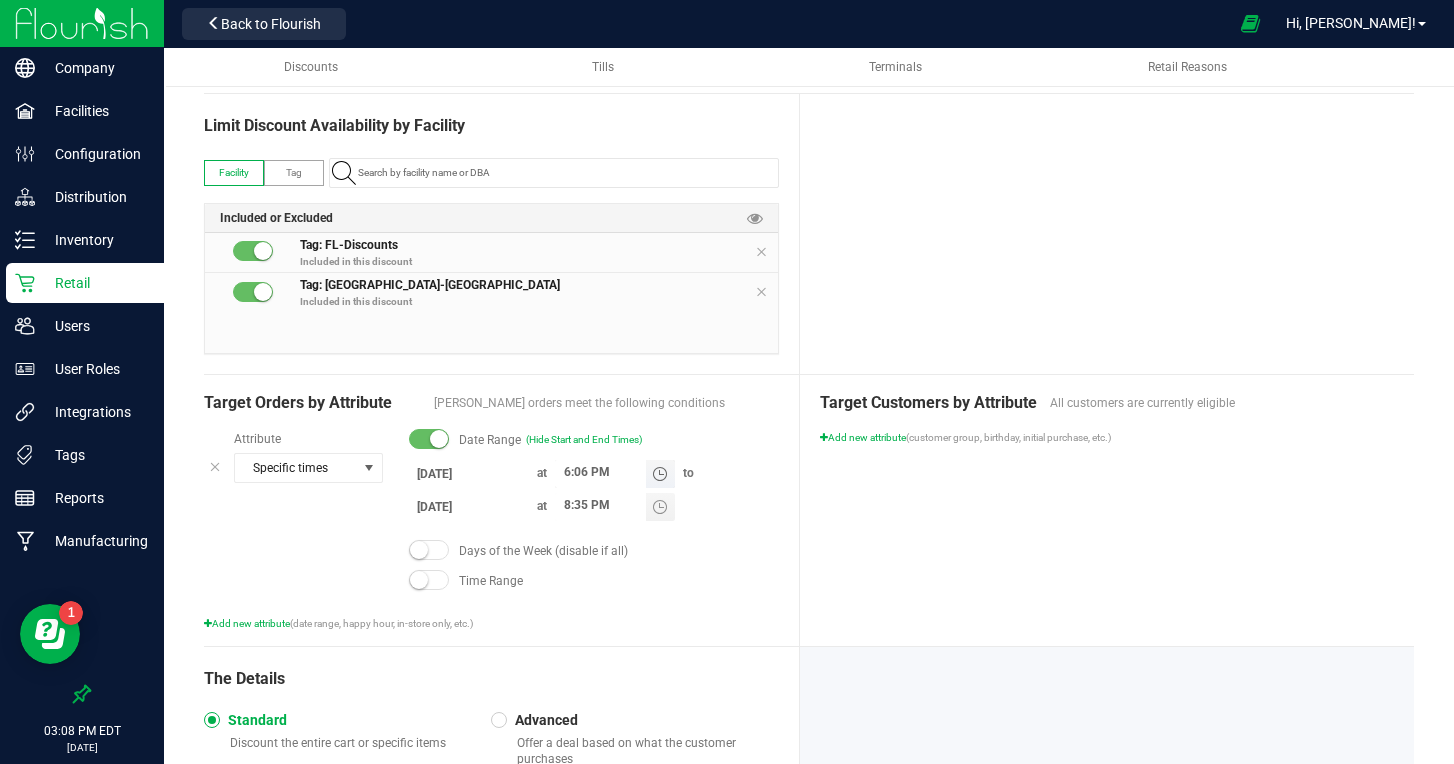 click on "6:06 PM" at bounding box center [600, 472] 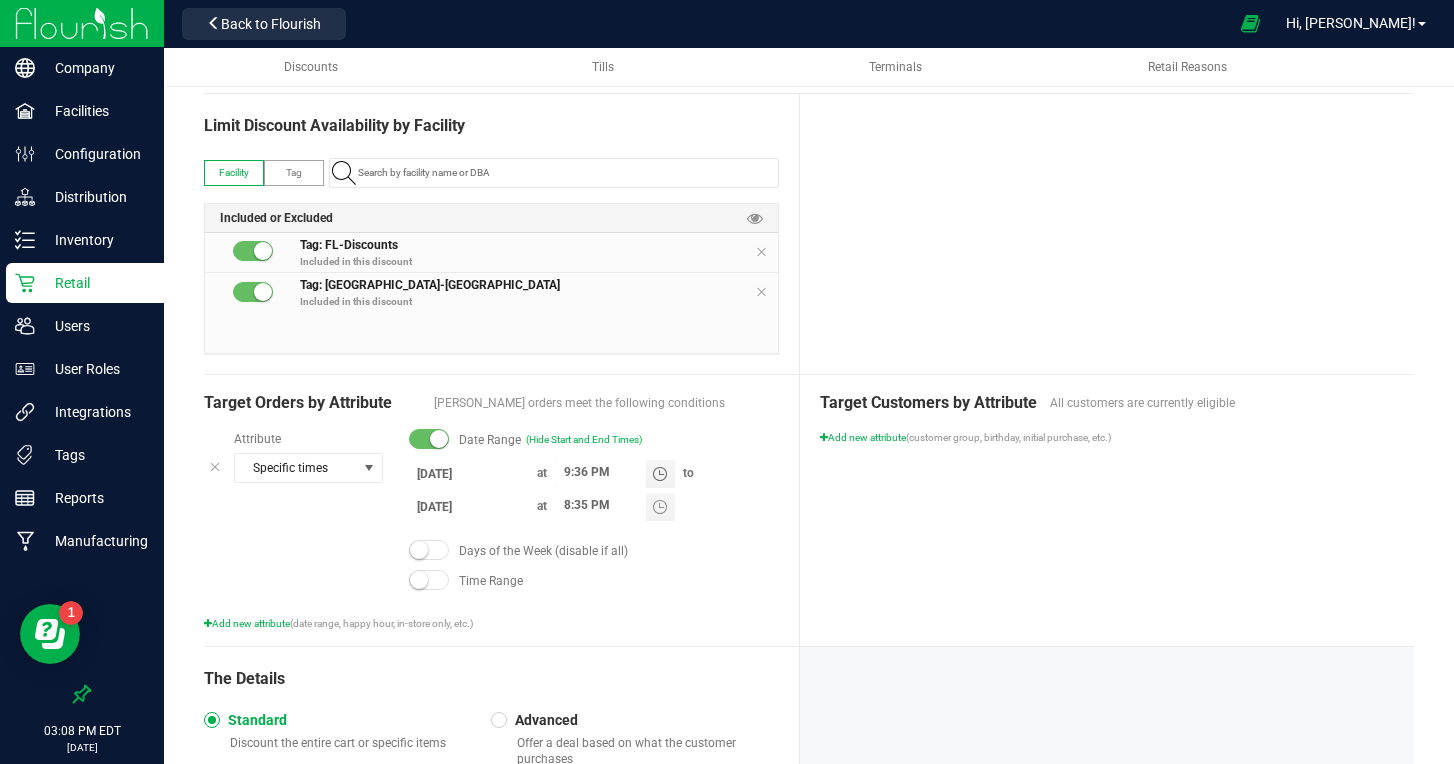 type on "9:36 PM" 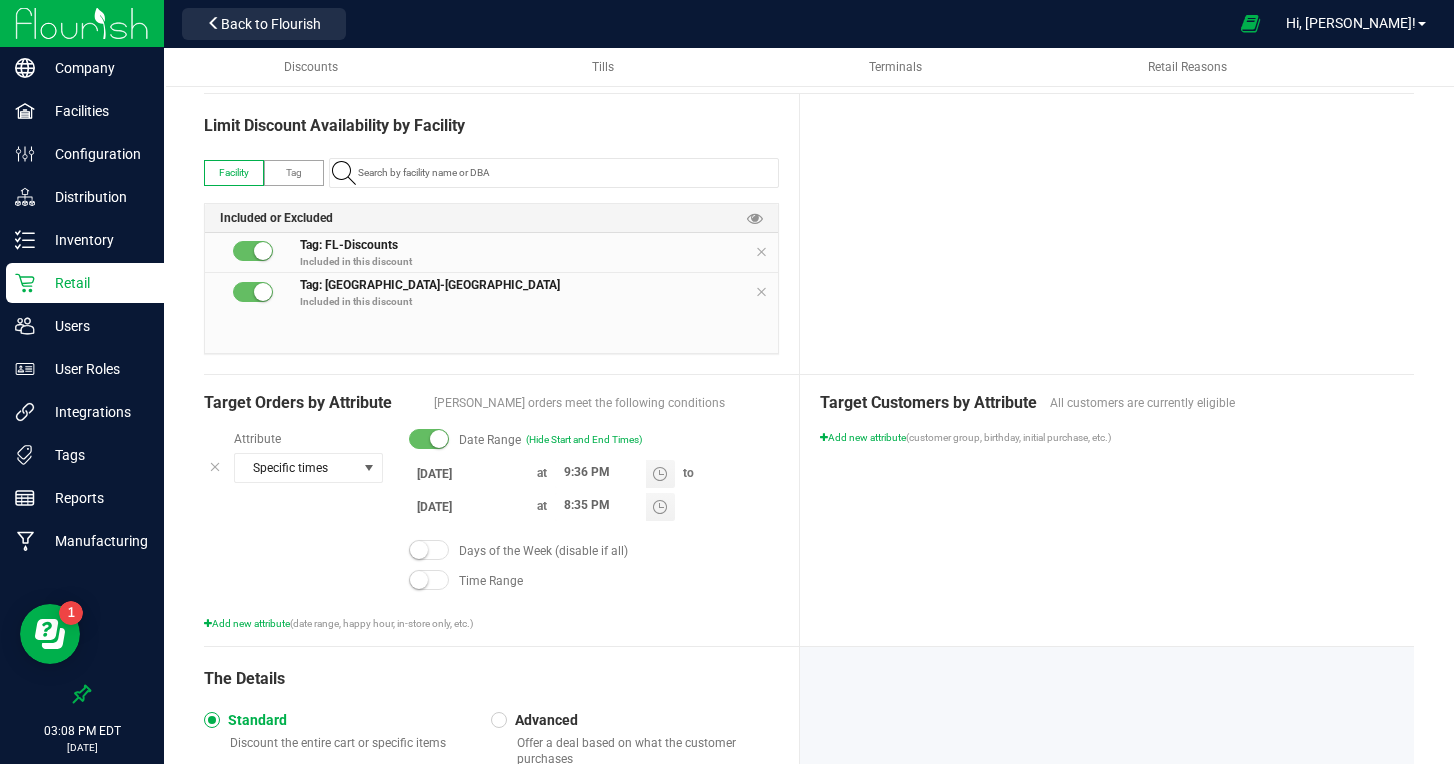 click on "Date Range   (Hide Start and End Times)  [DATE] 9:36 PM to [DATE] 8:35 PM Days of the Week (disable if all) Time Range" at bounding box center (584, 515) 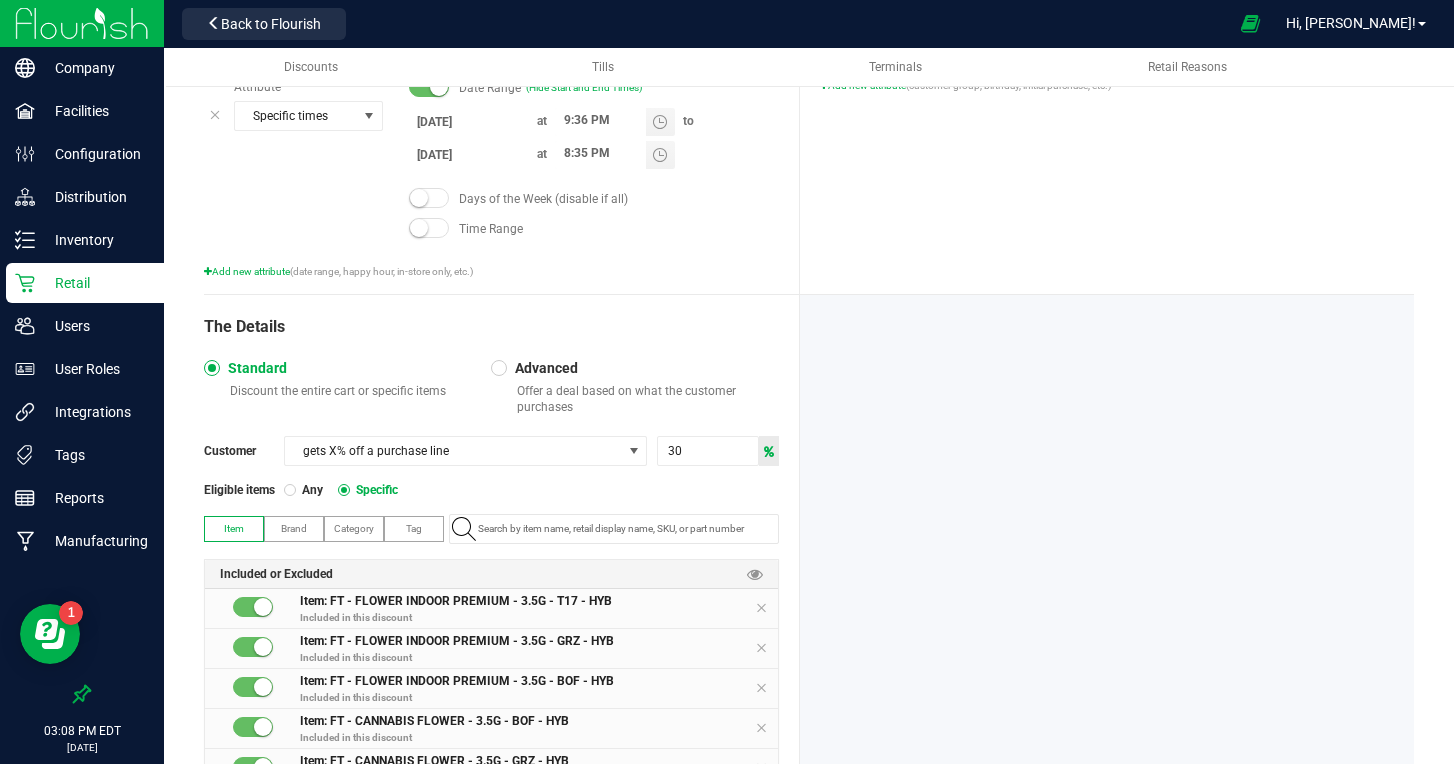 scroll, scrollTop: 713, scrollLeft: 0, axis: vertical 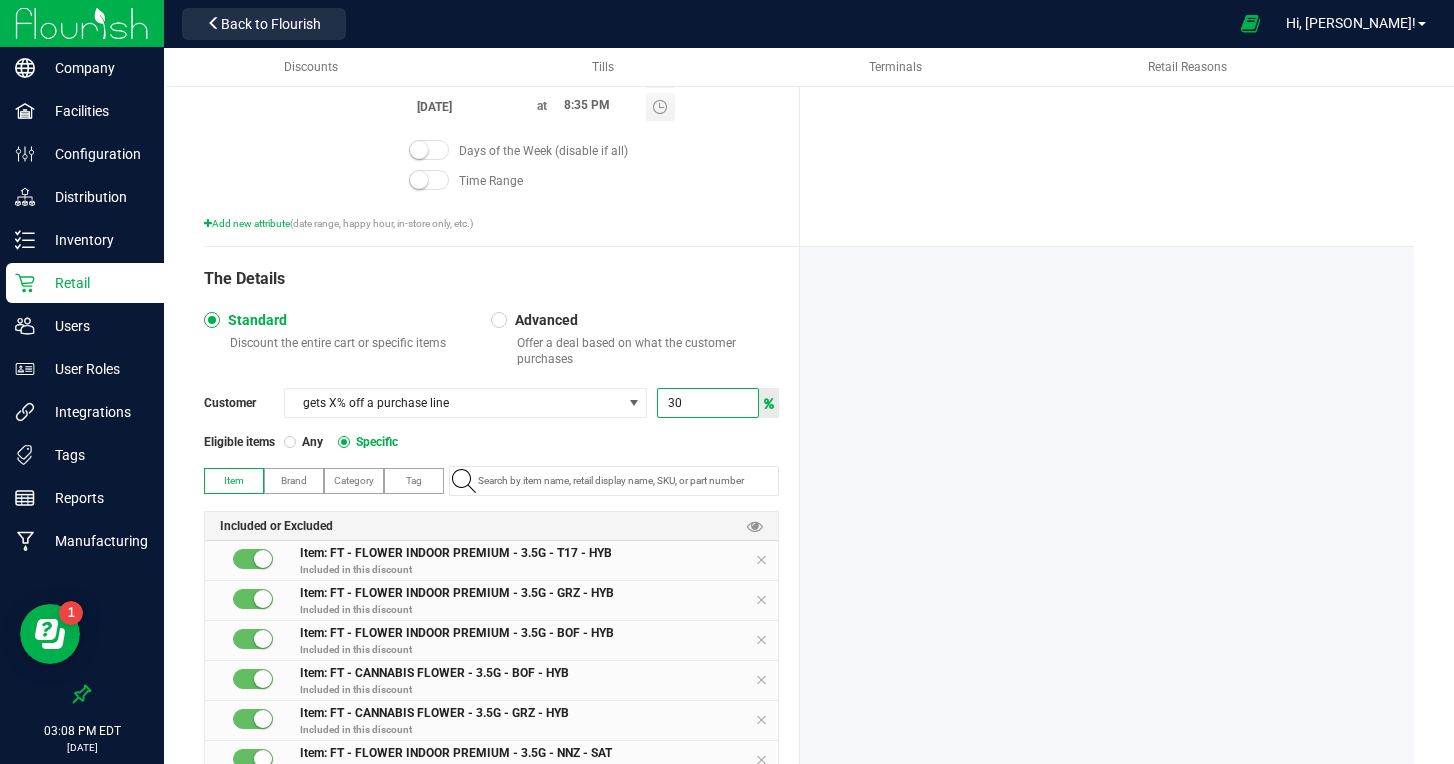 click on "30" at bounding box center [707, 403] 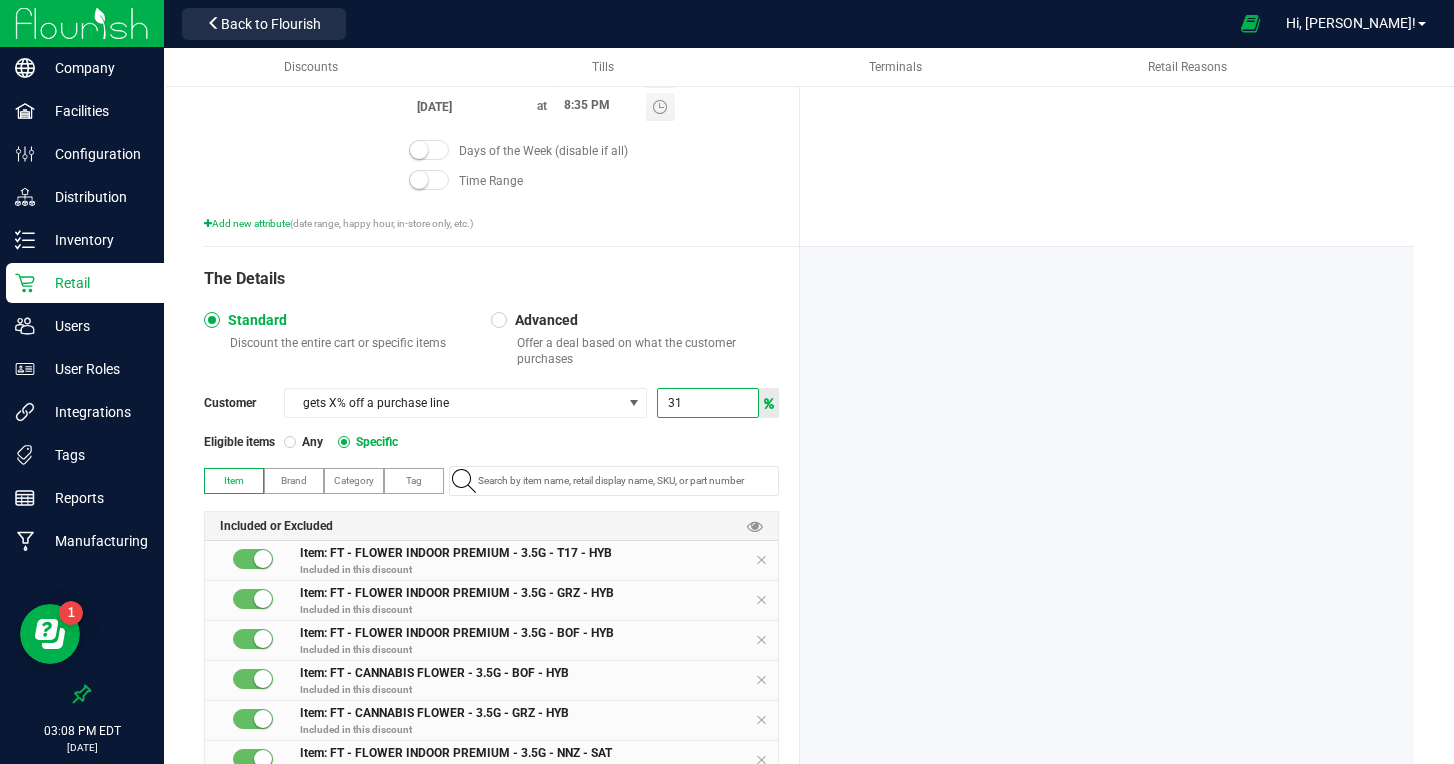 type on "3" 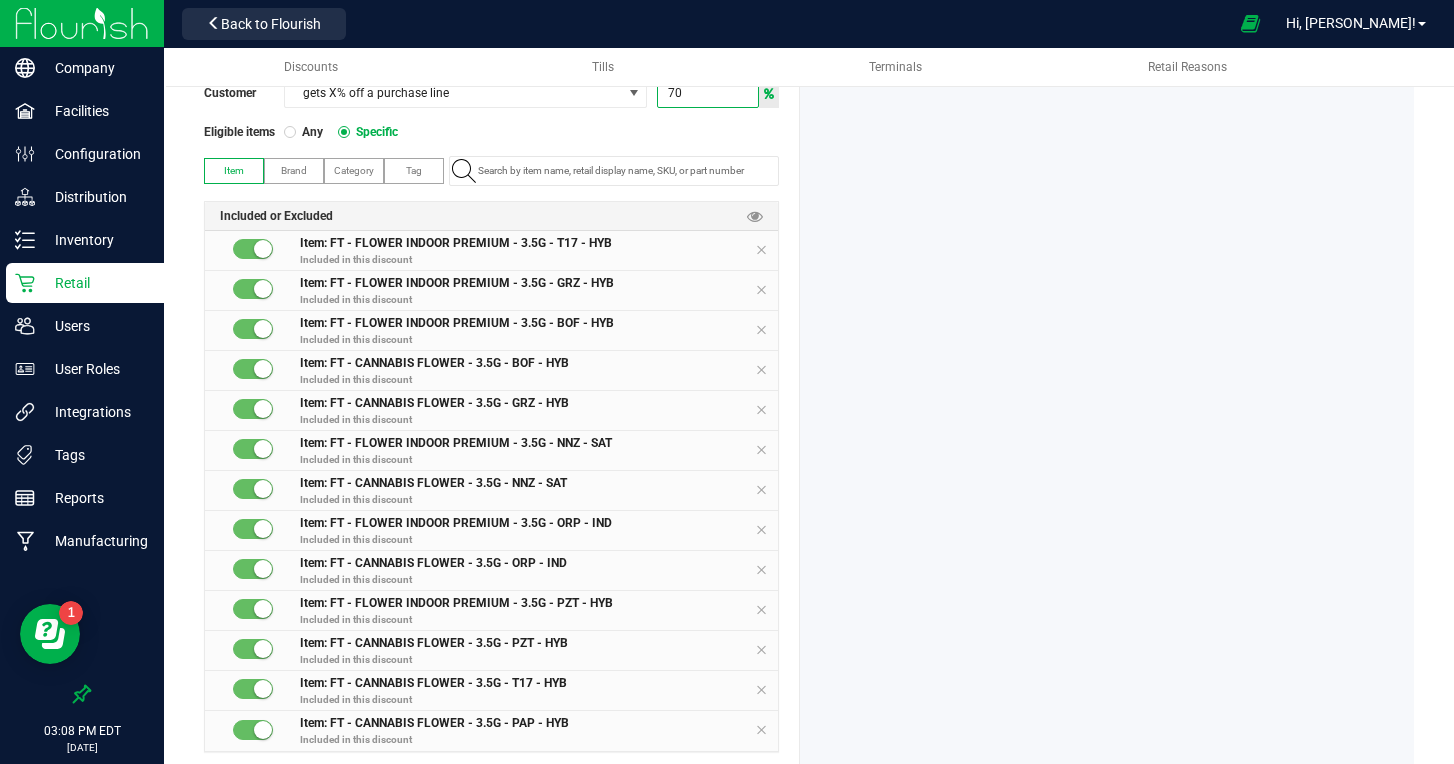 scroll, scrollTop: 1080, scrollLeft: 0, axis: vertical 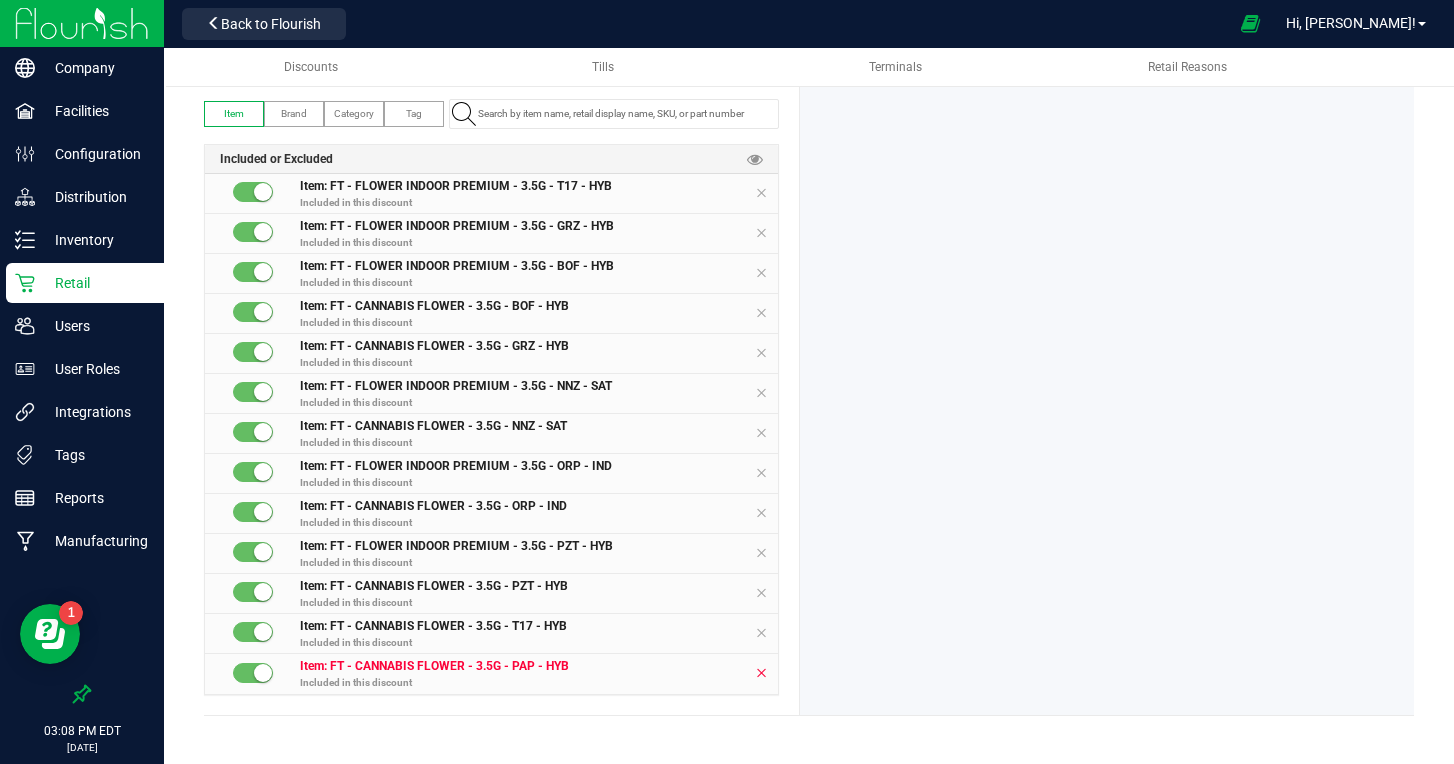 type on "70" 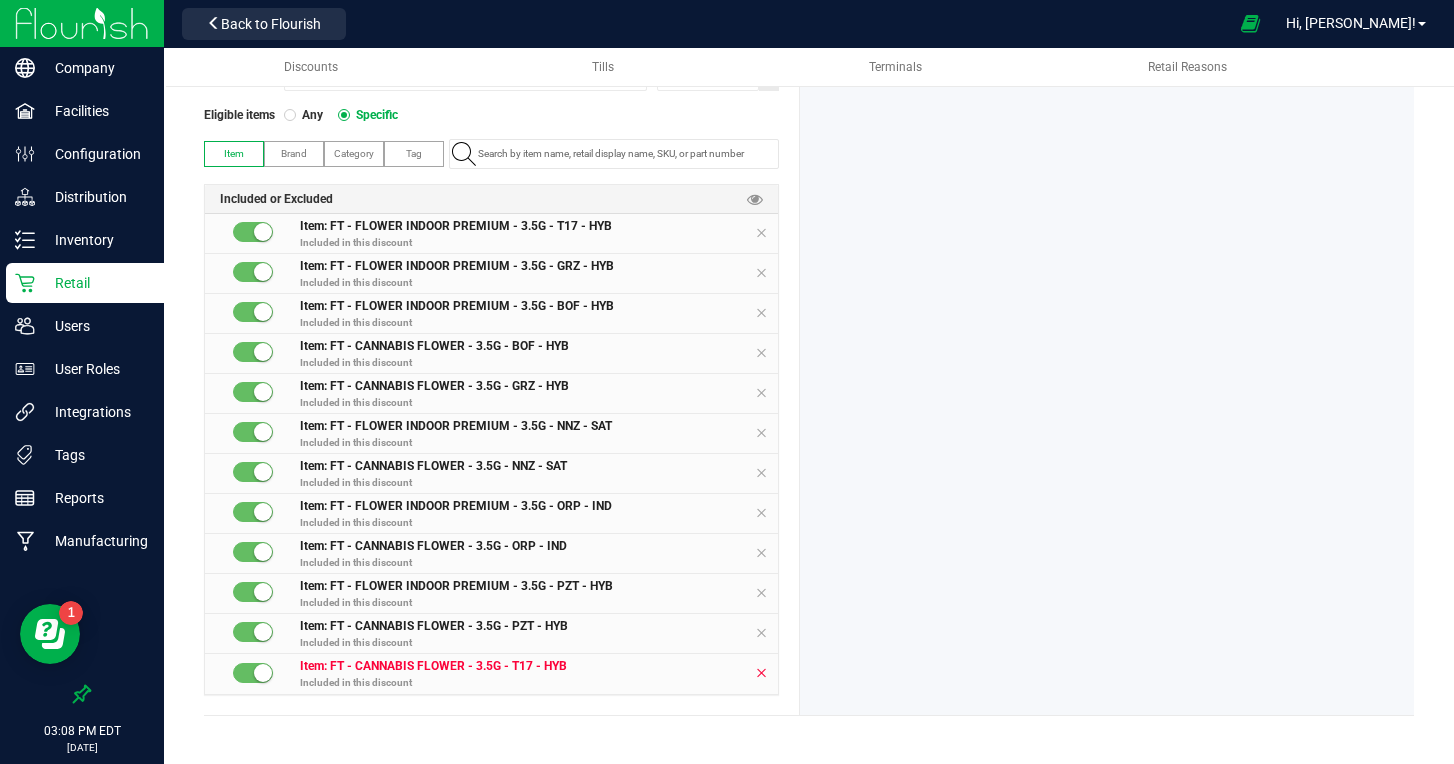 click at bounding box center (761, 673) 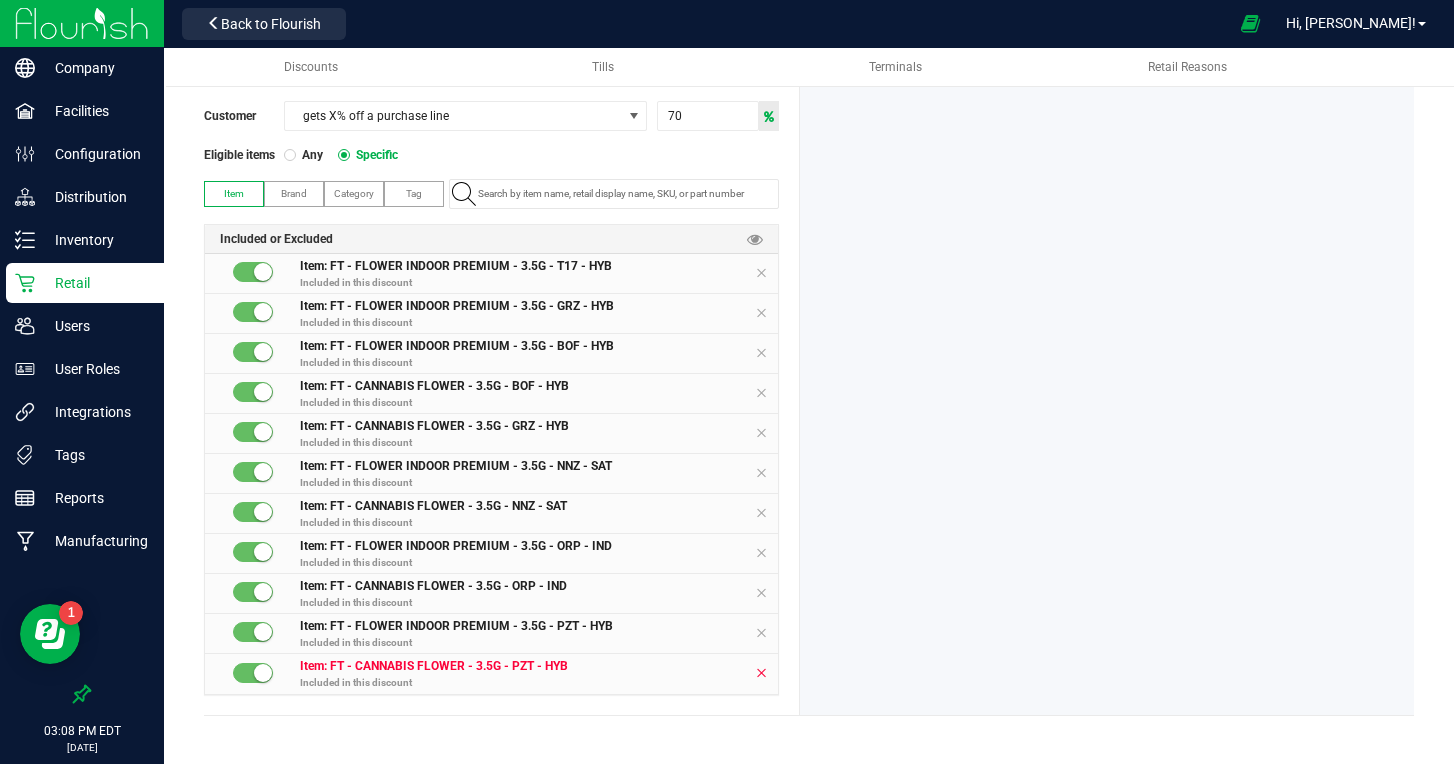 click at bounding box center [761, 673] 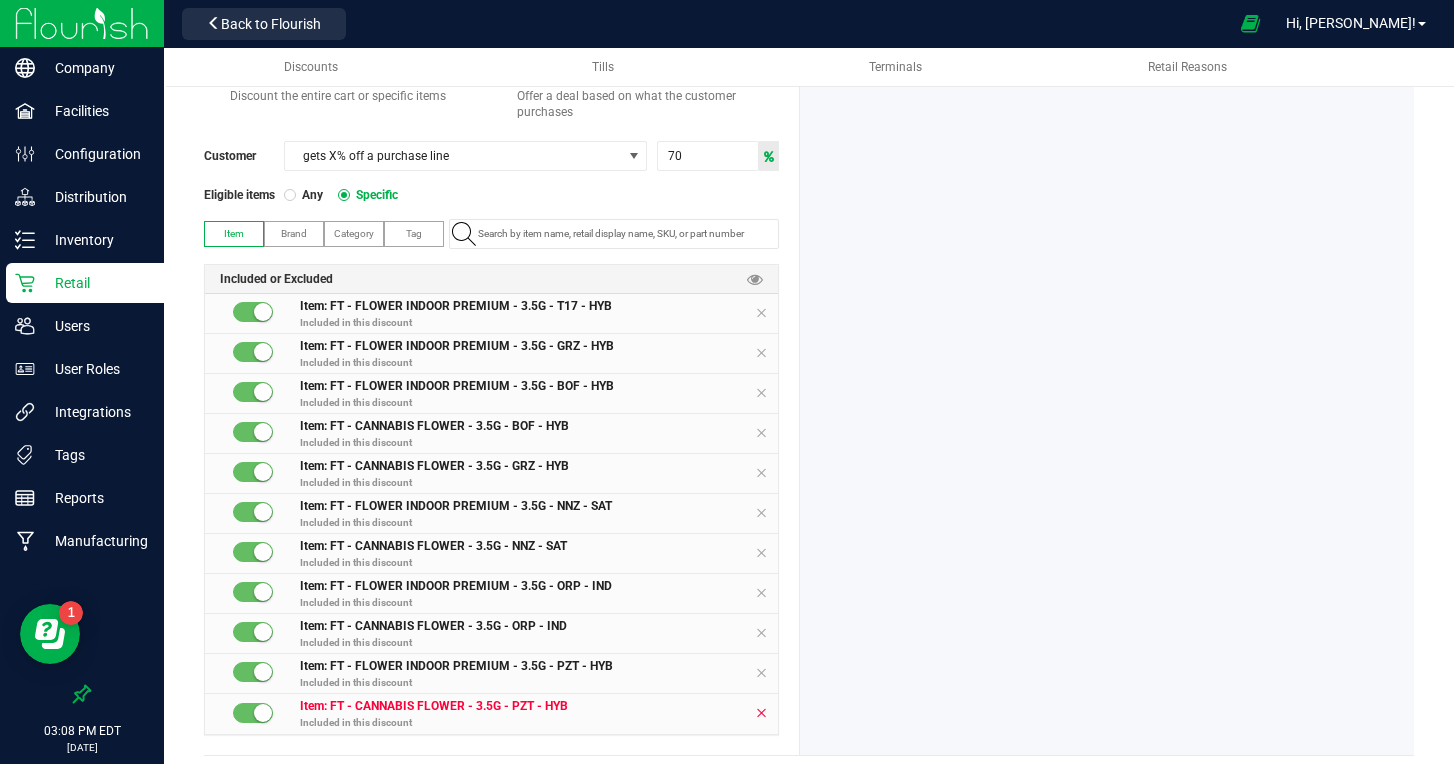 click at bounding box center (761, 673) 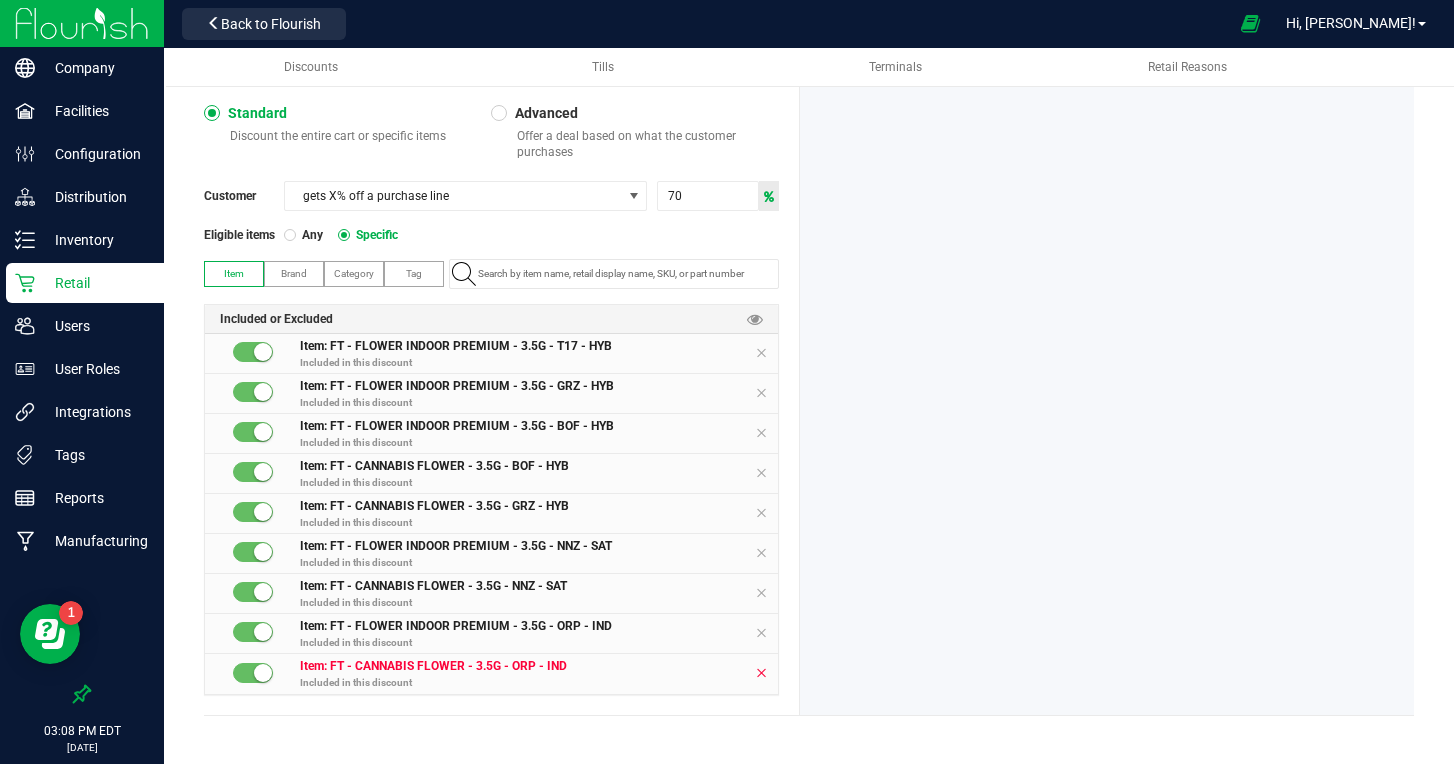 click at bounding box center [761, 673] 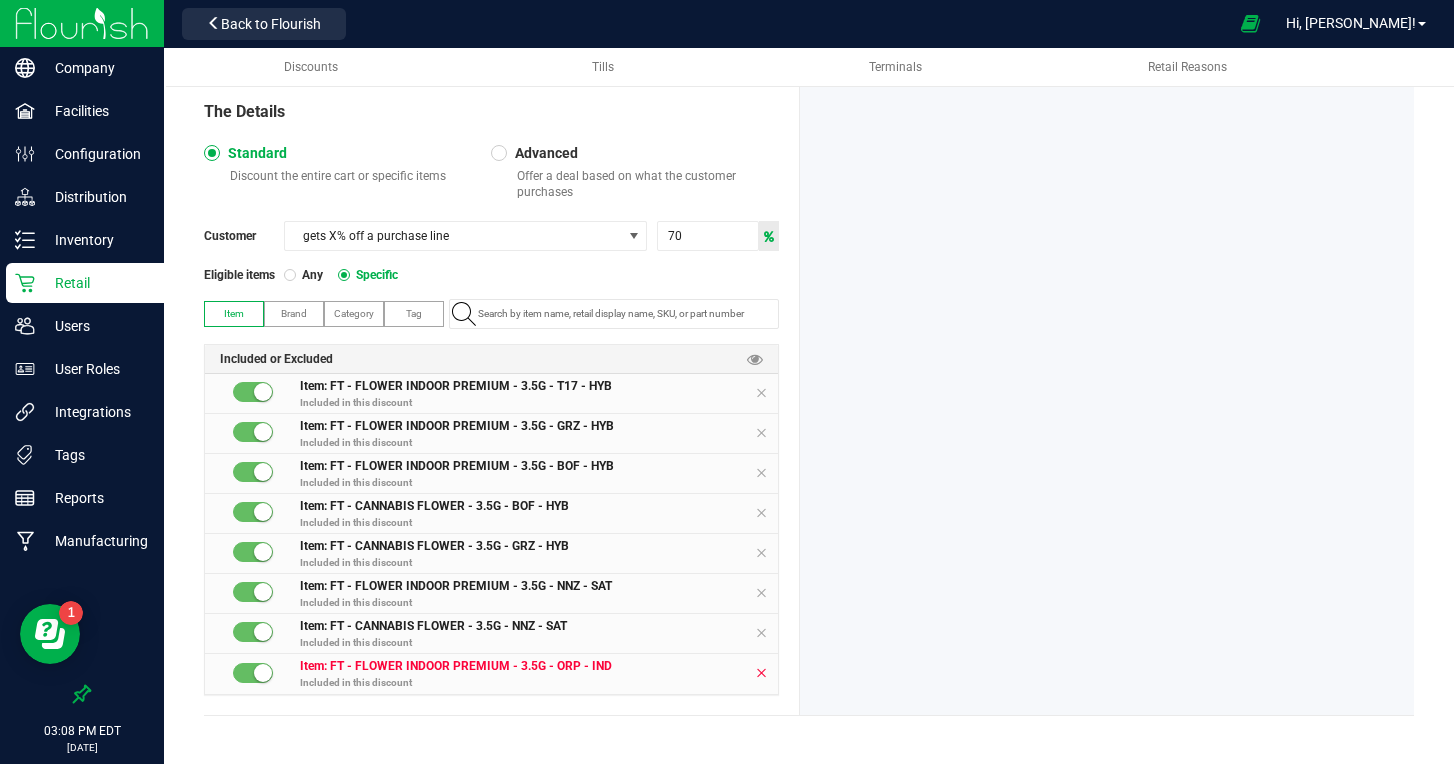 click at bounding box center [761, 673] 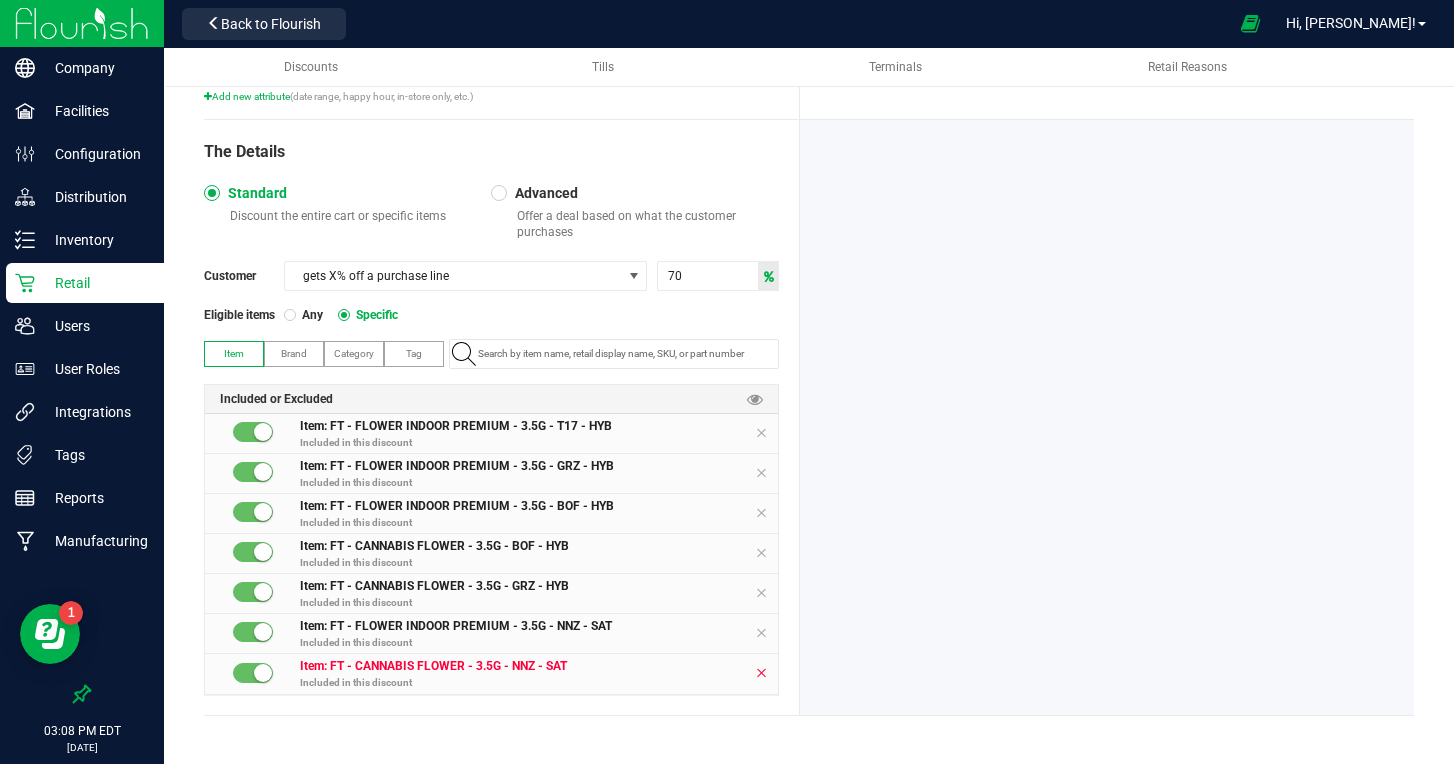 click at bounding box center [761, 673] 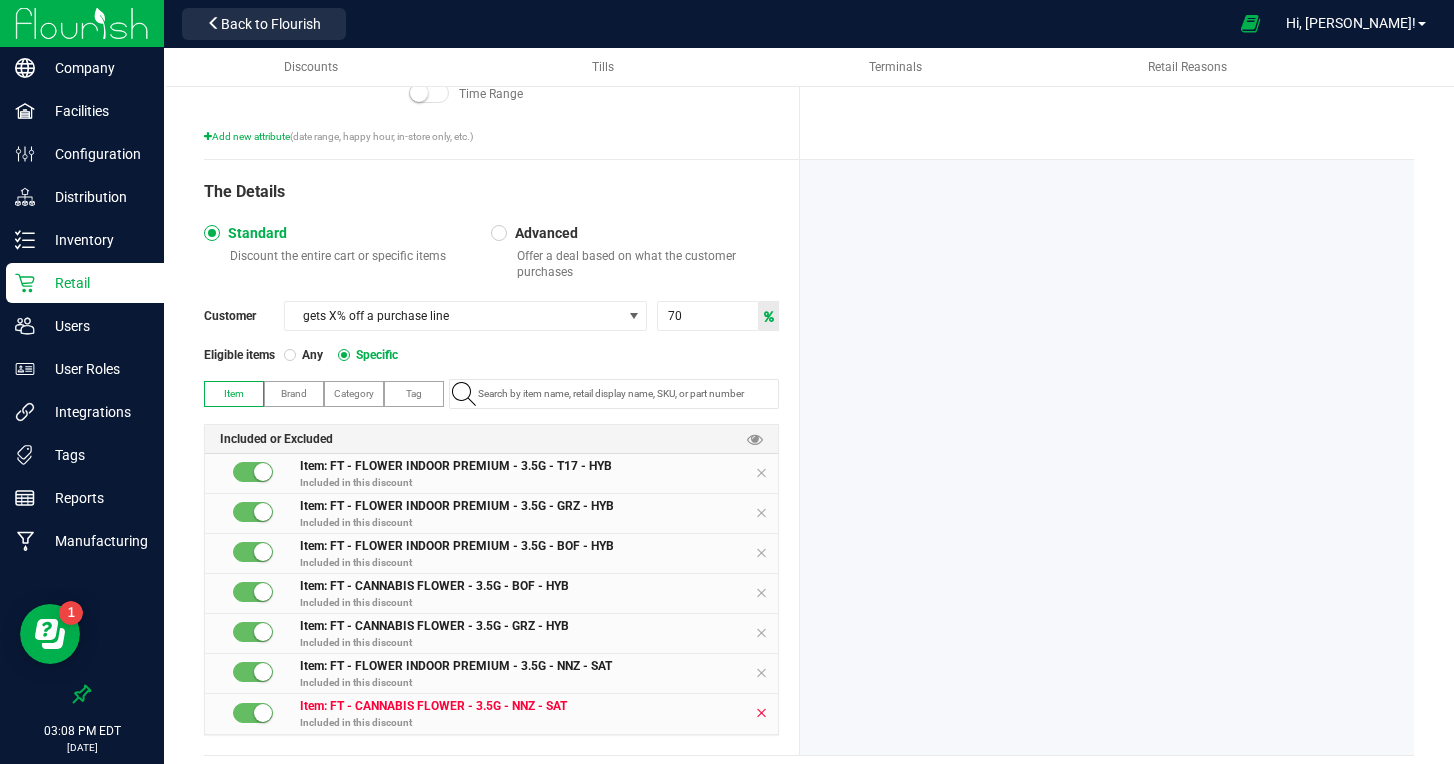 click at bounding box center (761, 673) 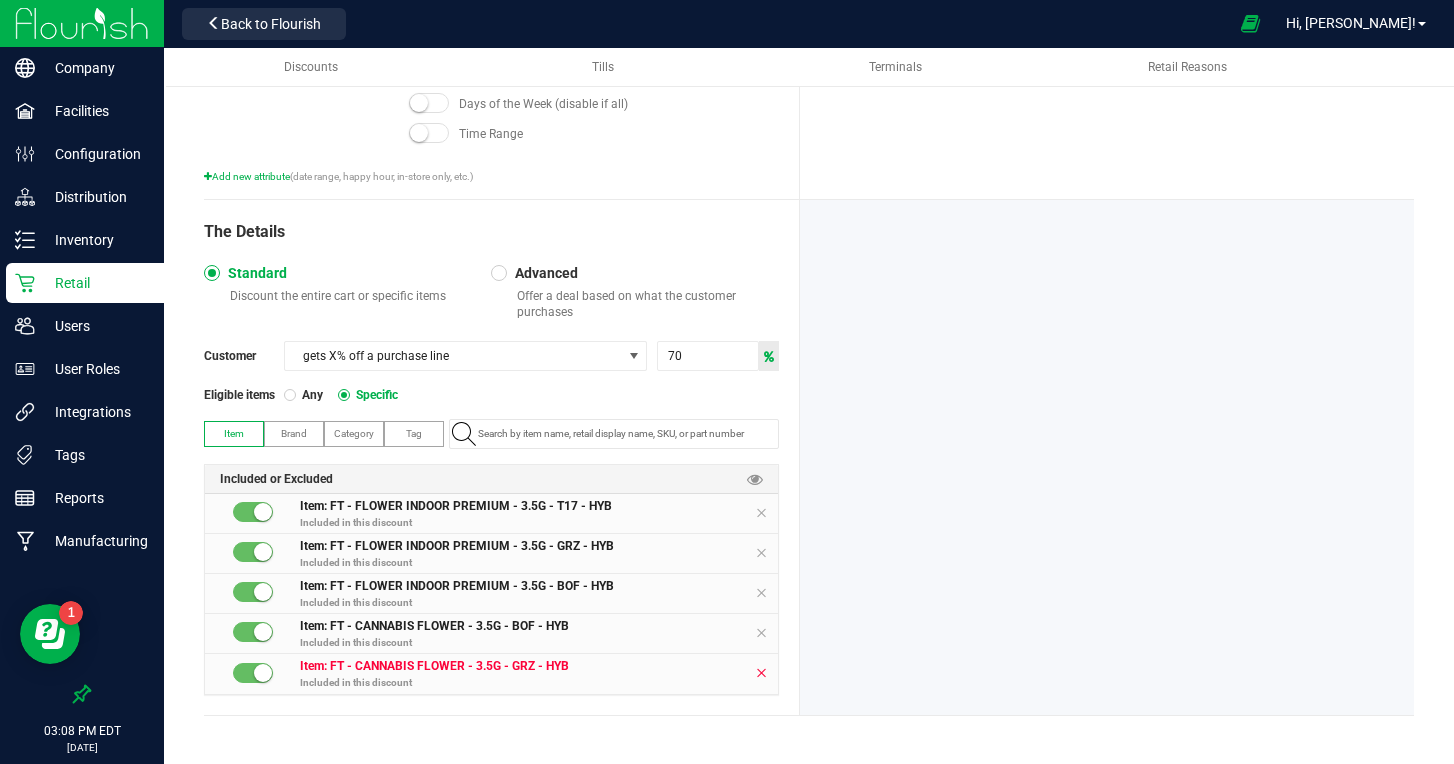 click at bounding box center [761, 673] 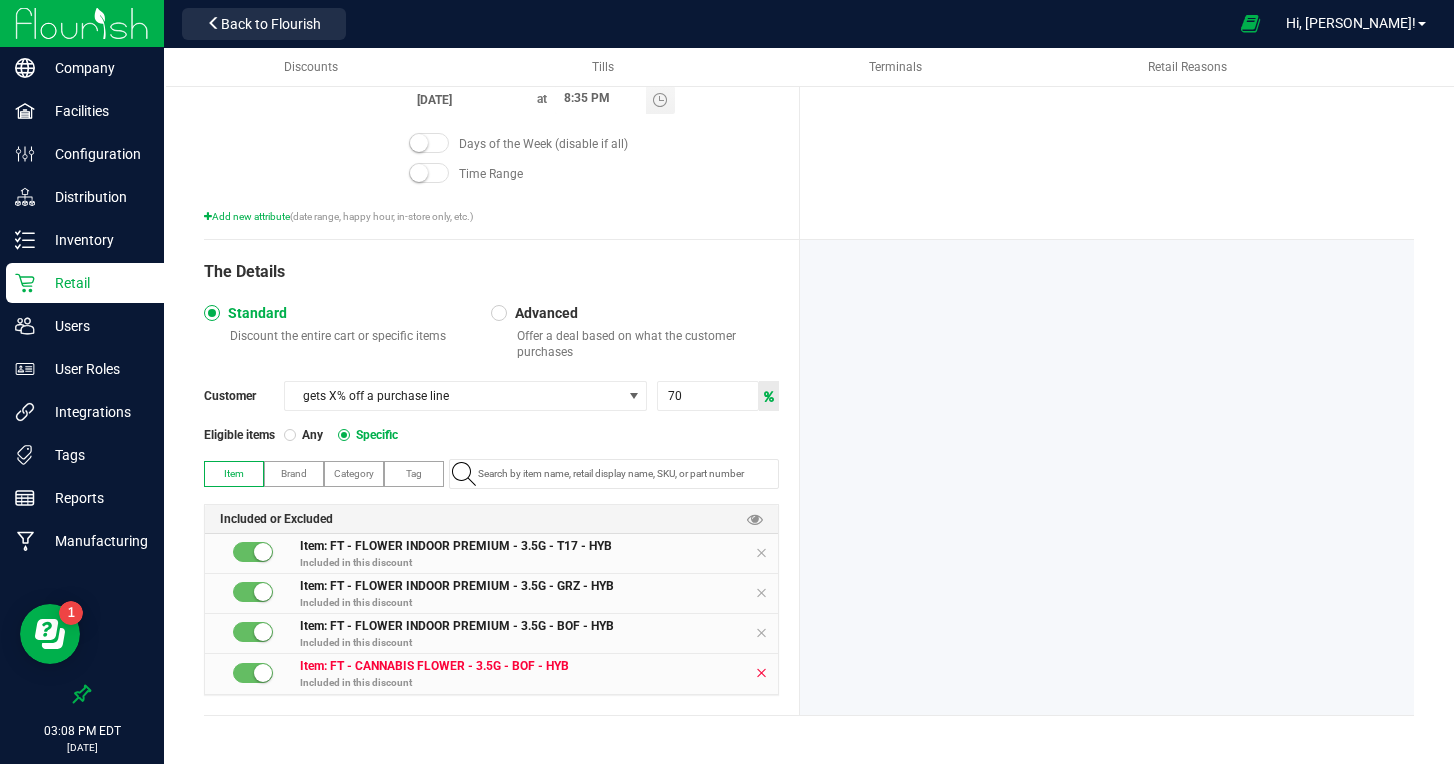 click at bounding box center [761, 673] 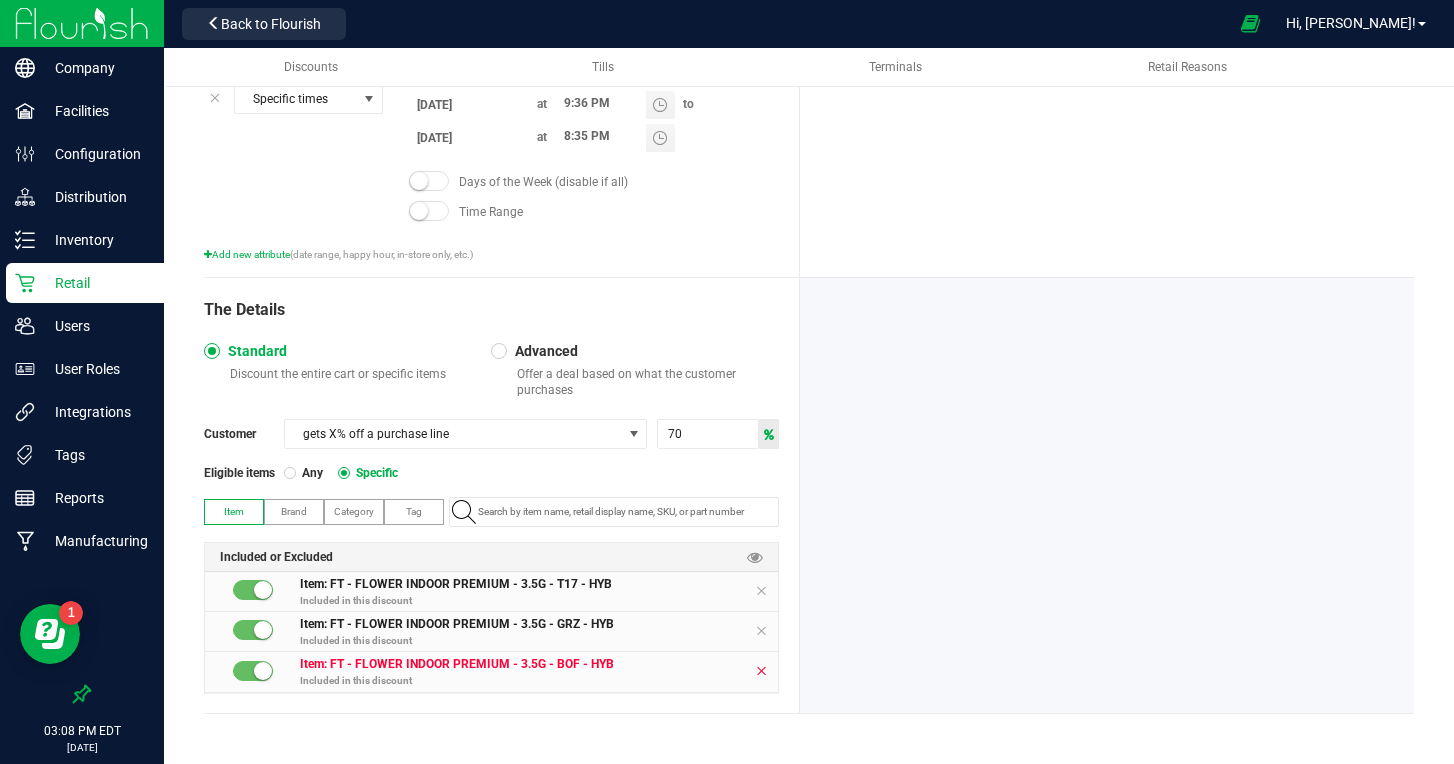 scroll, scrollTop: 680, scrollLeft: 0, axis: vertical 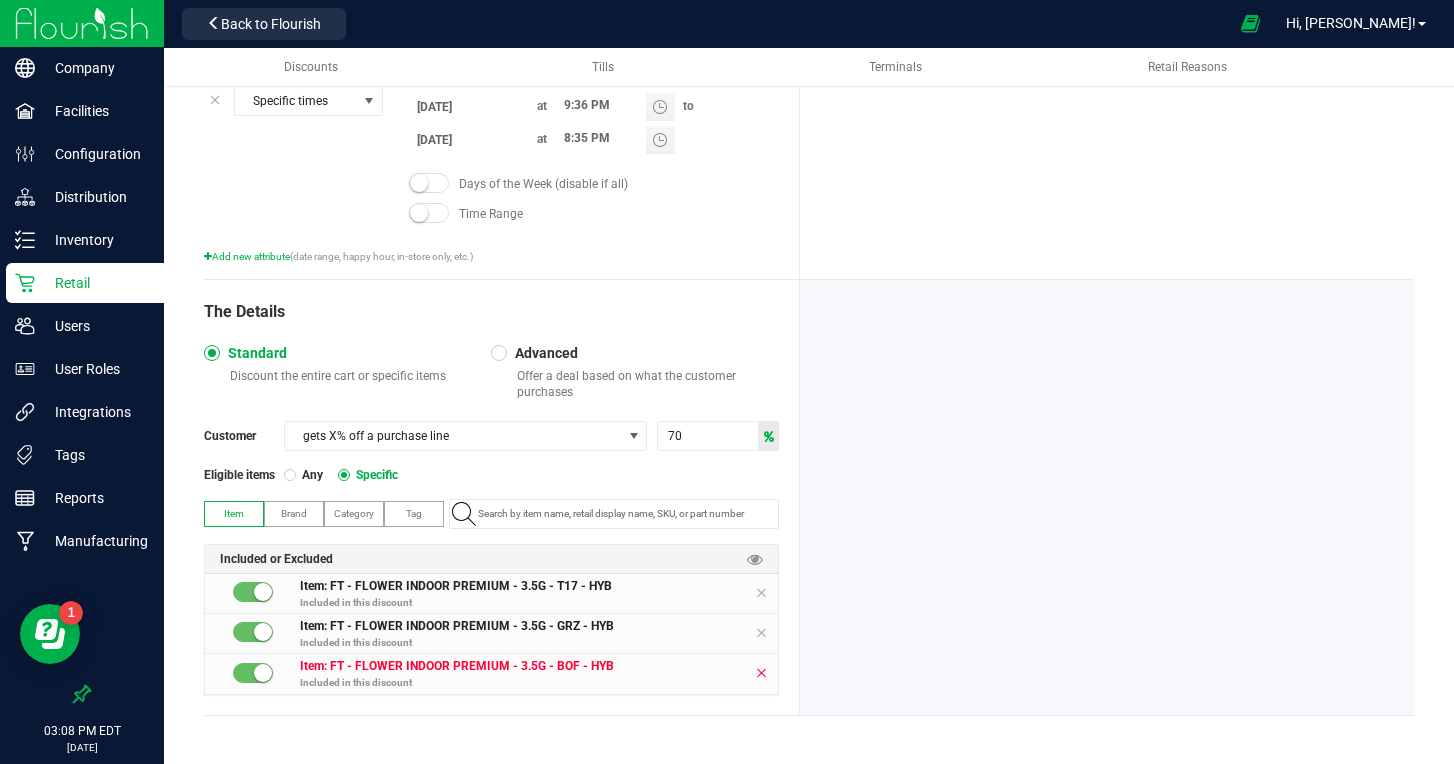 click at bounding box center [761, 673] 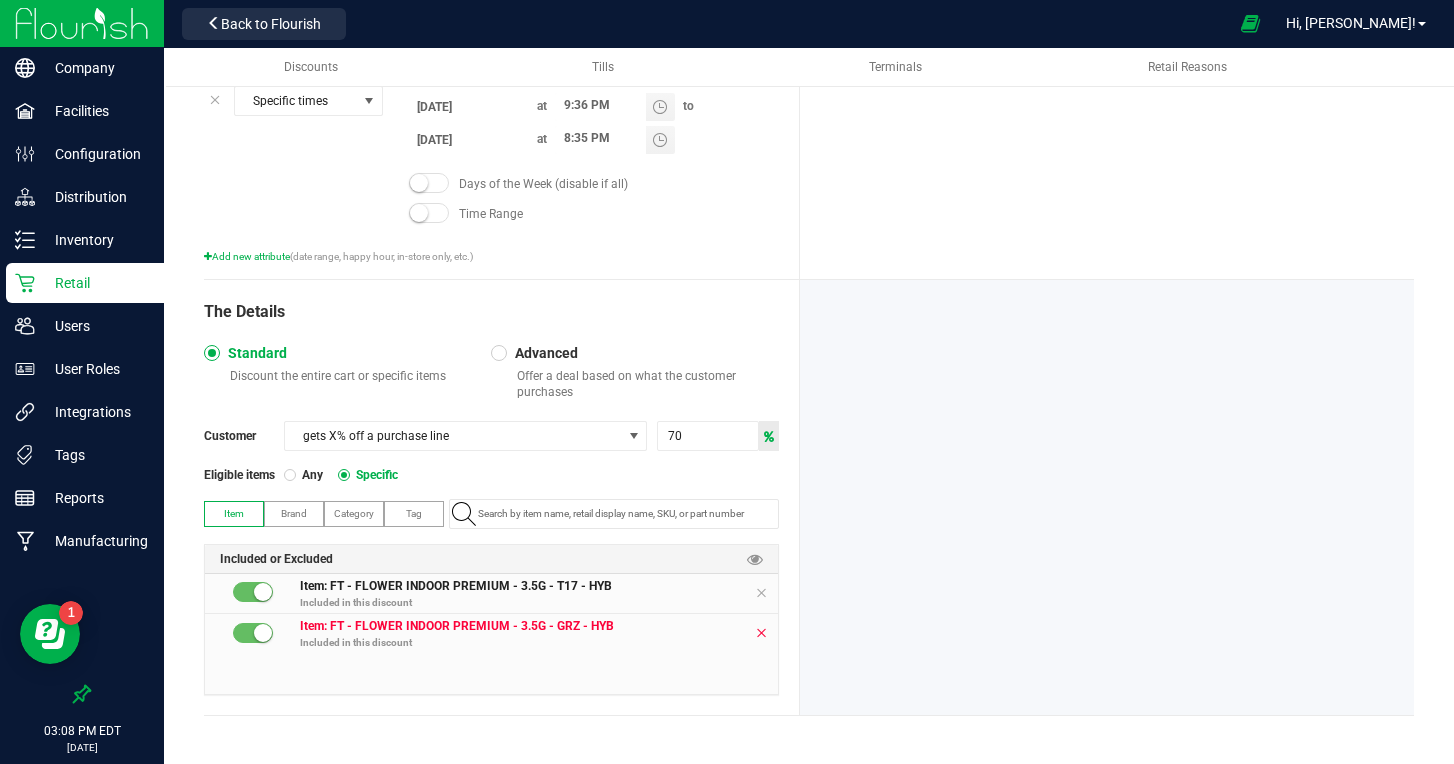 drag, startPoint x: 764, startPoint y: 626, endPoint x: 758, endPoint y: 608, distance: 18.973665 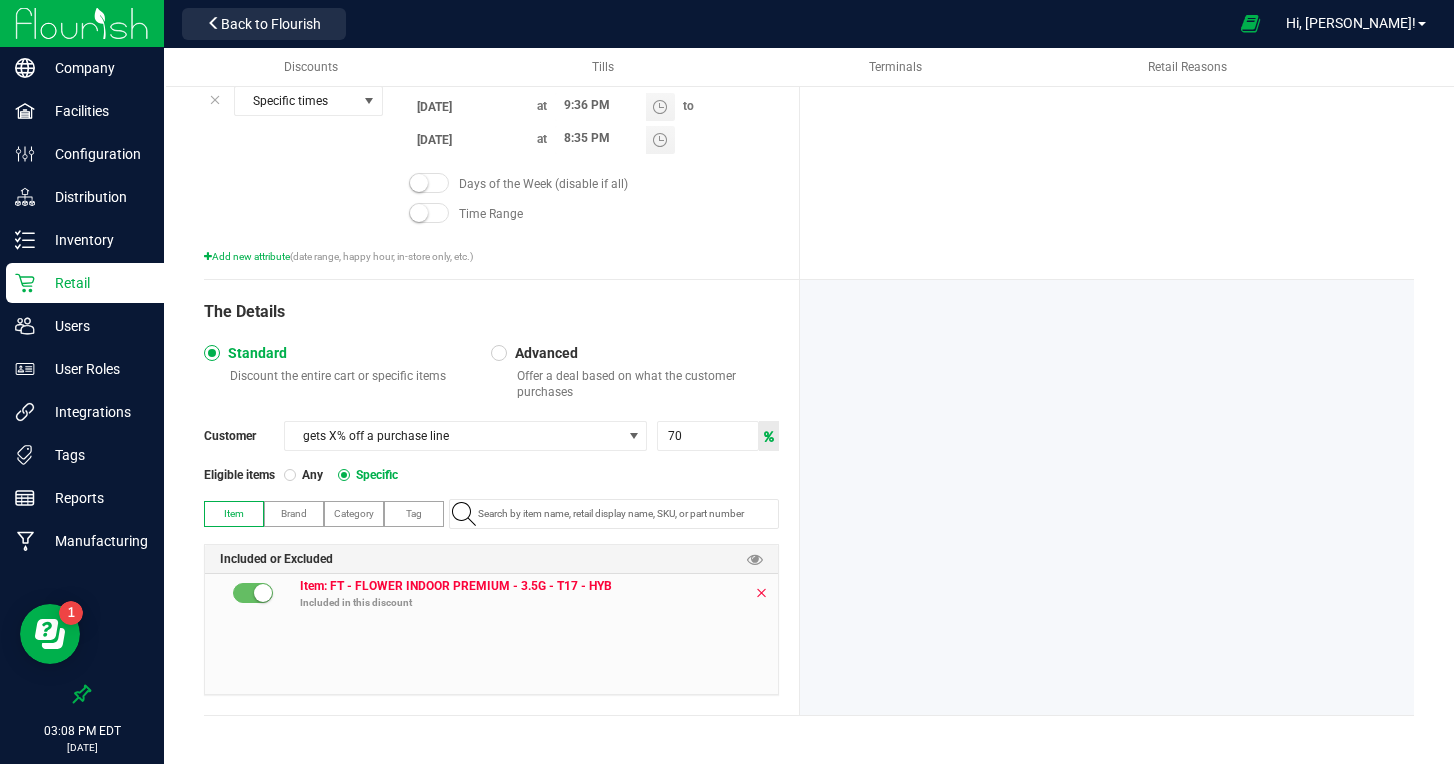 click at bounding box center [761, 593] 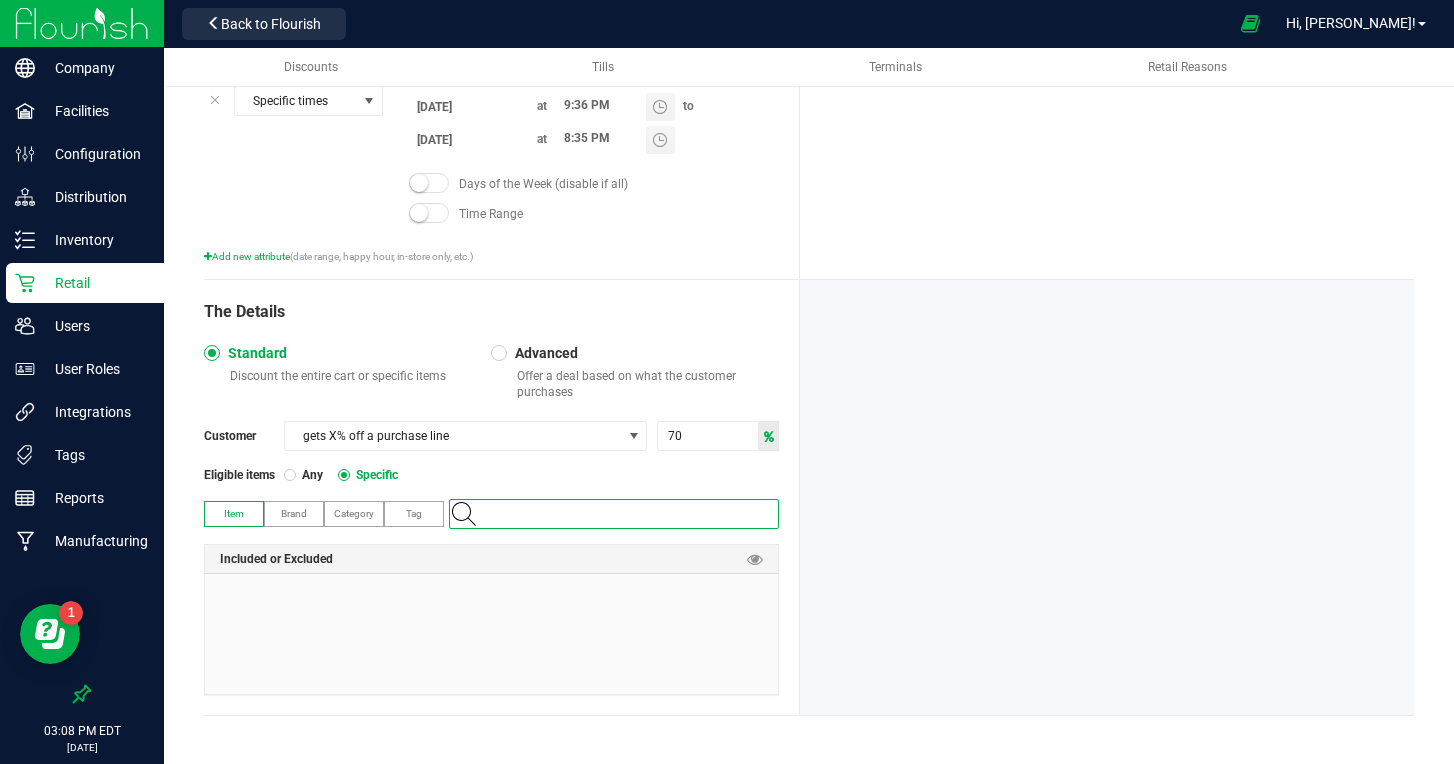 click at bounding box center [624, 514] 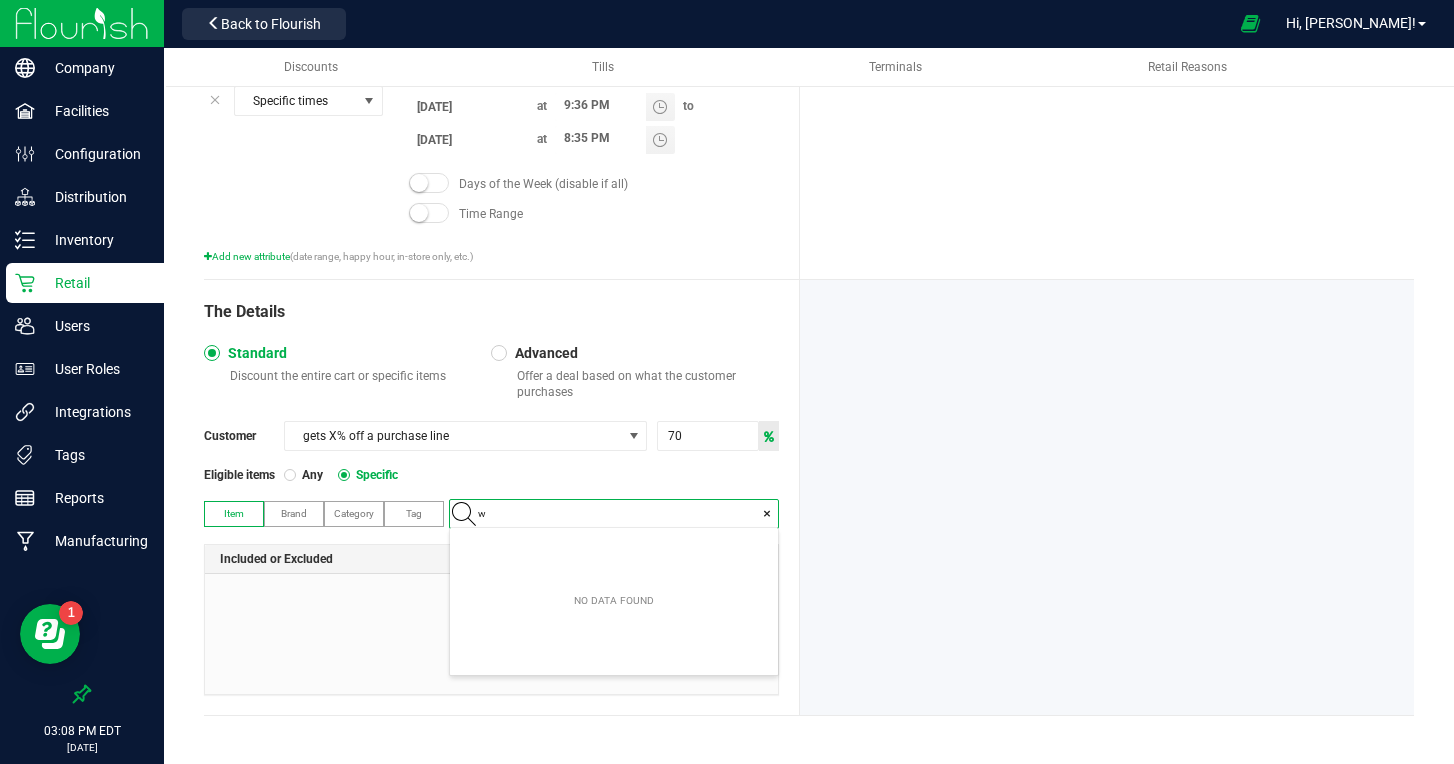 scroll, scrollTop: 99972, scrollLeft: 99672, axis: both 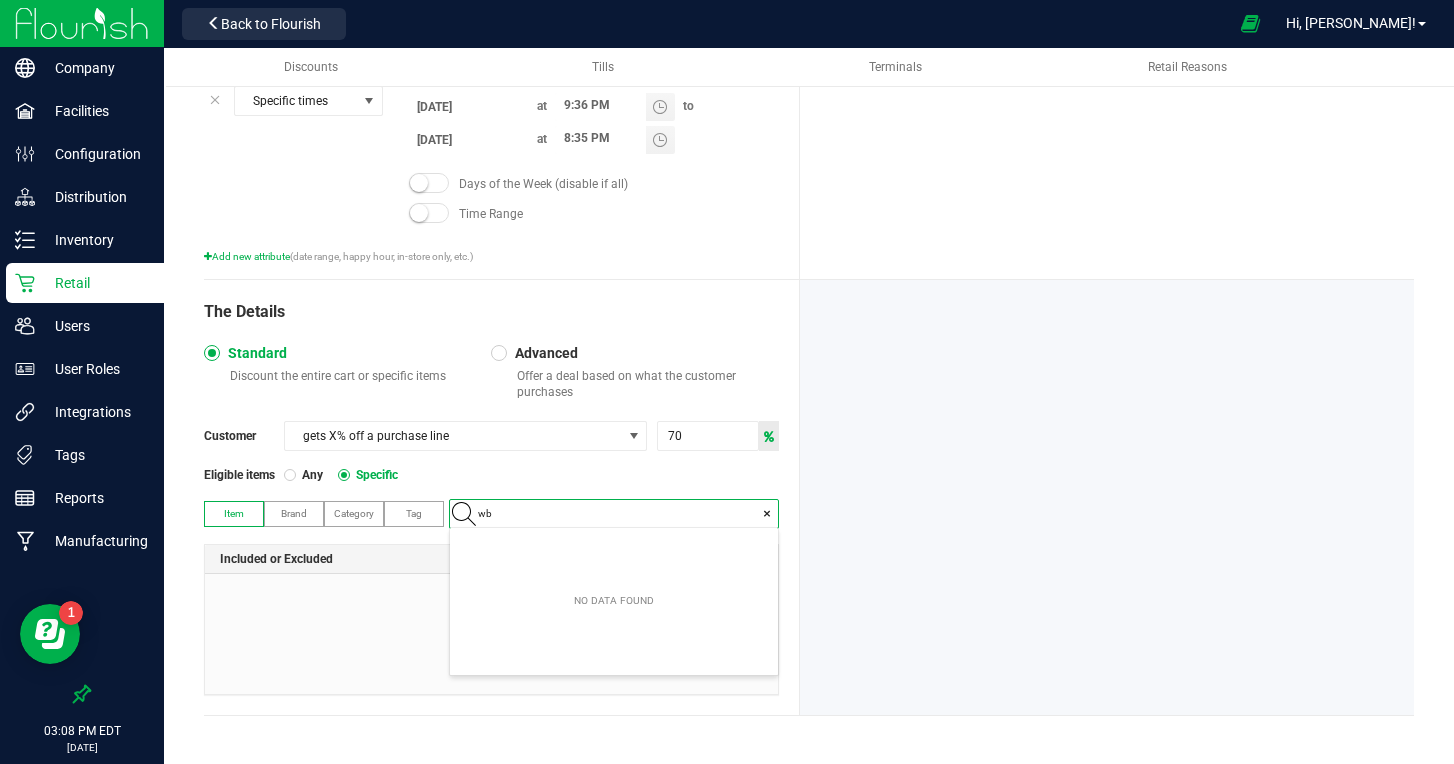 type on "wbv" 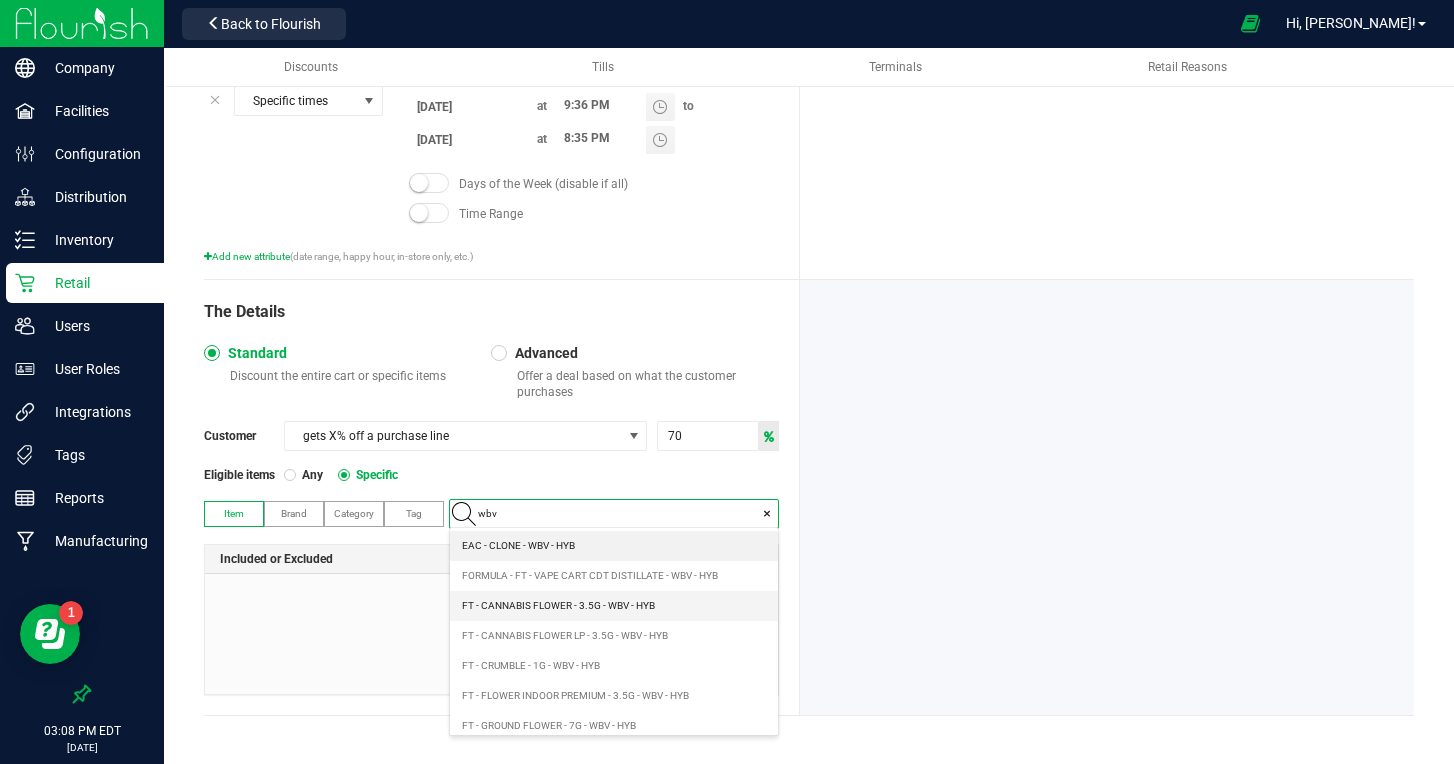 click on "FT - CANNABIS FLOWER - 3.5G - WBV - HYB" at bounding box center (558, 606) 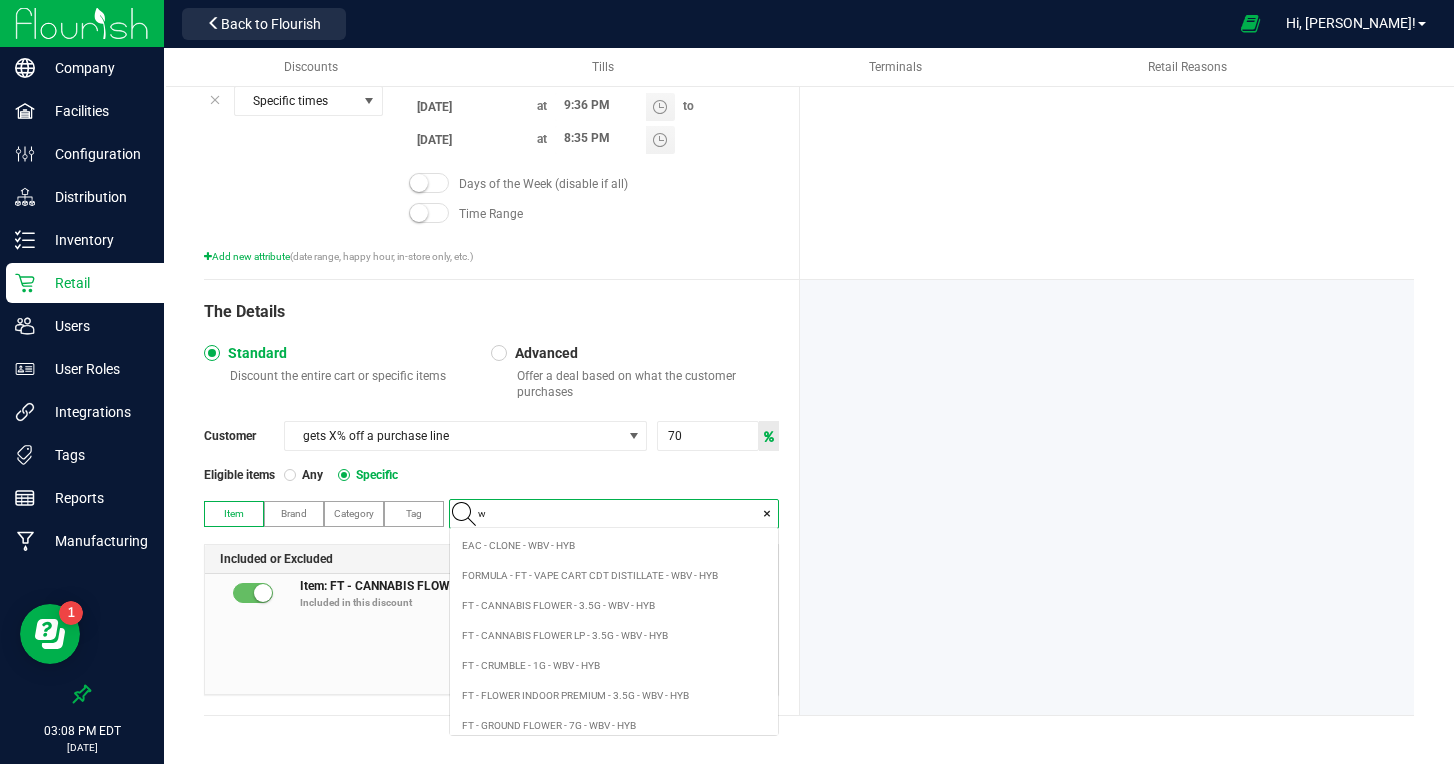 scroll, scrollTop: 99972, scrollLeft: 99672, axis: both 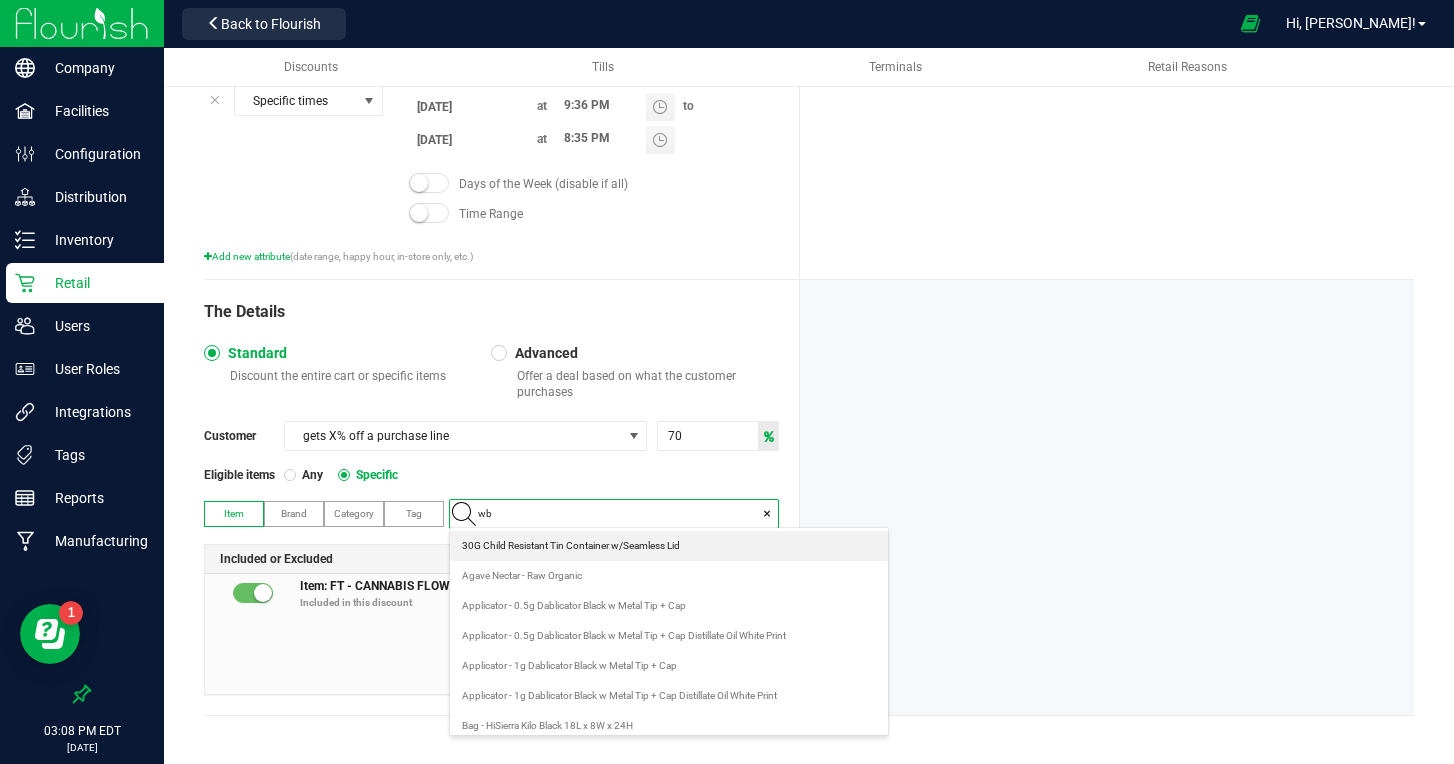 type on "wbv" 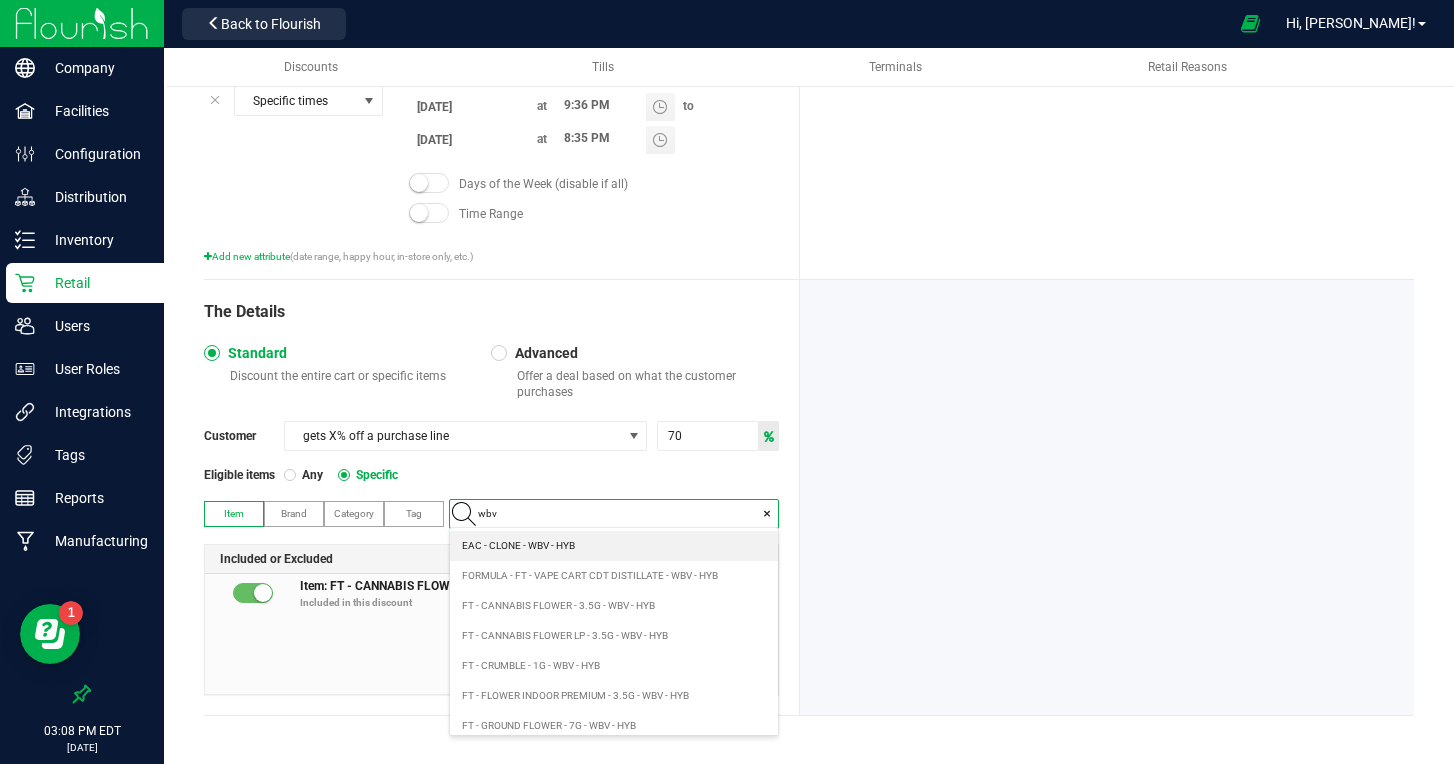 click on "FT - FLOWER INDOOR PREMIUM - 3.5G - WBV - HYB" at bounding box center [575, 696] 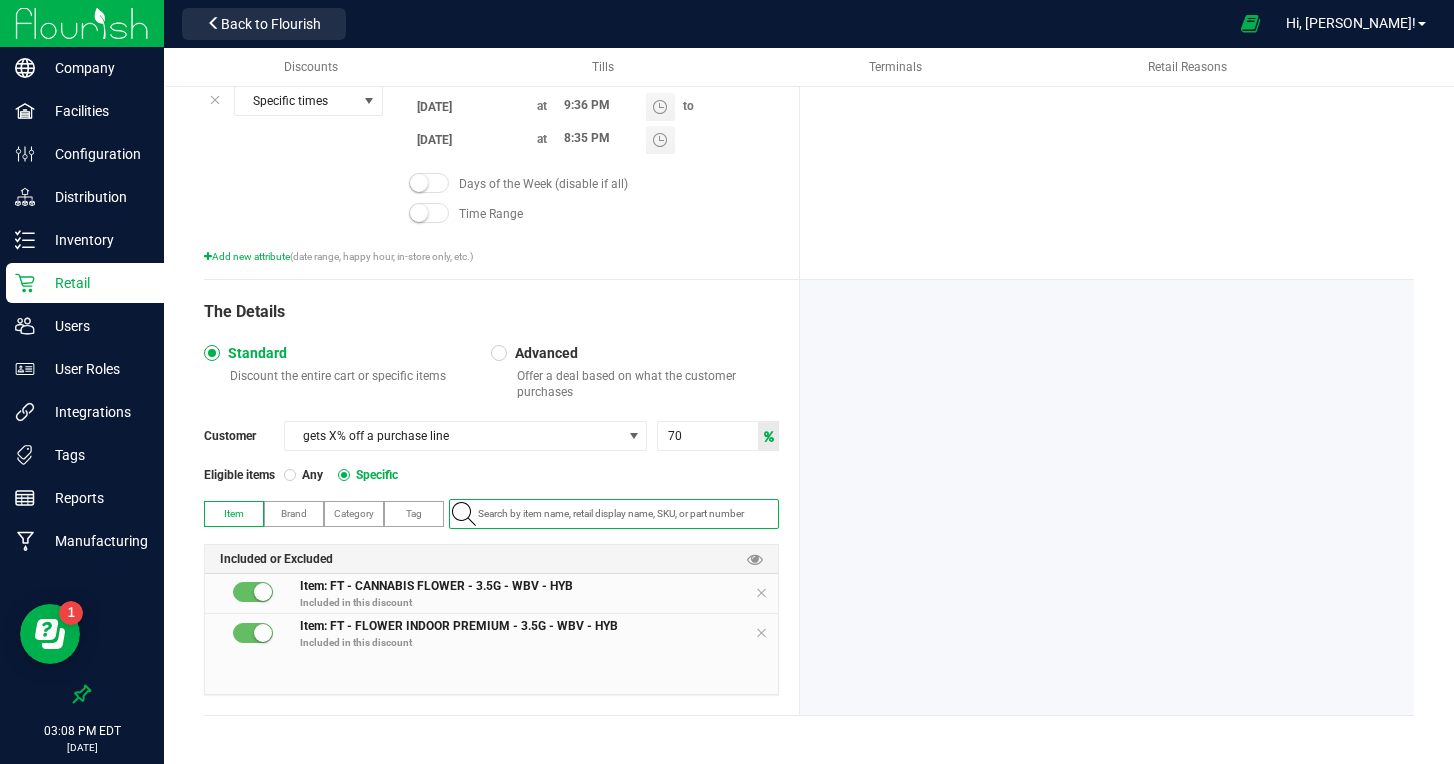 click at bounding box center (1107, 497) 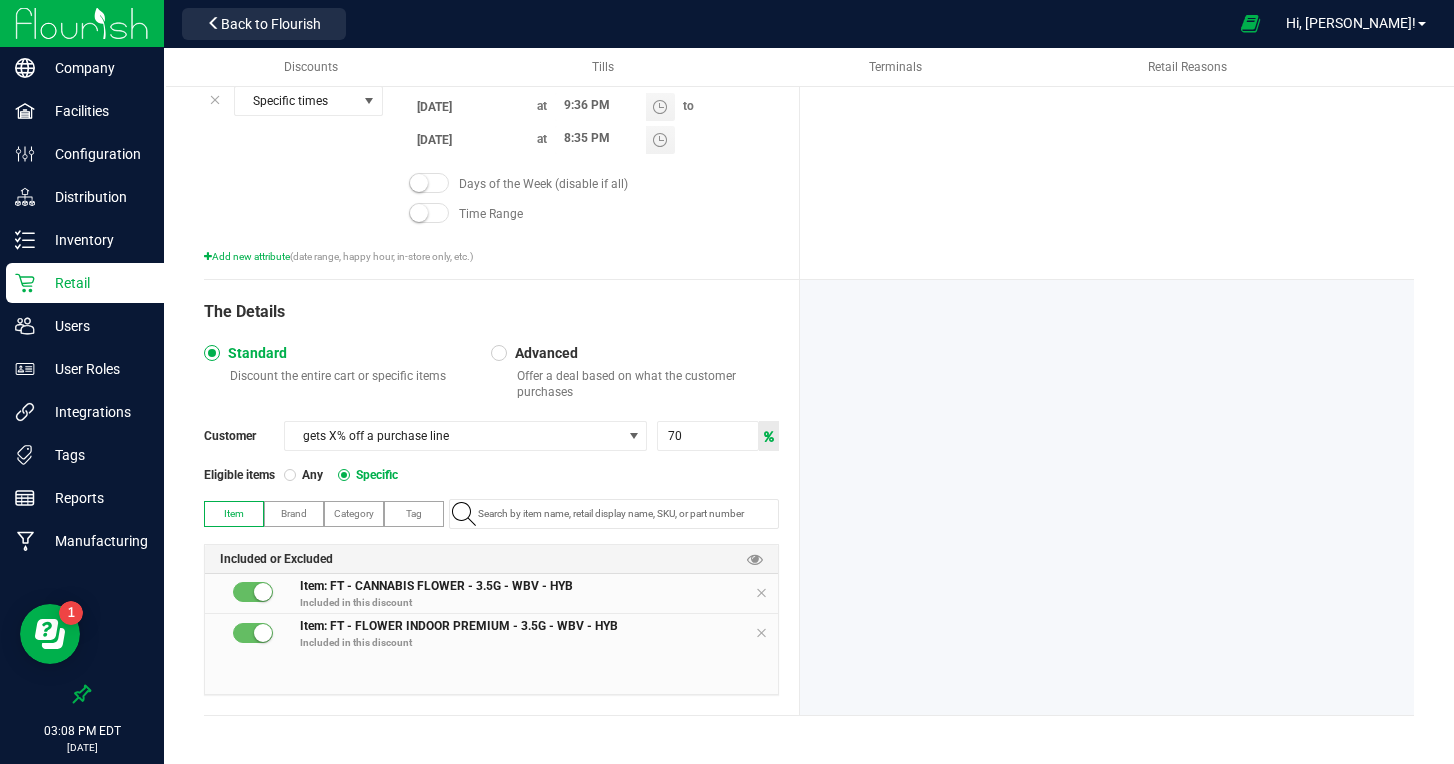 click at bounding box center (1107, 497) 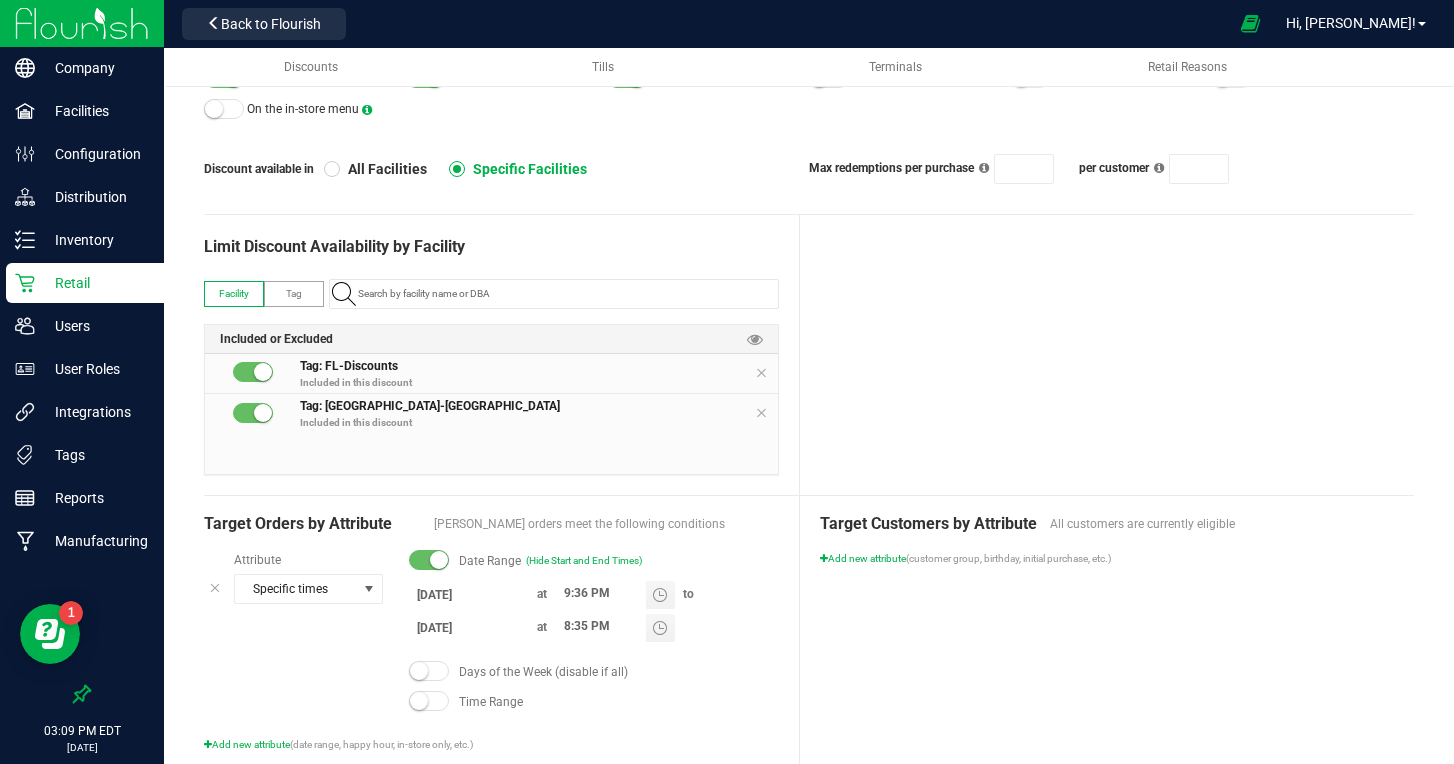 scroll, scrollTop: 171, scrollLeft: 0, axis: vertical 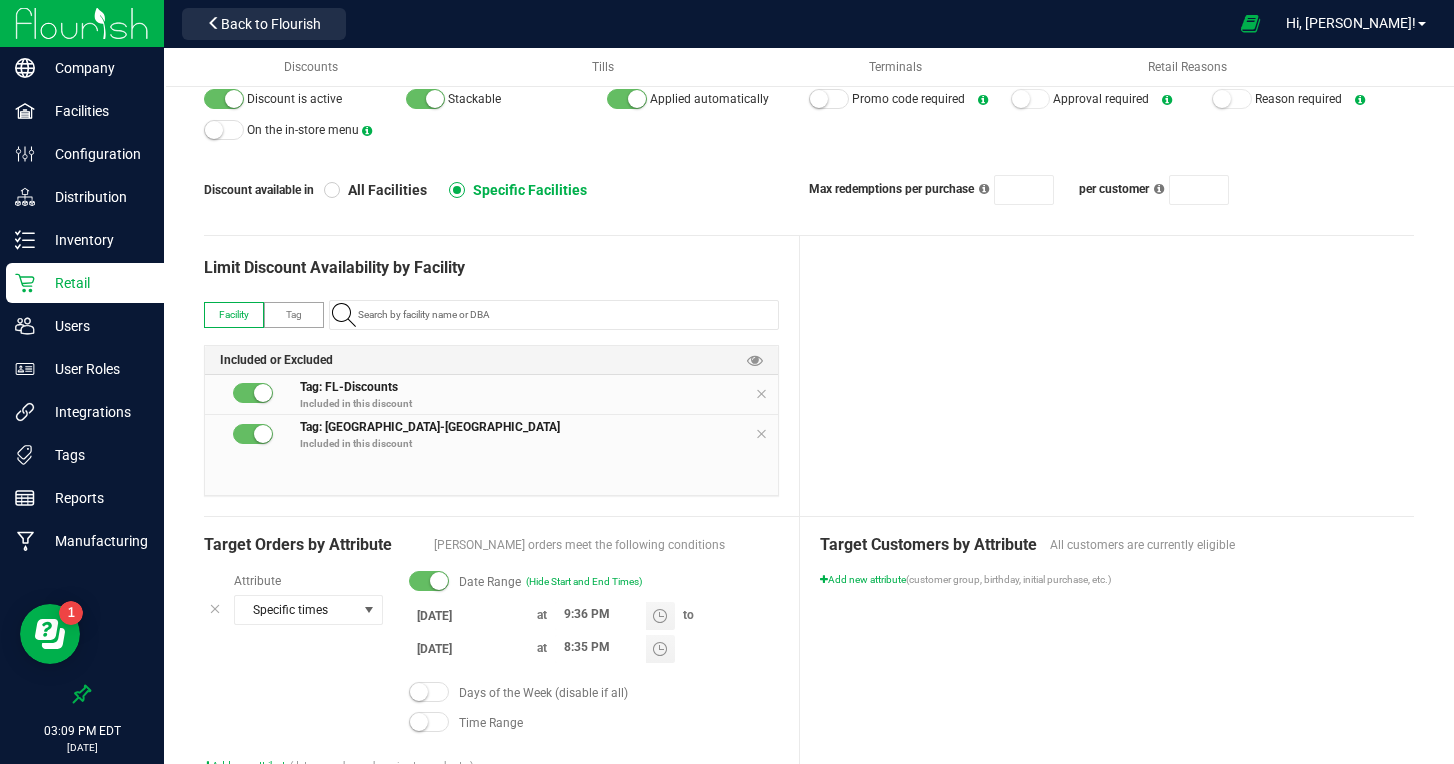 click at bounding box center (1107, 376) 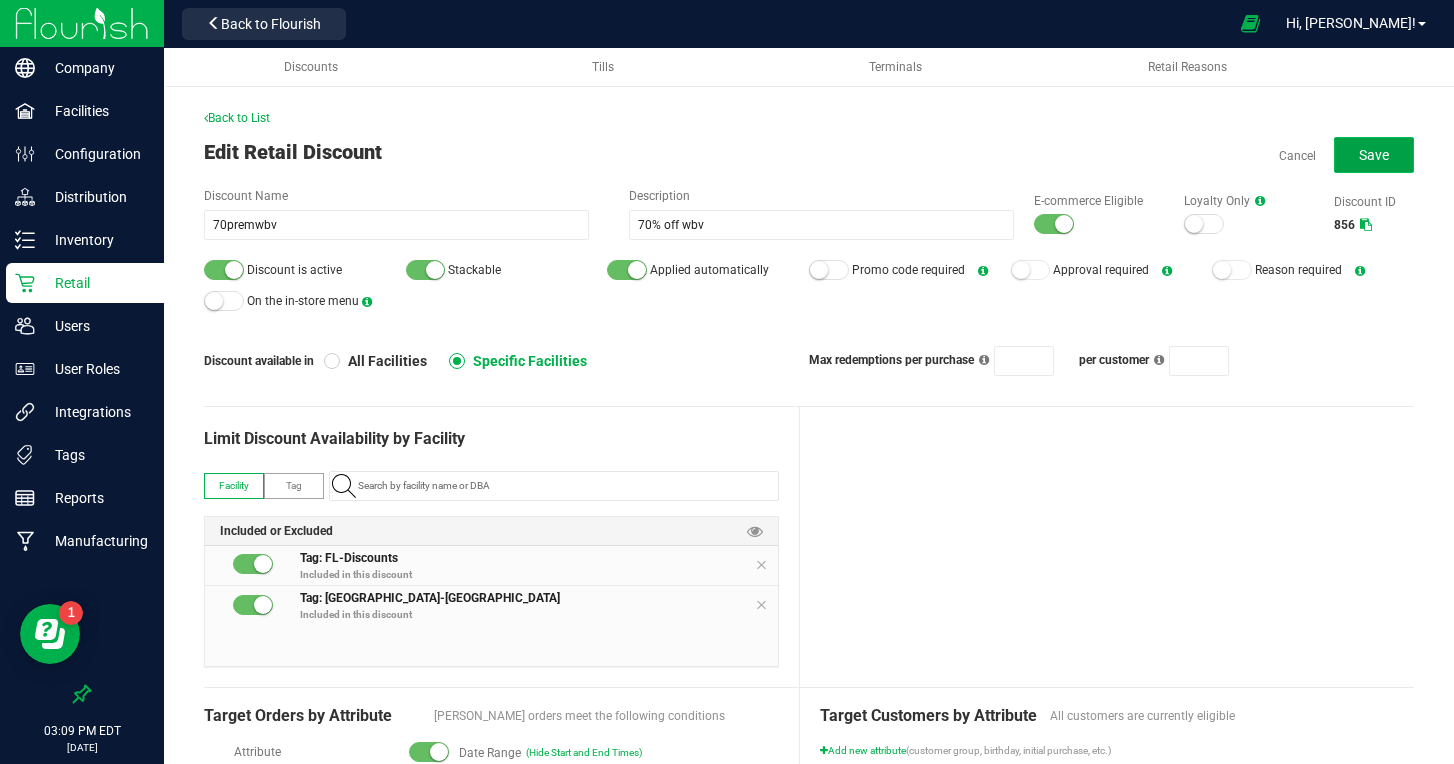 click on "Save" at bounding box center (1374, 155) 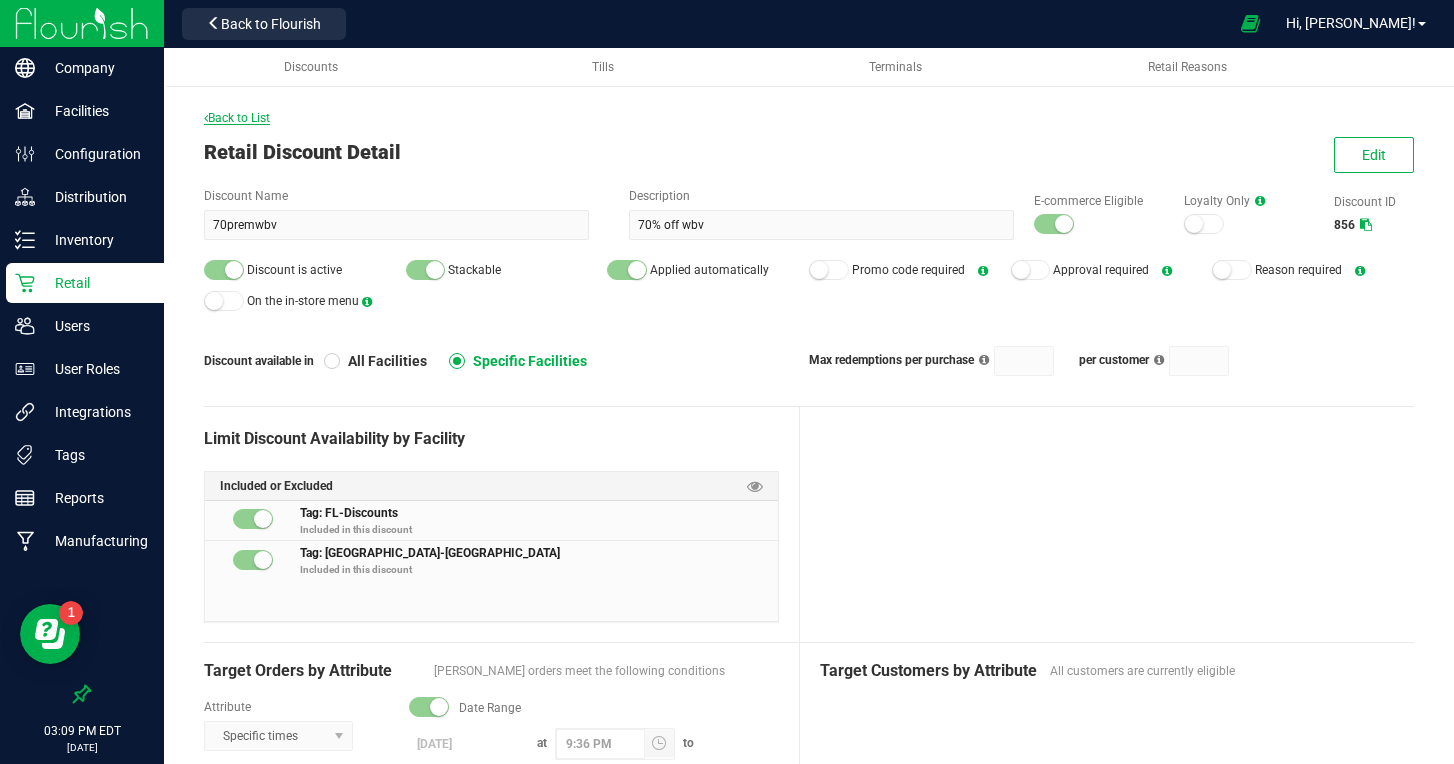 click on "Back to List" at bounding box center (237, 118) 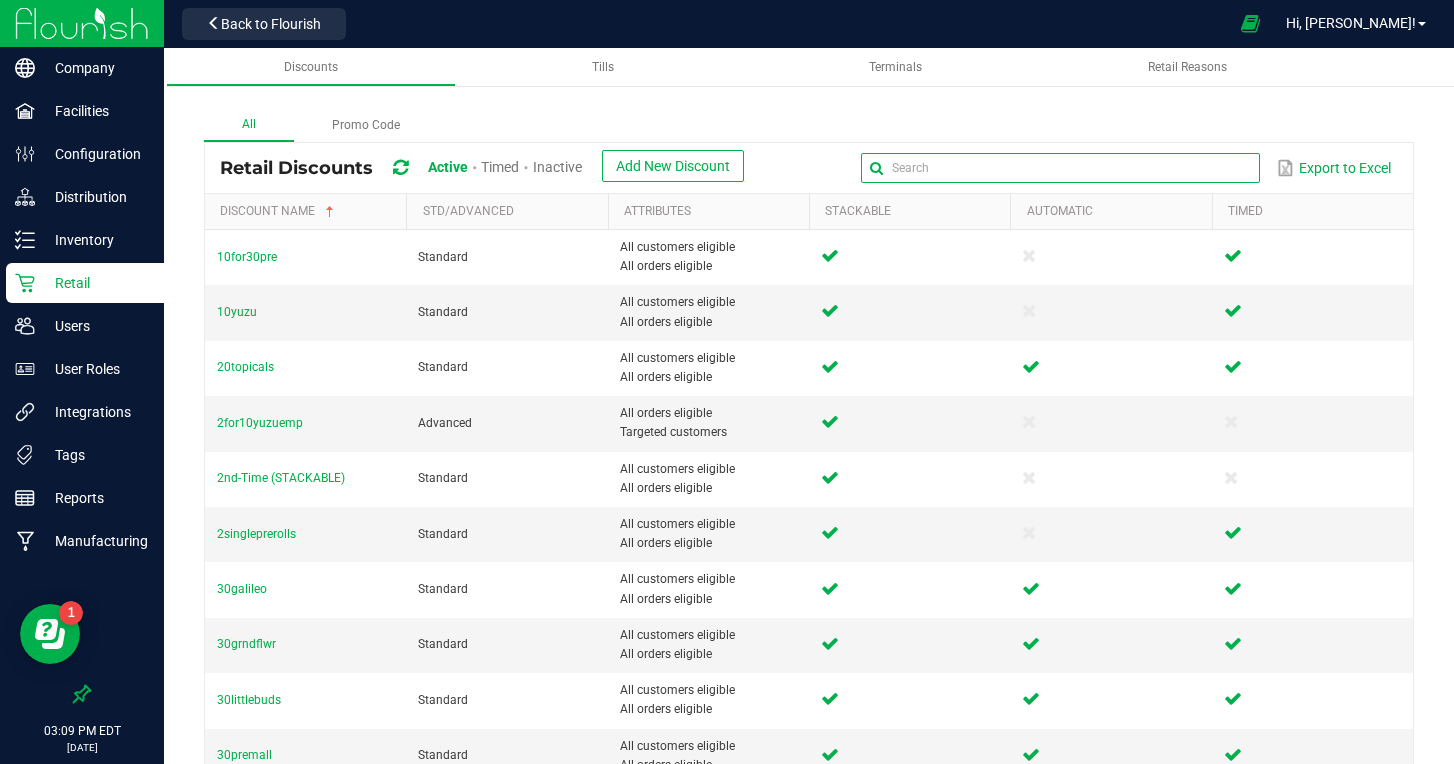 click at bounding box center [1060, 168] 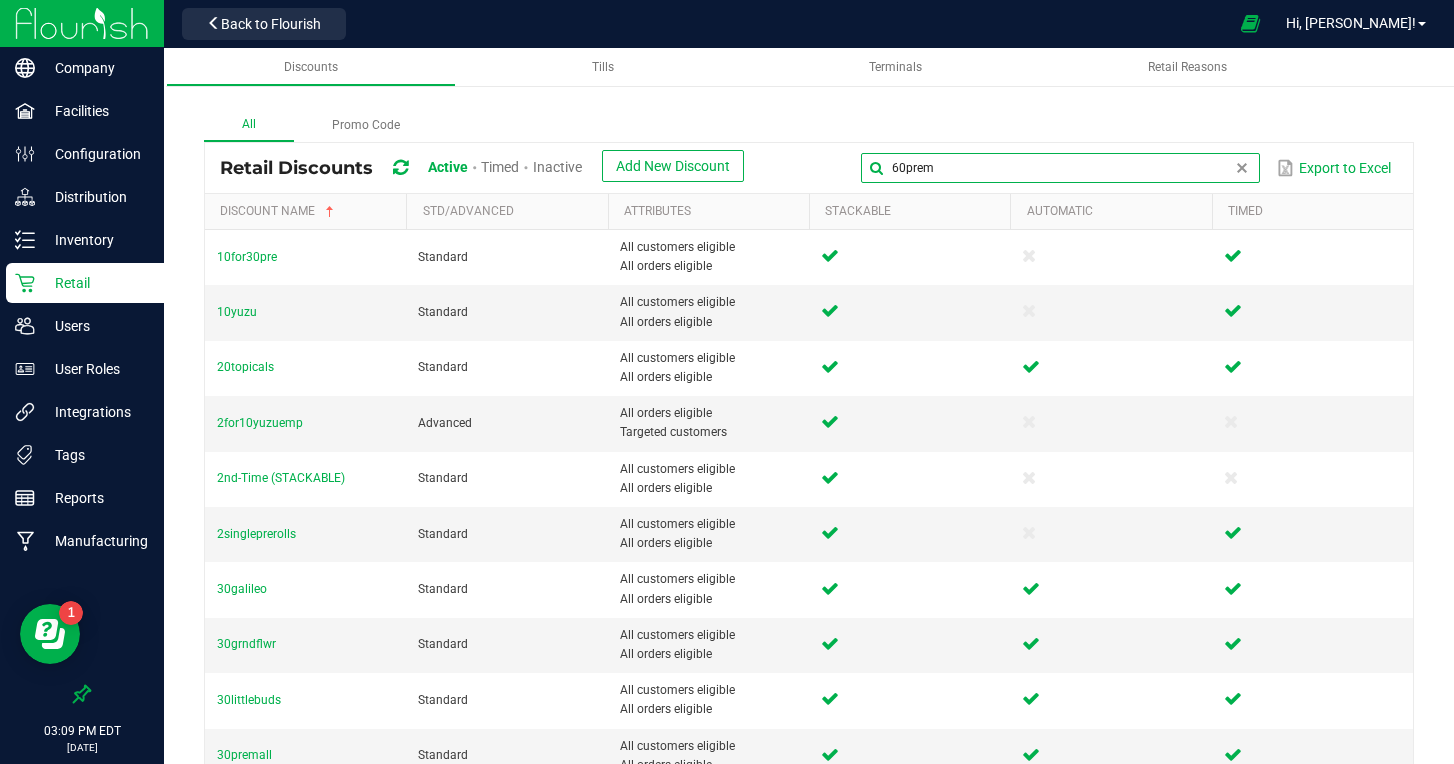 type on "60prem" 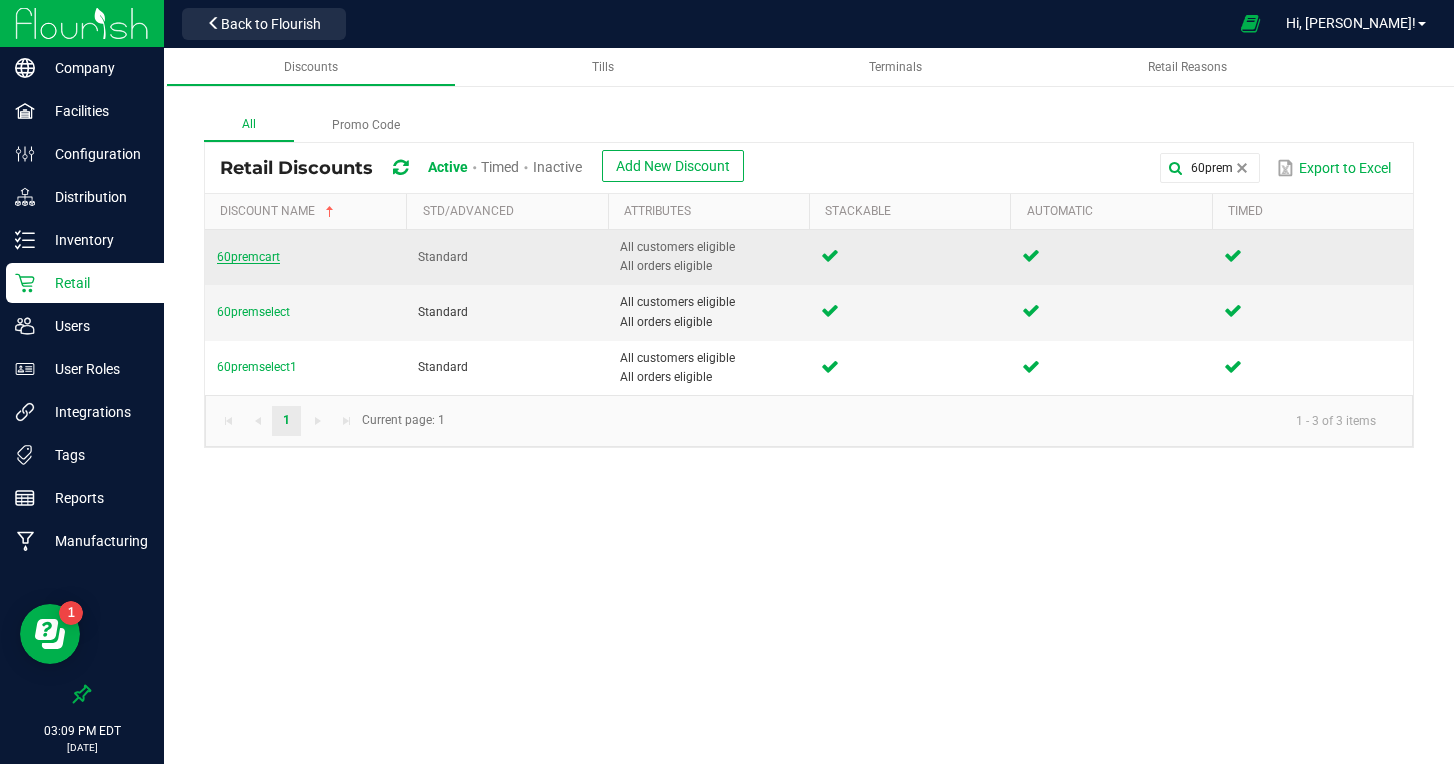 click on "60premcart" at bounding box center (248, 257) 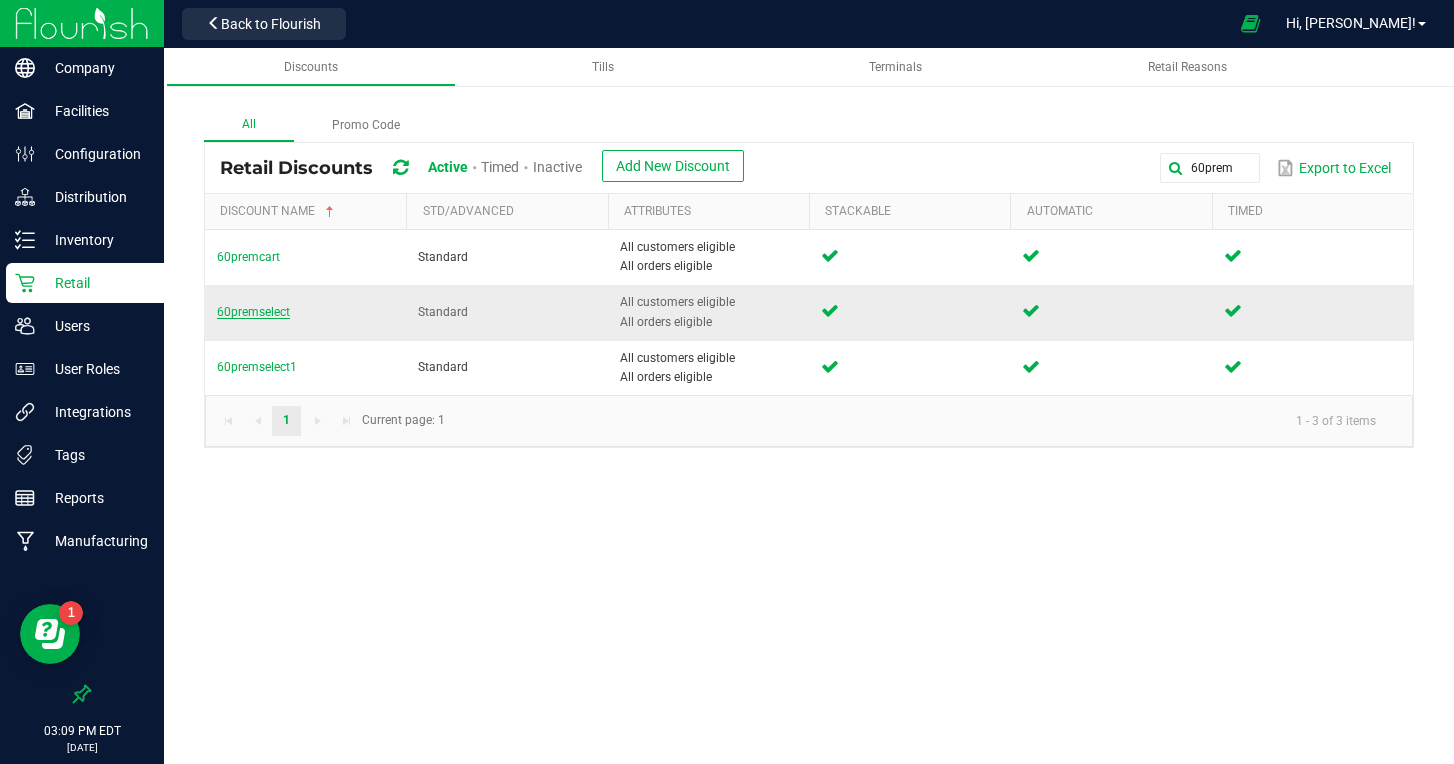 click on "60premselect" at bounding box center (253, 312) 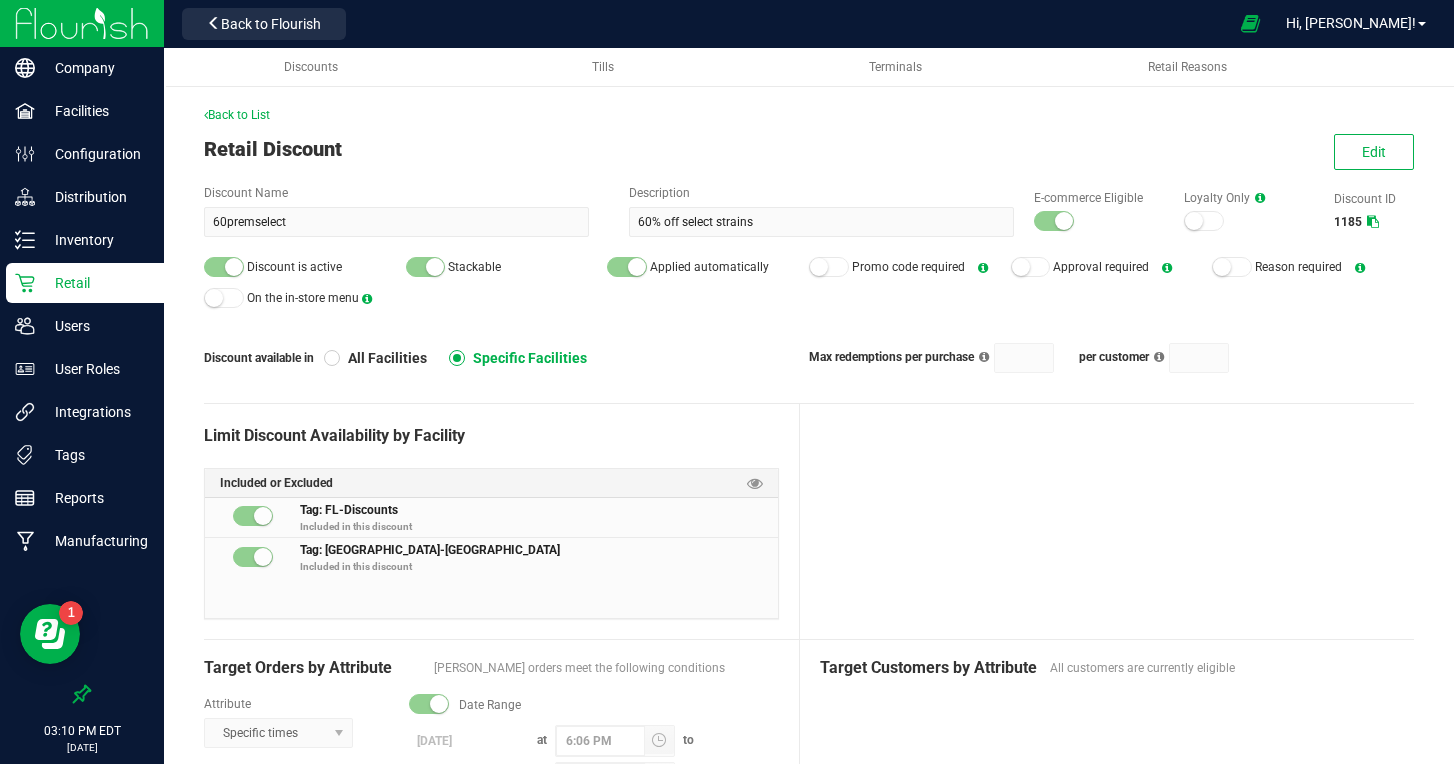 scroll, scrollTop: 0, scrollLeft: 0, axis: both 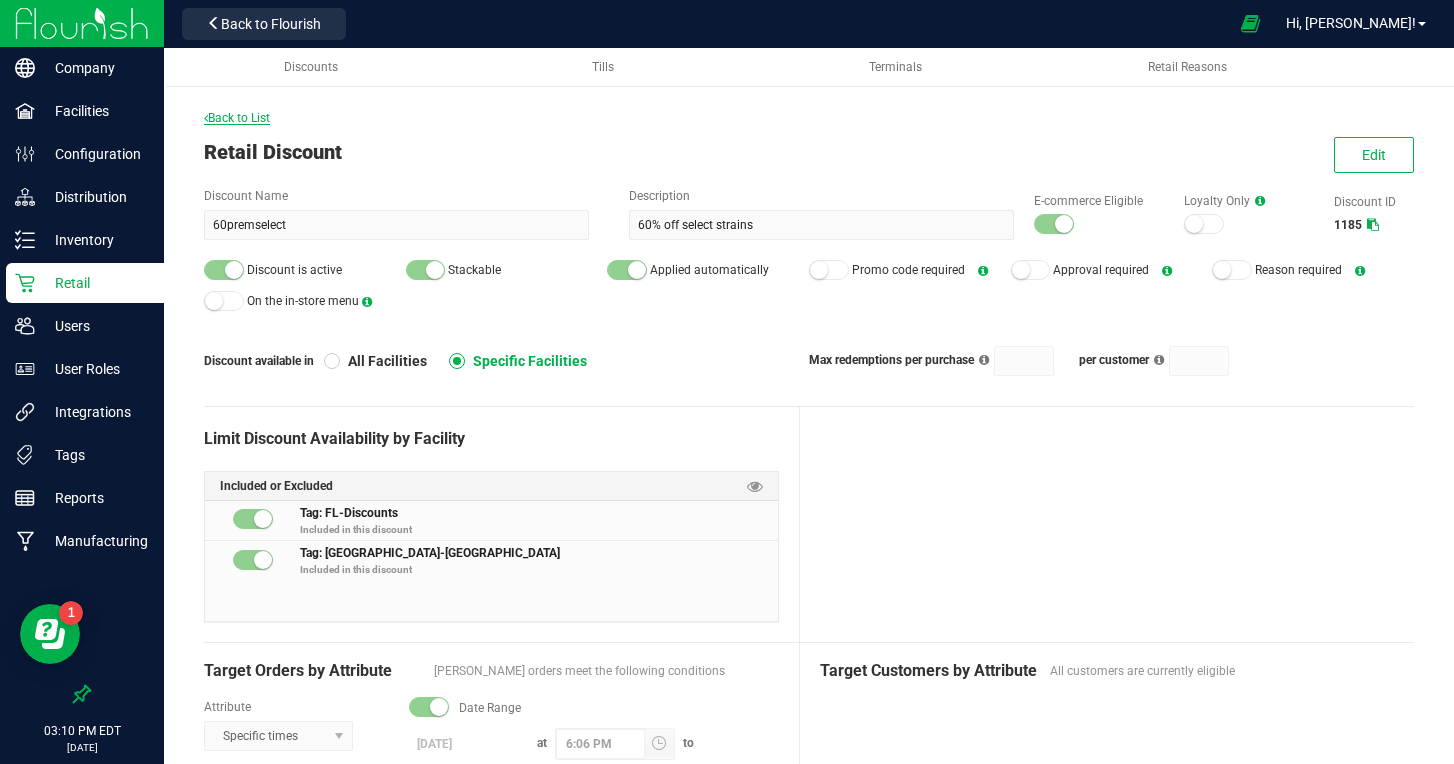 click on "Back to List" at bounding box center [237, 118] 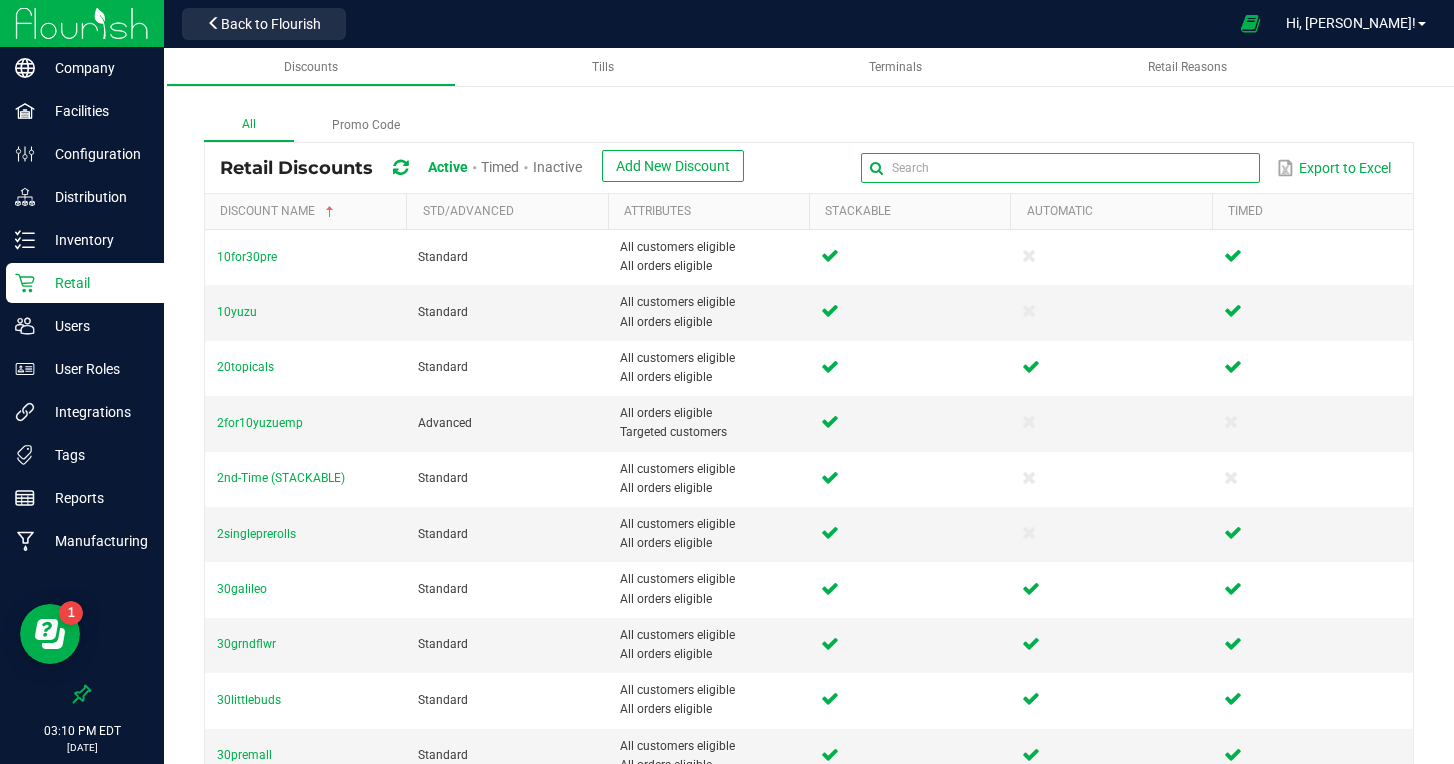 click at bounding box center (1060, 168) 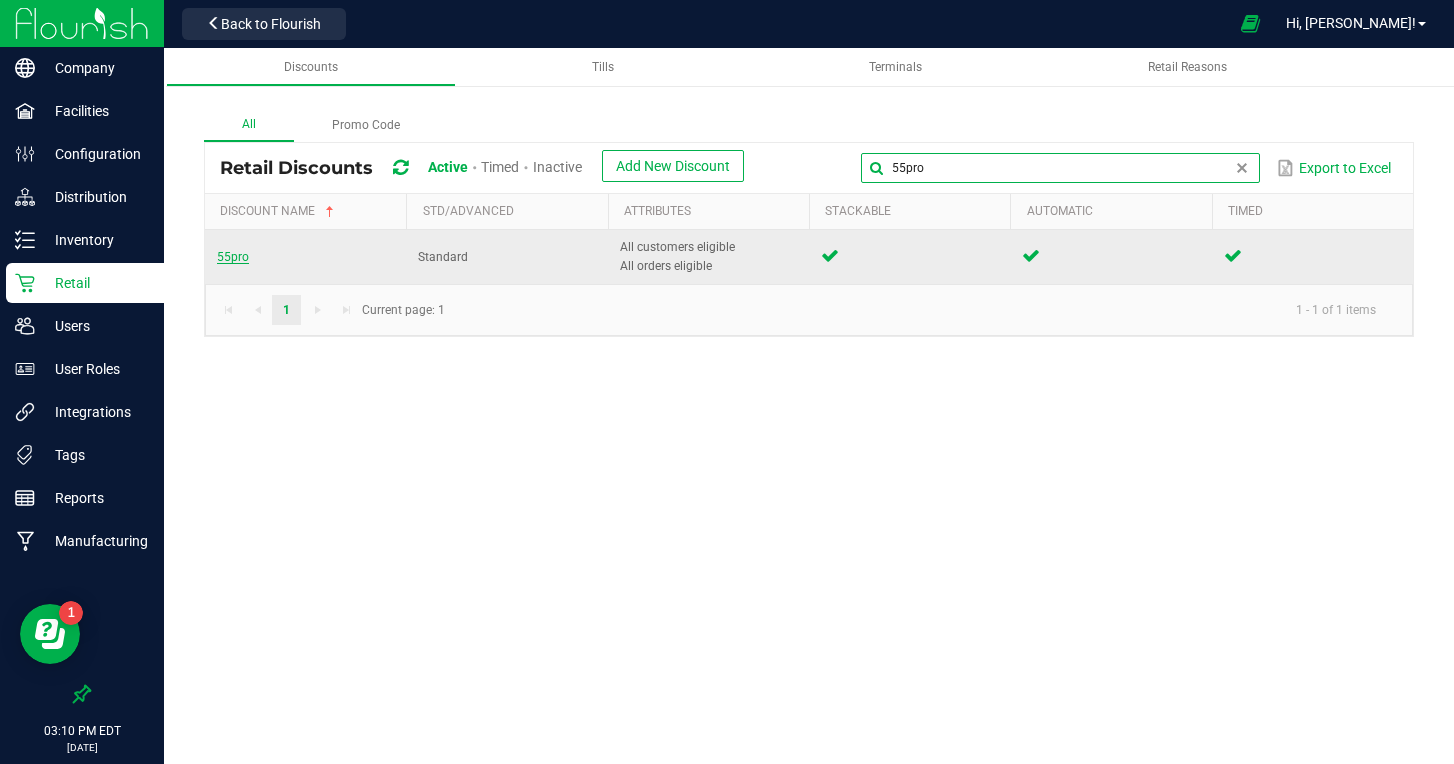 type on "55pro" 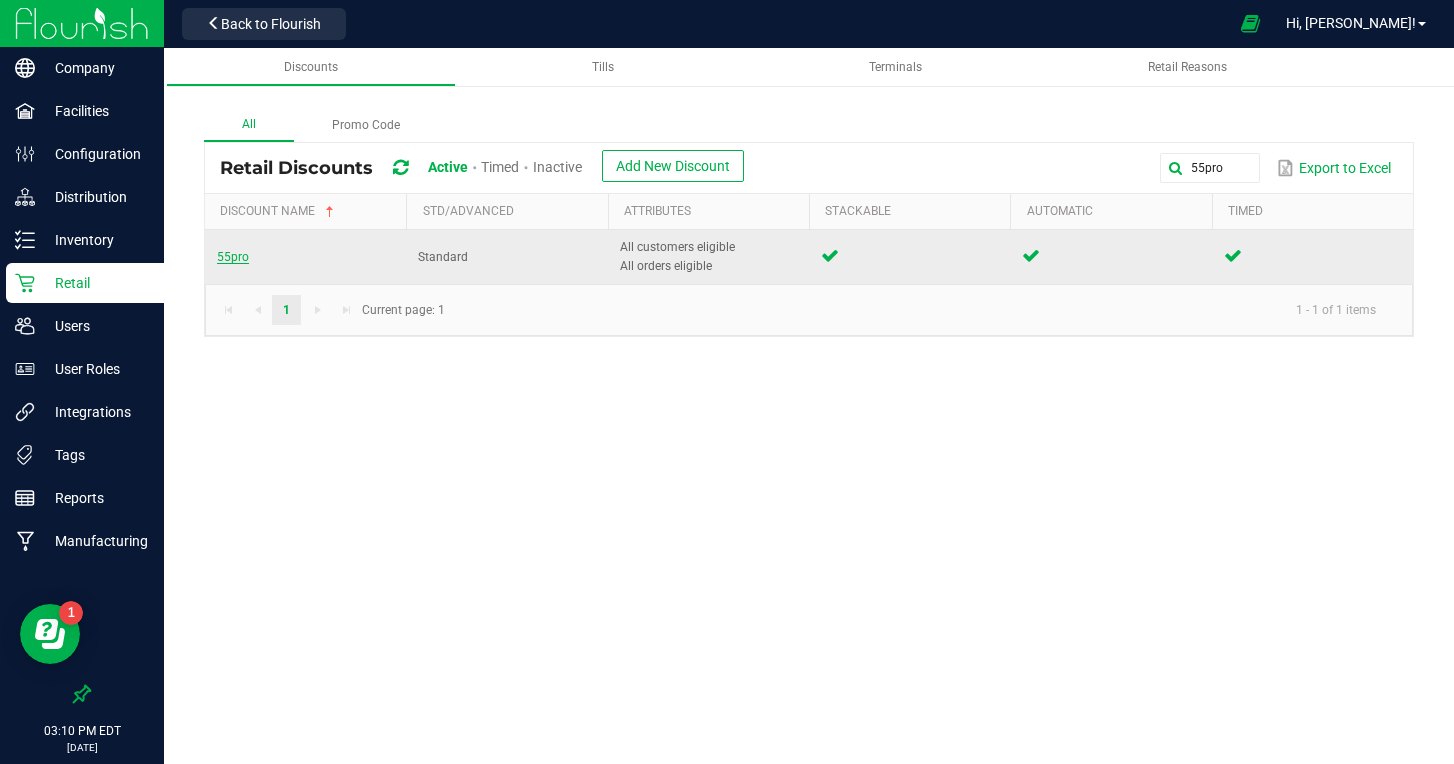 click on "55pro" at bounding box center [233, 257] 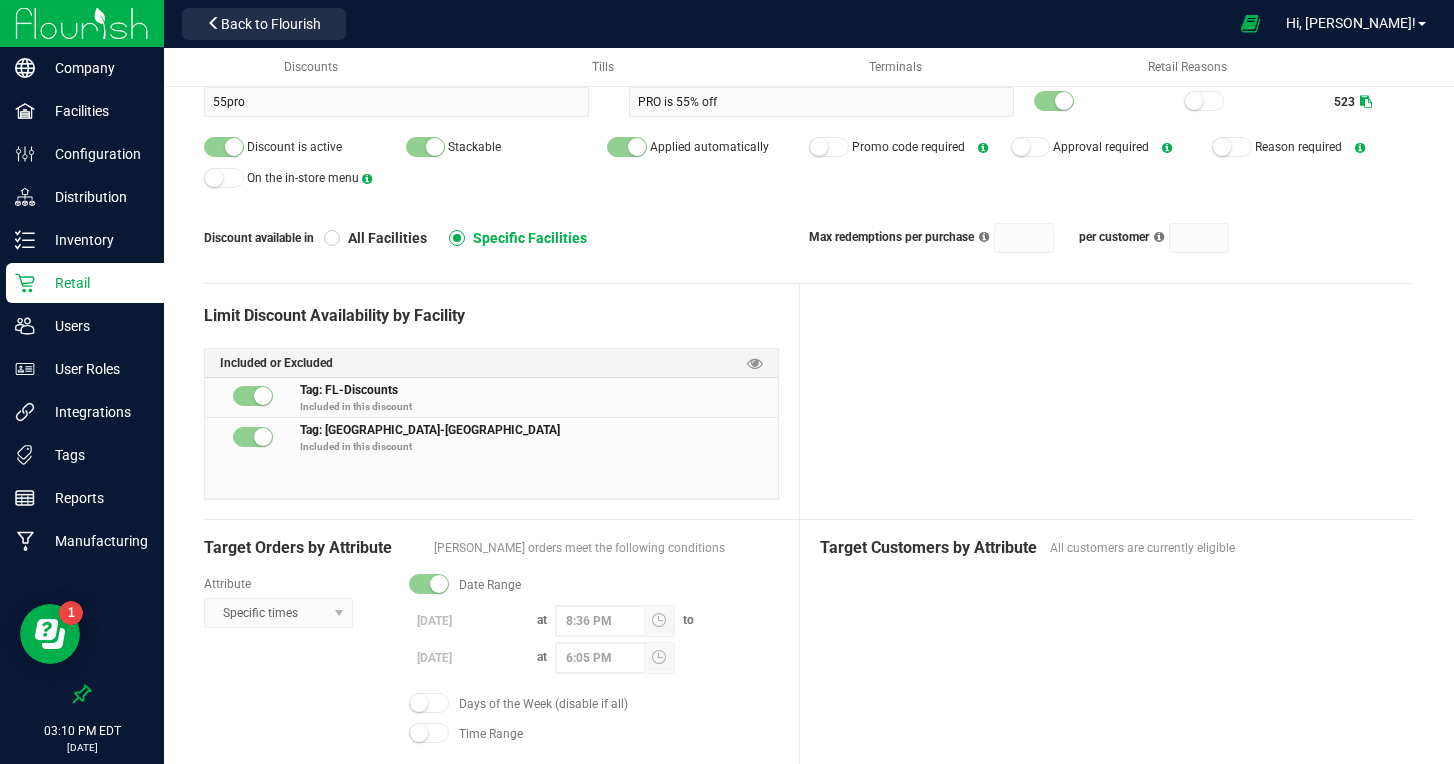 scroll, scrollTop: 124, scrollLeft: 0, axis: vertical 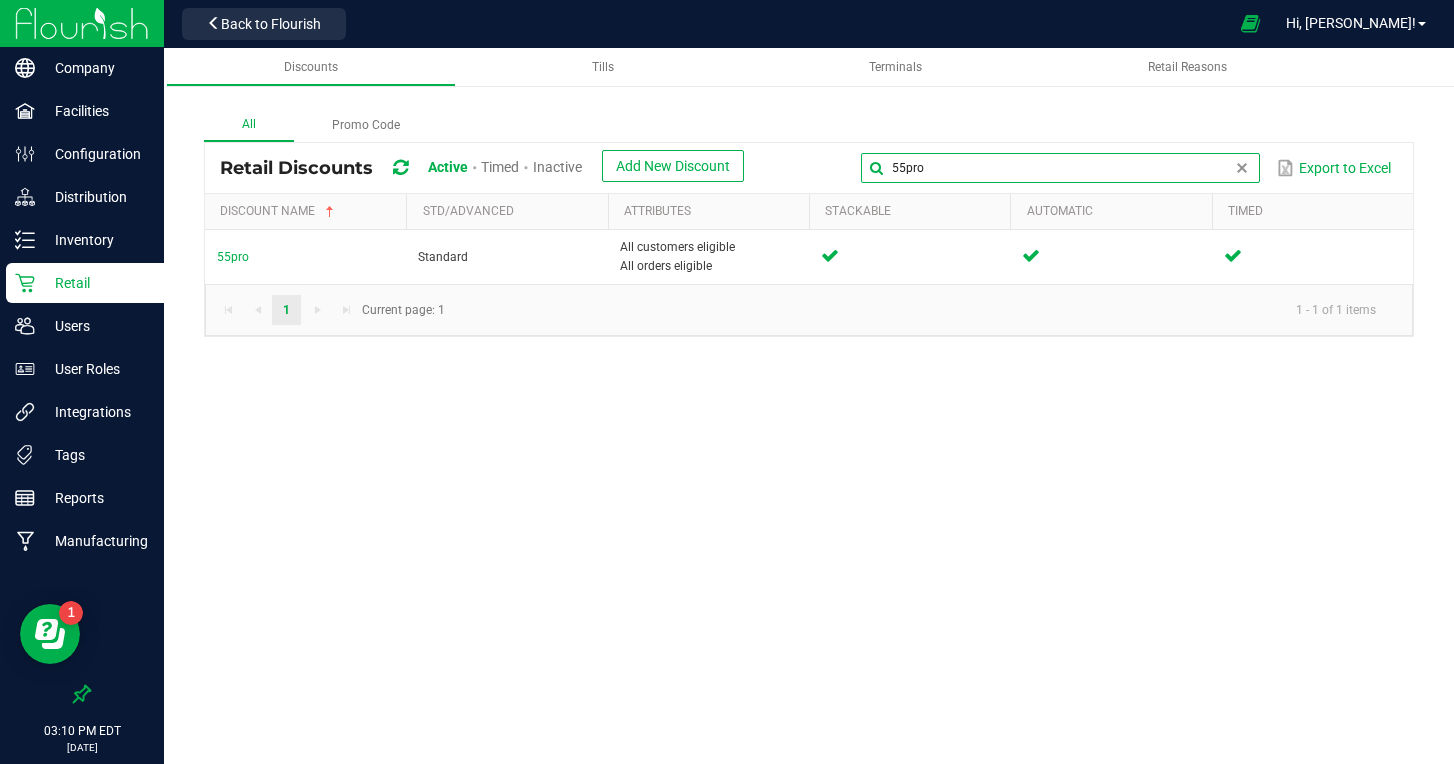 drag, startPoint x: 1189, startPoint y: 172, endPoint x: 1017, endPoint y: 152, distance: 173.15889 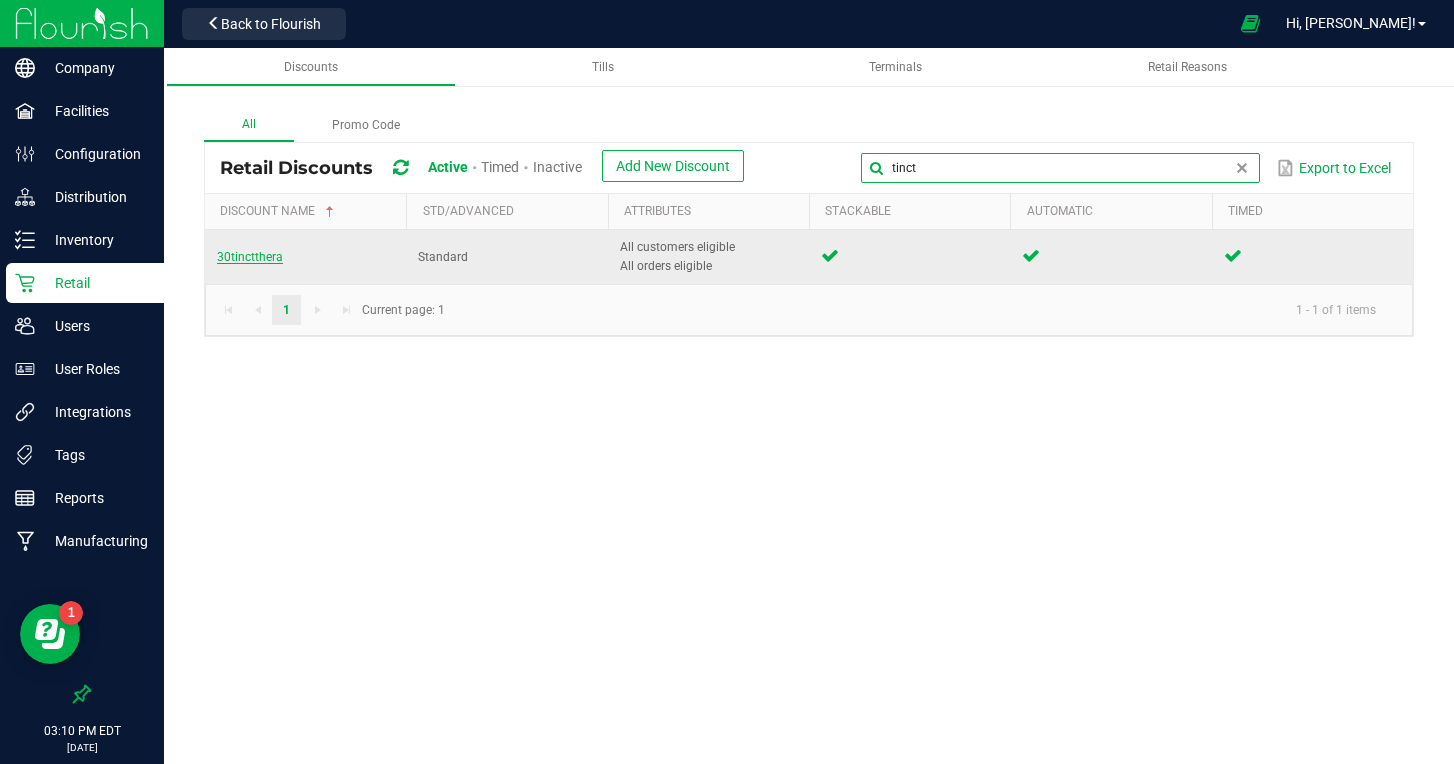 type on "tinct" 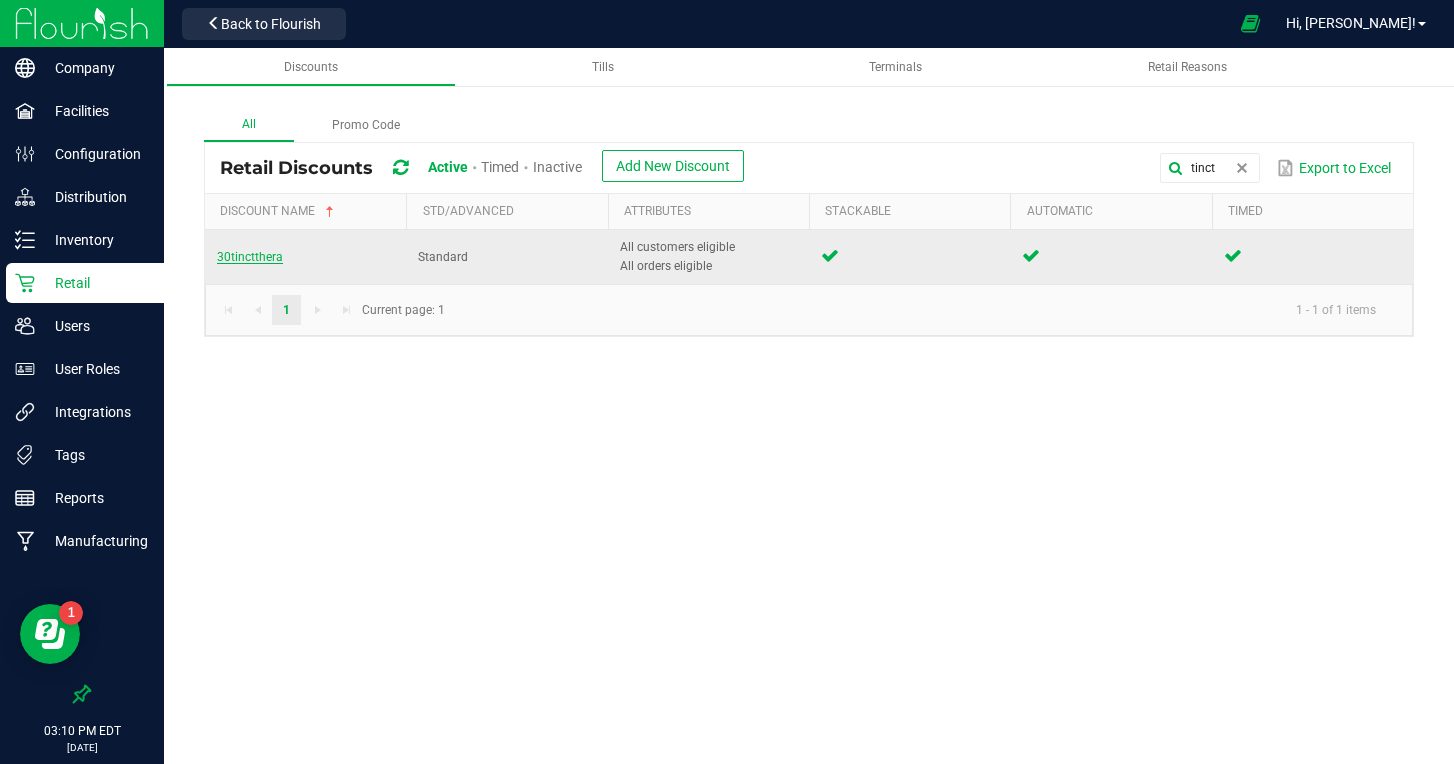 click on "30tinctthera" at bounding box center [250, 257] 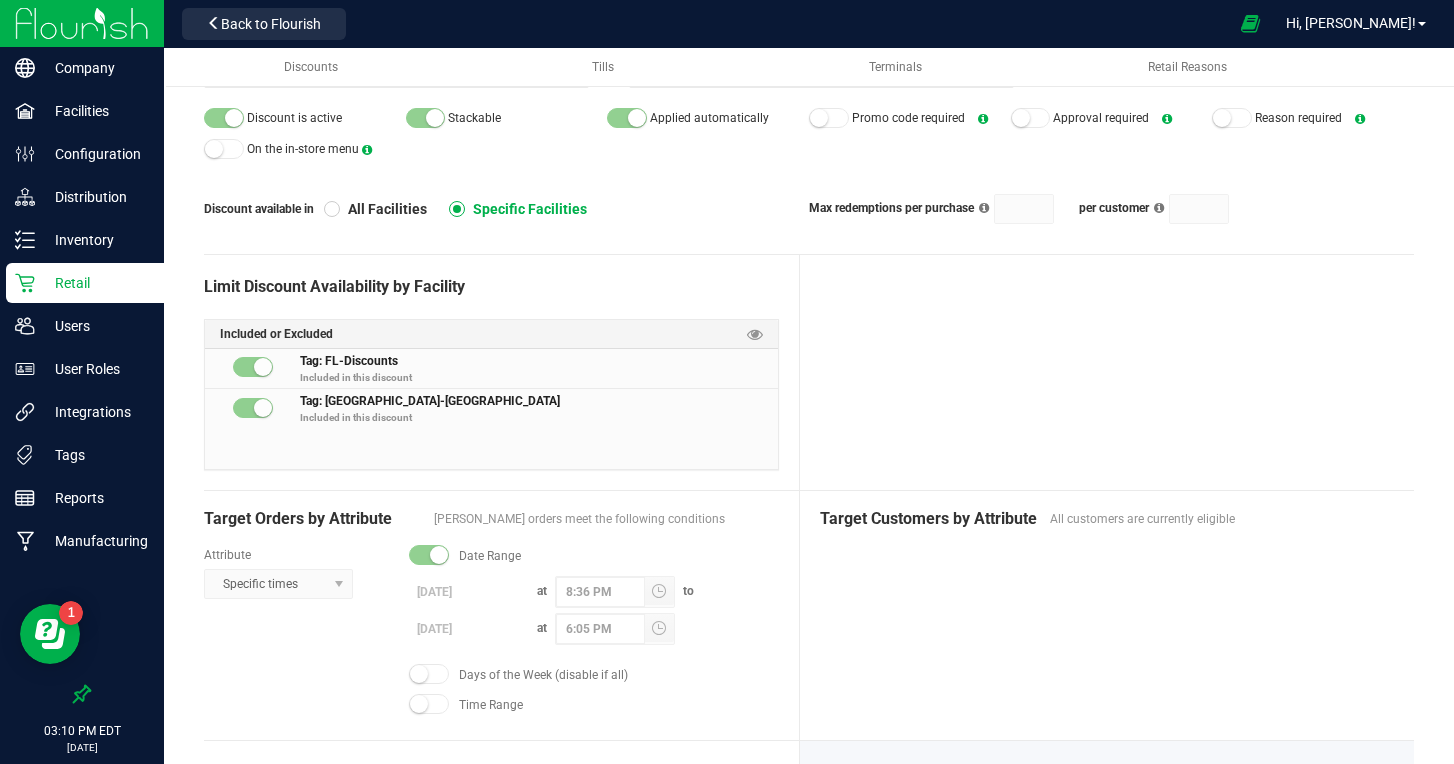 scroll, scrollTop: 0, scrollLeft: 0, axis: both 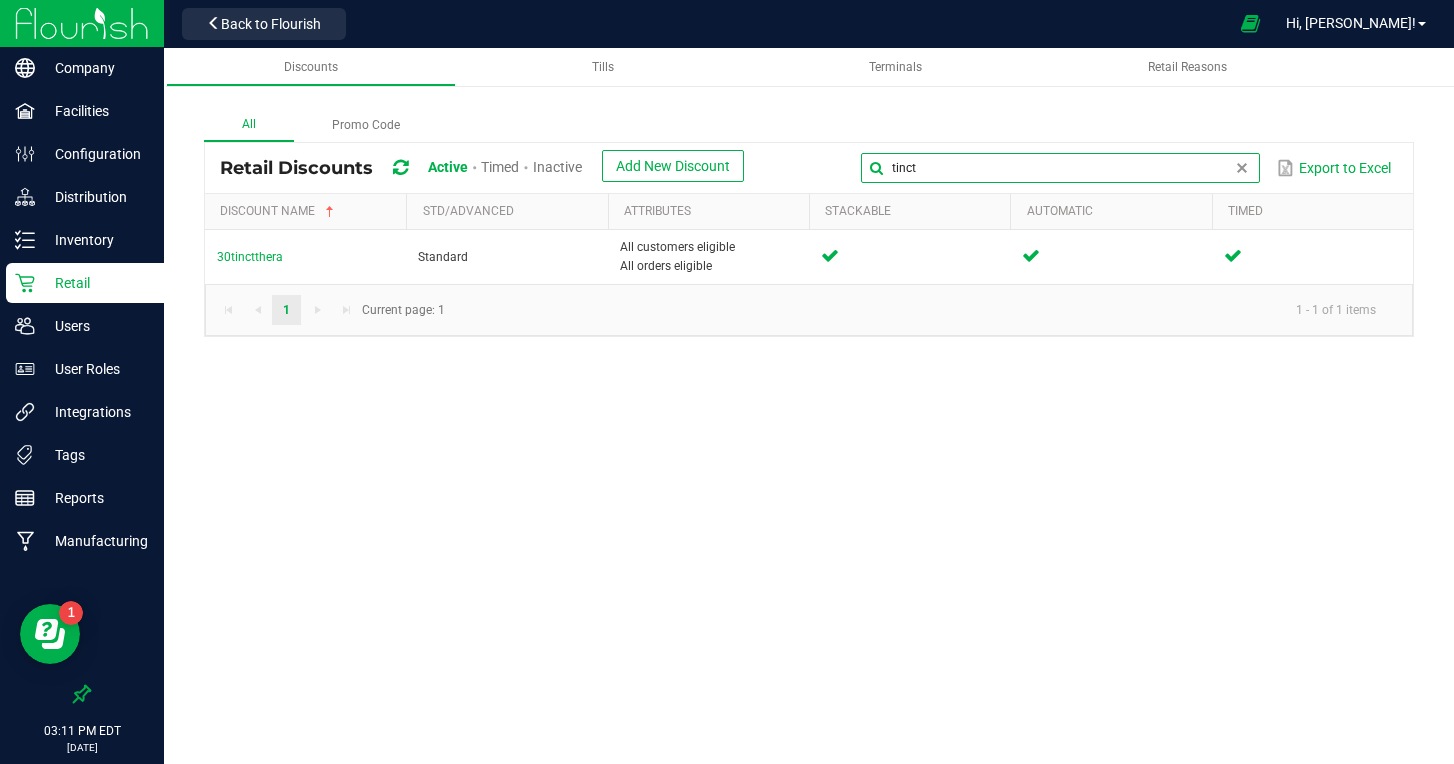 drag, startPoint x: 1241, startPoint y: 167, endPoint x: 898, endPoint y: 130, distance: 344.98987 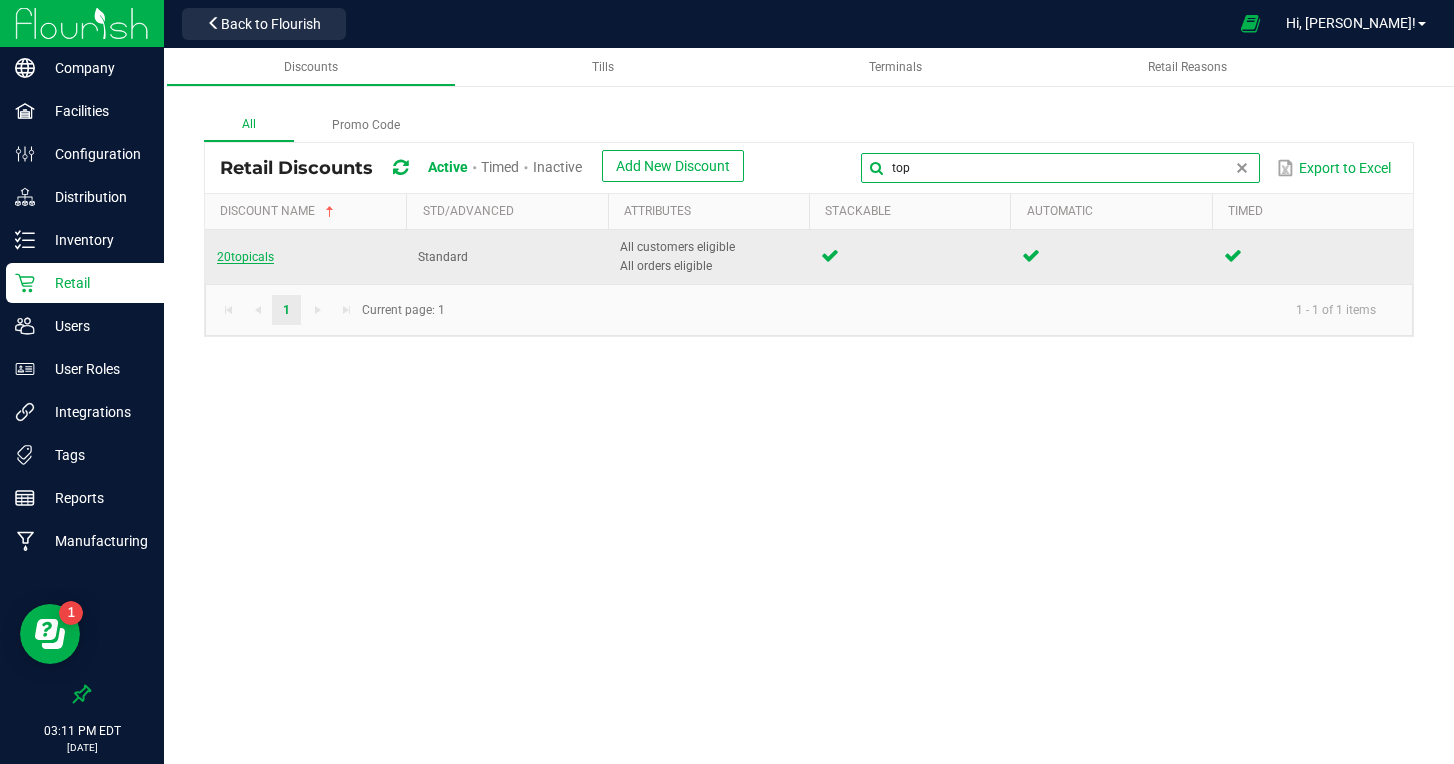 type on "top" 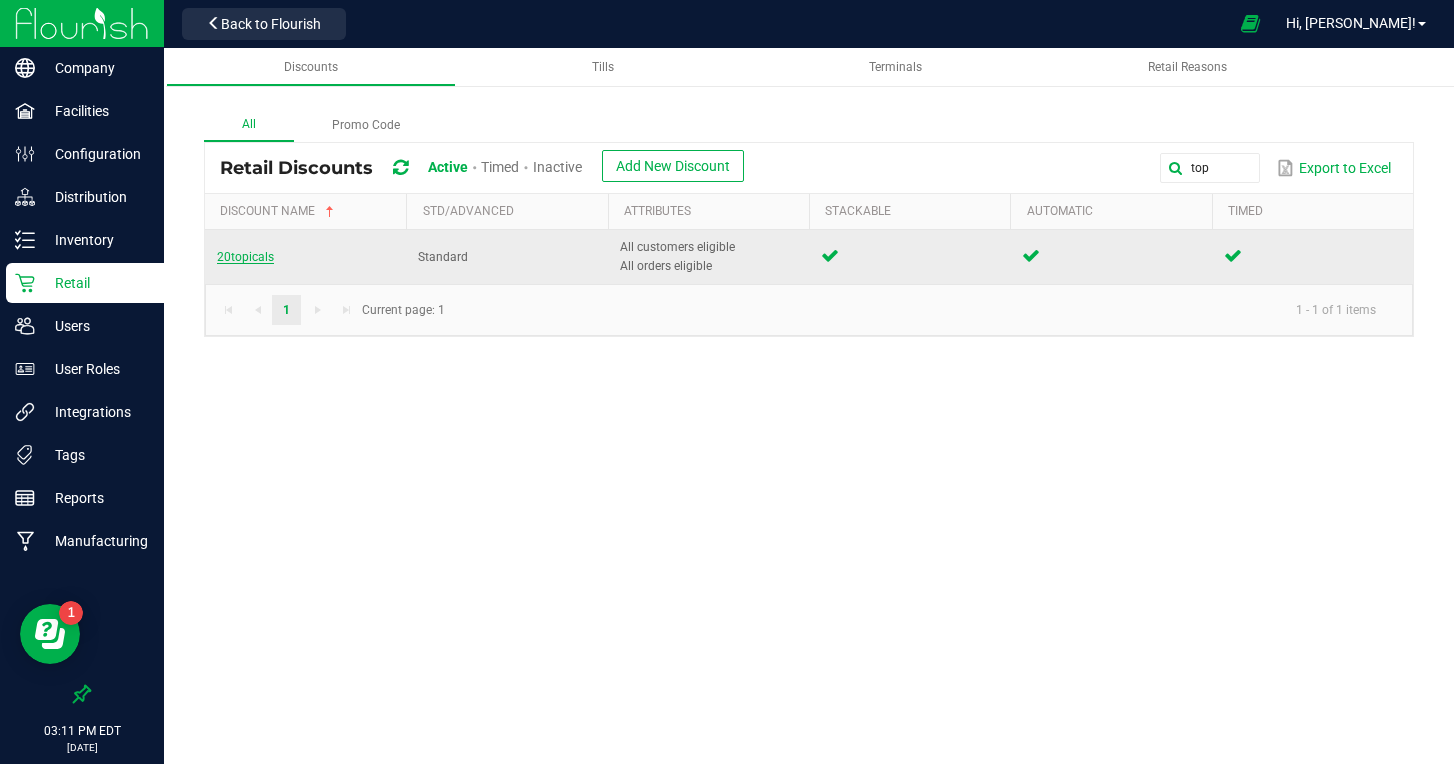 click on "20topicals" at bounding box center (245, 257) 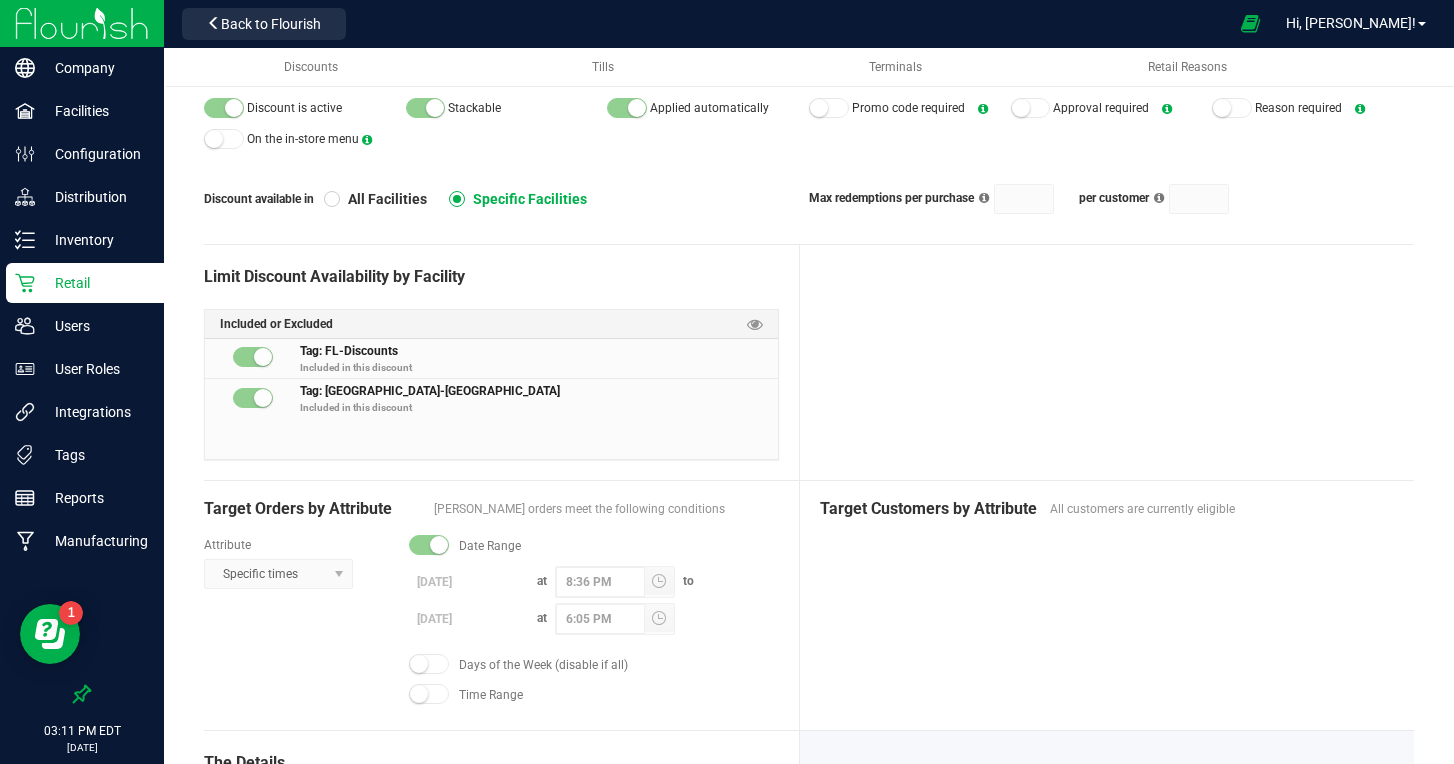 scroll, scrollTop: 0, scrollLeft: 0, axis: both 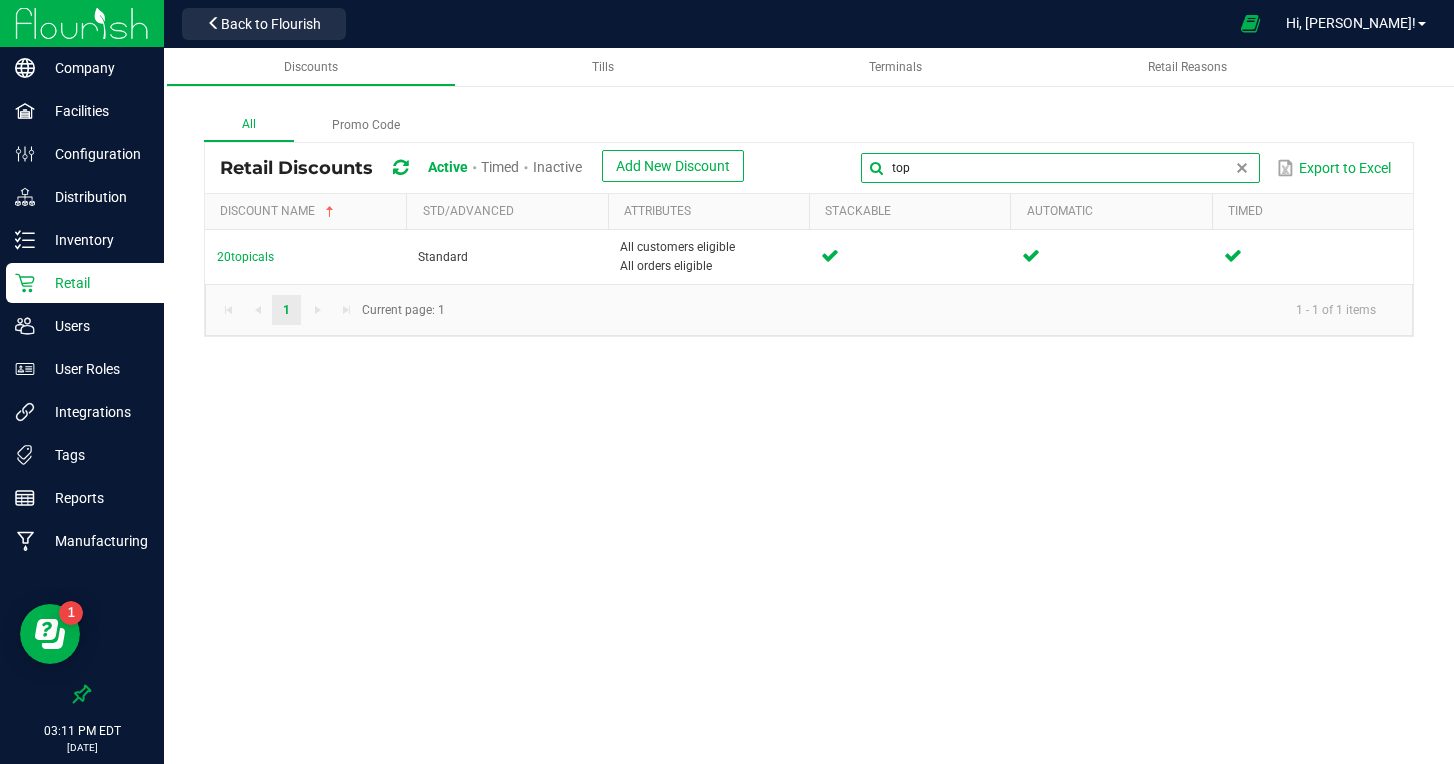 drag, startPoint x: 1171, startPoint y: 165, endPoint x: 941, endPoint y: 124, distance: 233.62576 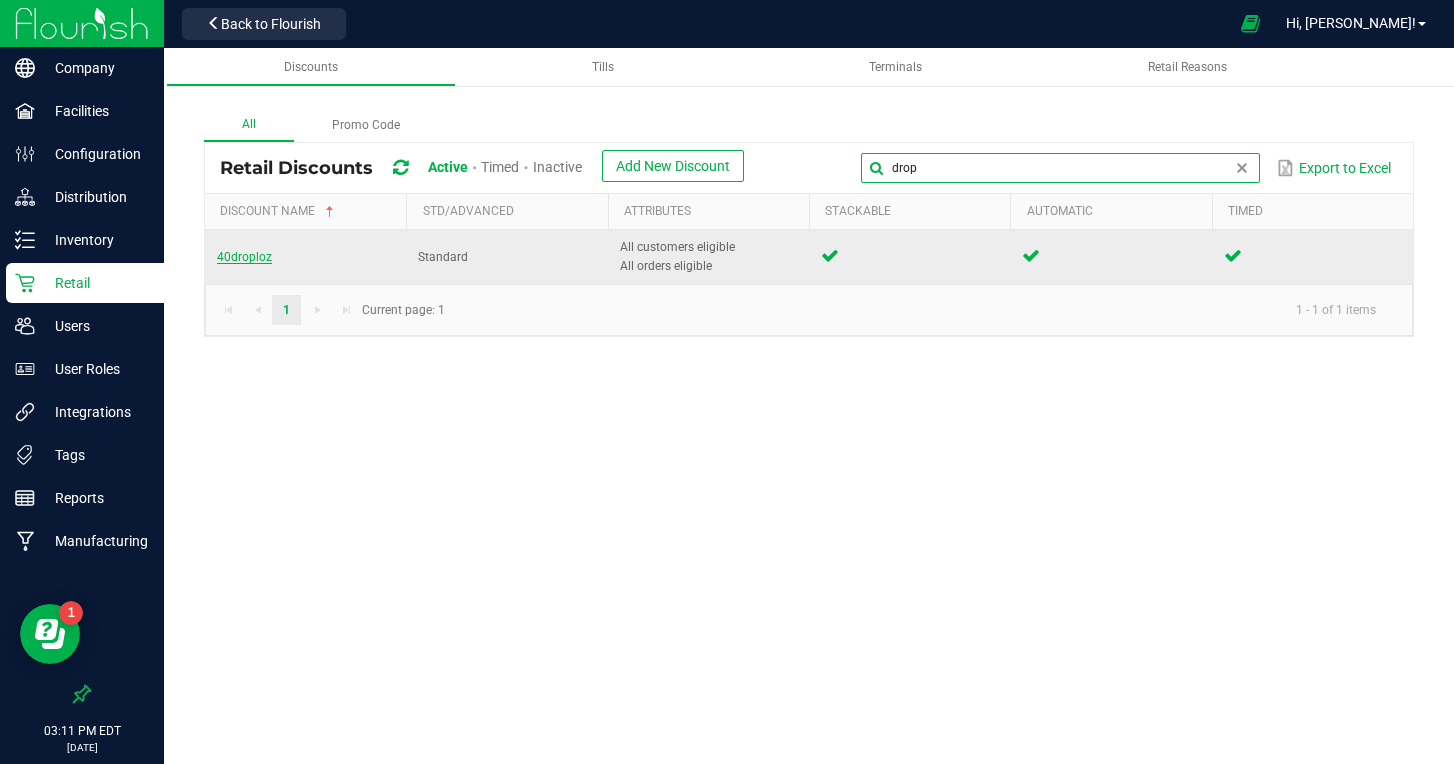 type on "drop" 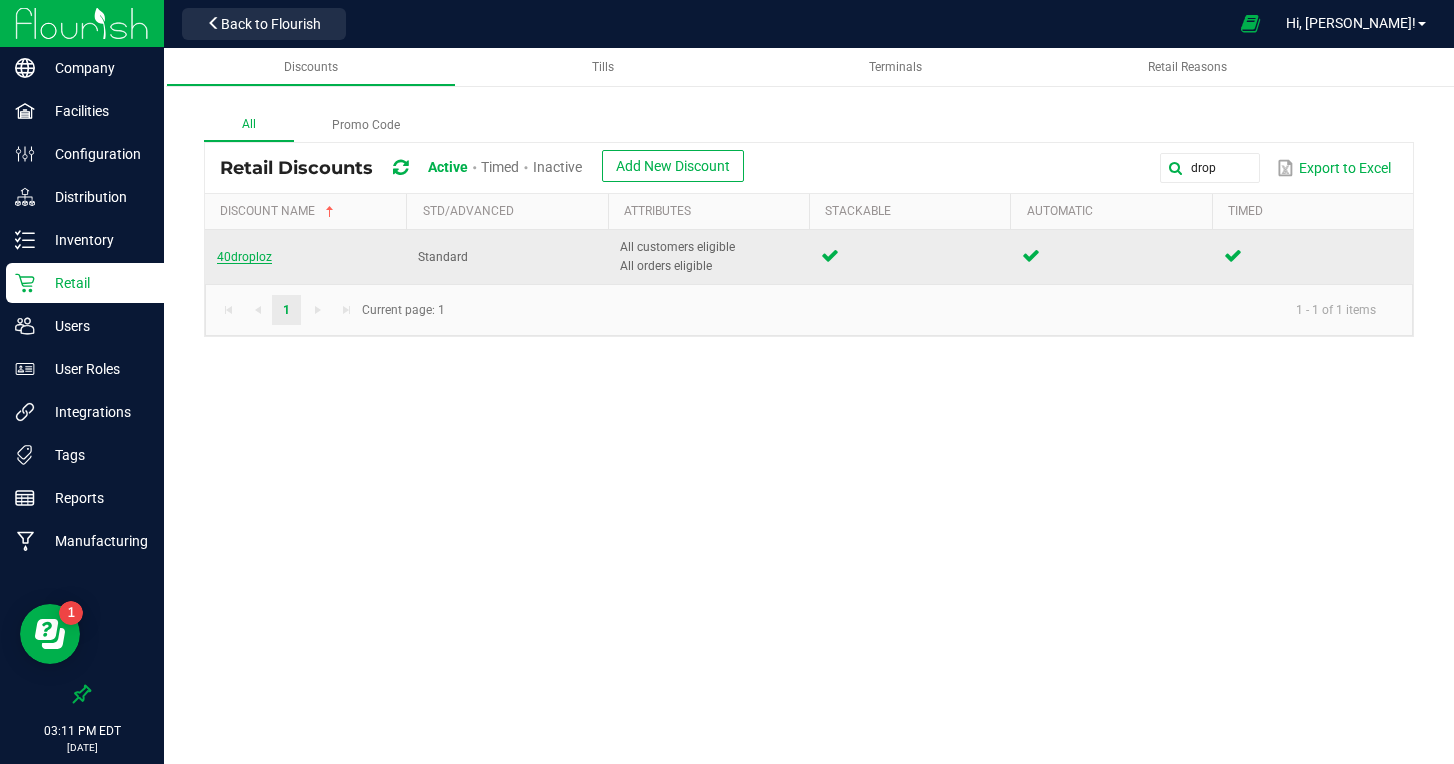 click on "40droploz" at bounding box center [244, 257] 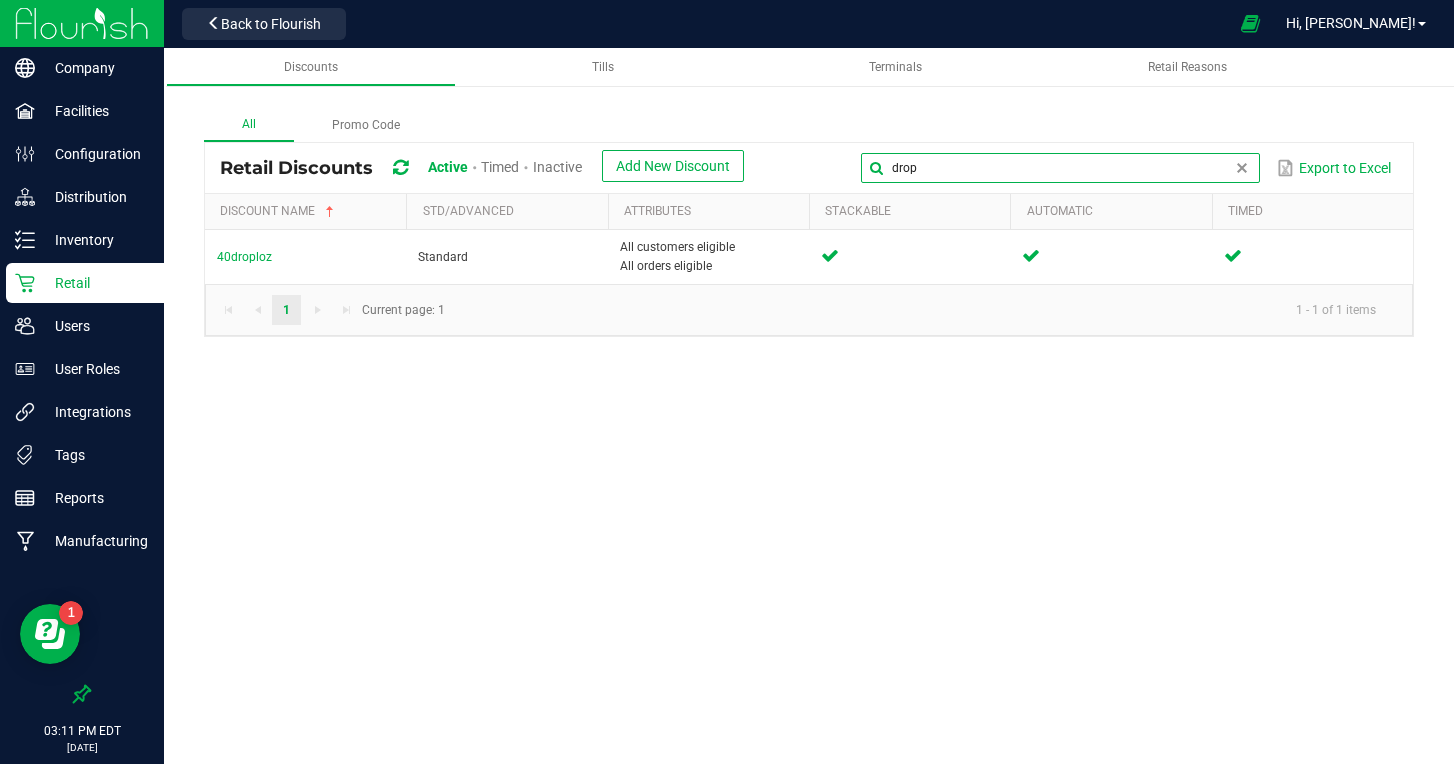 drag, startPoint x: 1220, startPoint y: 165, endPoint x: 1089, endPoint y: 152, distance: 131.64346 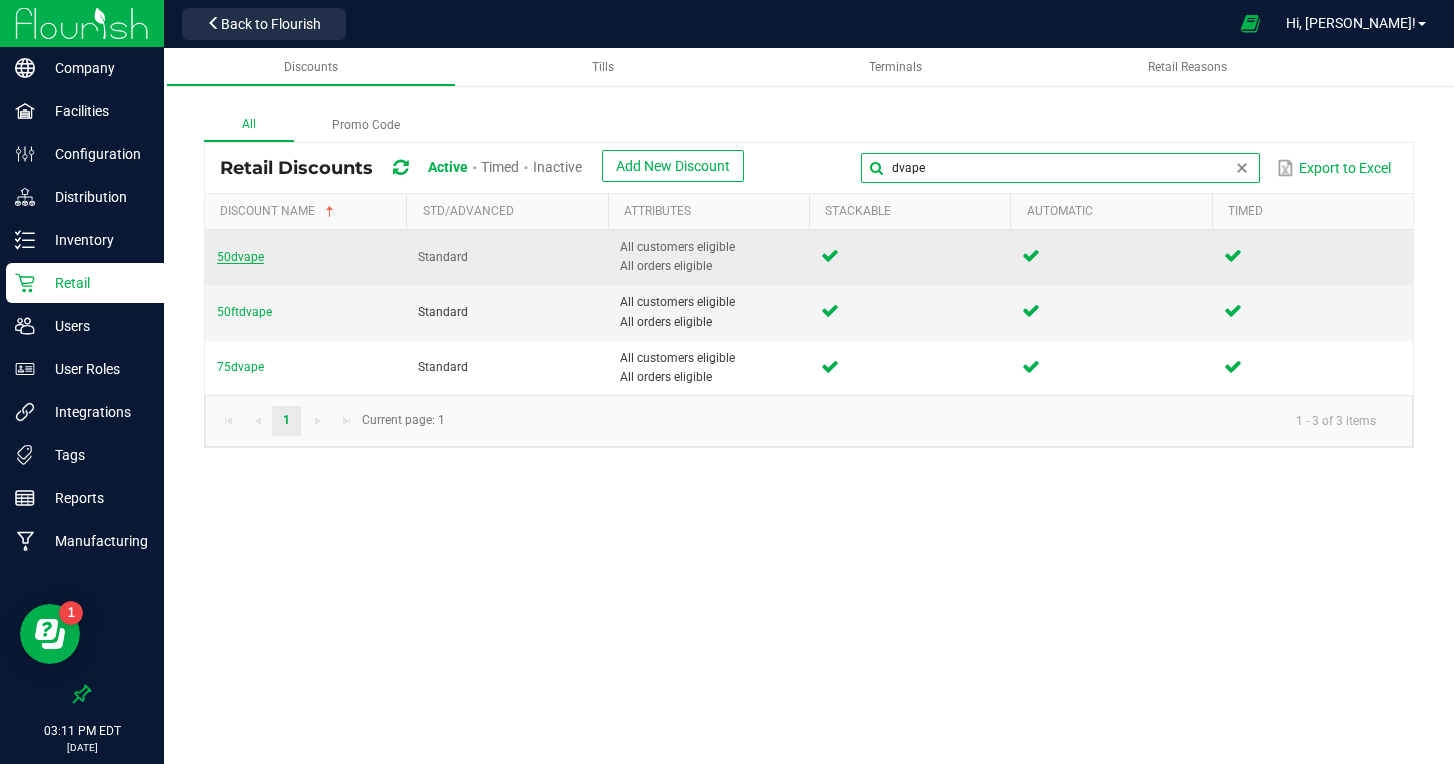 type on "dvape" 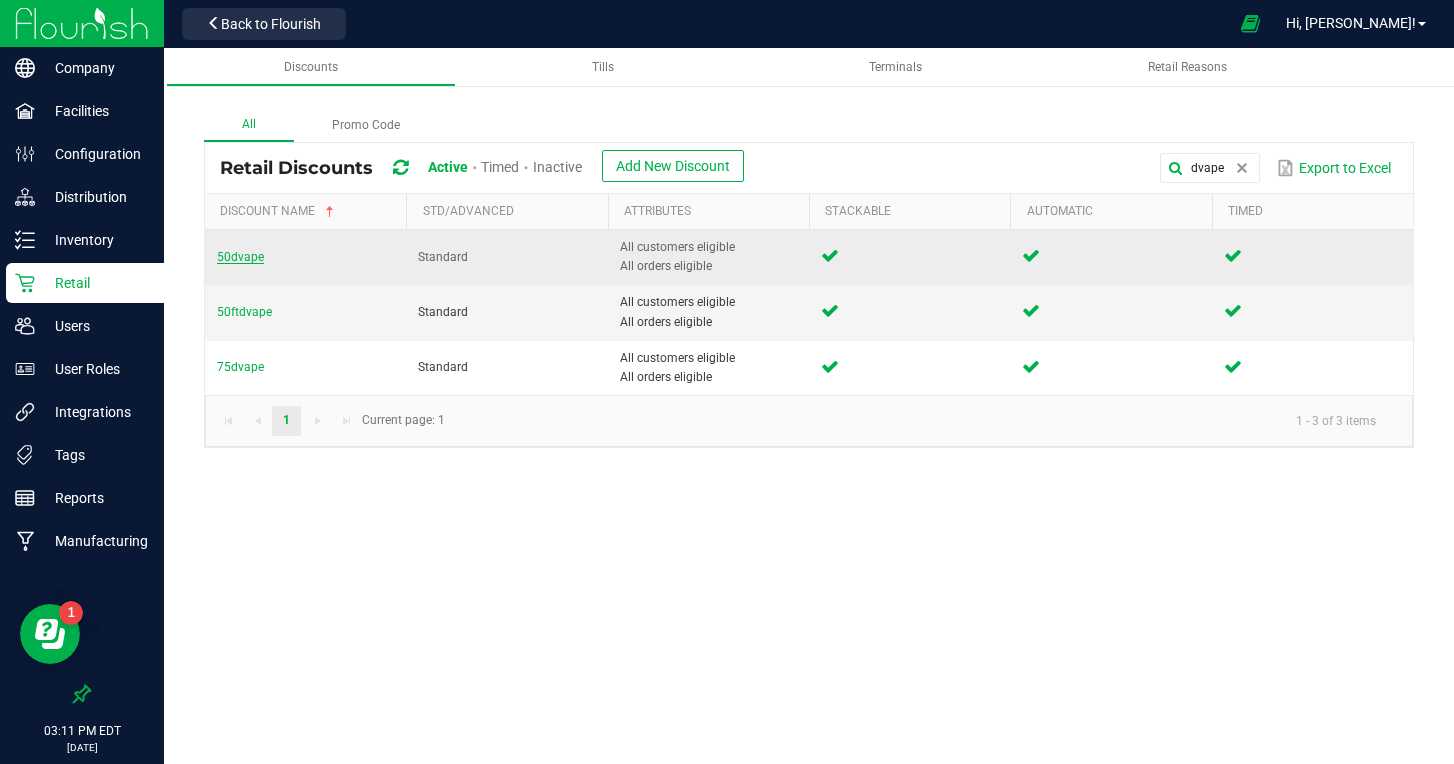 click on "50dvape" at bounding box center [240, 257] 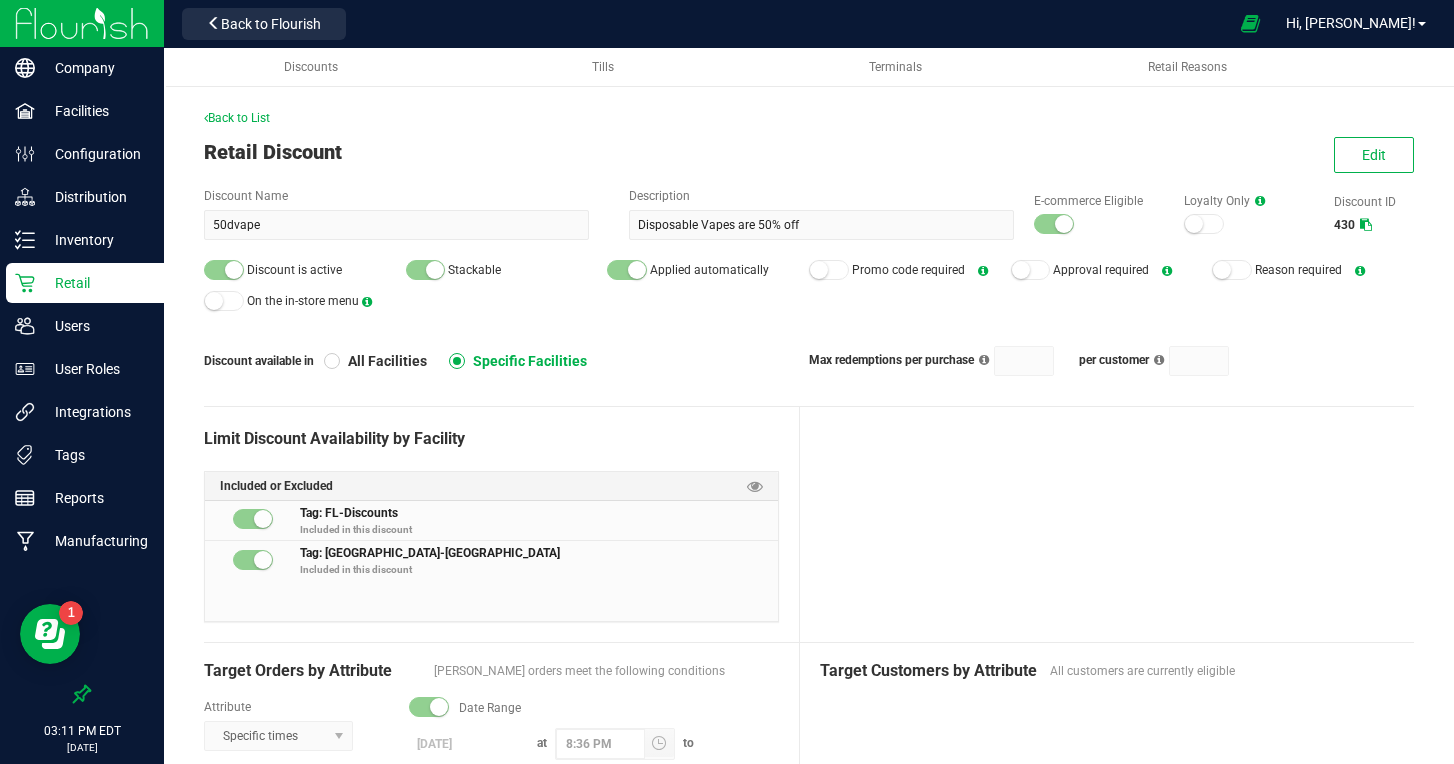 scroll, scrollTop: 57, scrollLeft: 0, axis: vertical 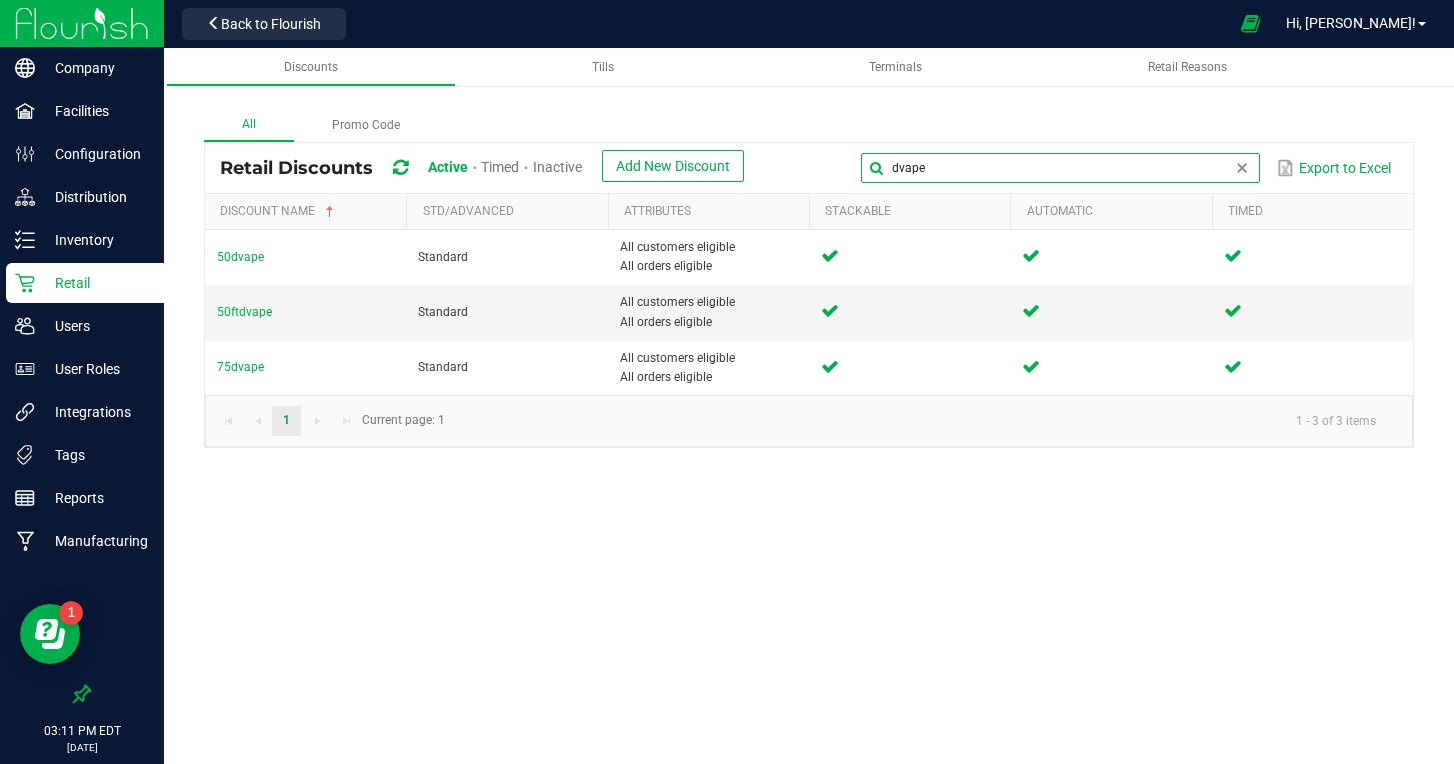 drag, startPoint x: 1242, startPoint y: 171, endPoint x: 811, endPoint y: 125, distance: 433.4478 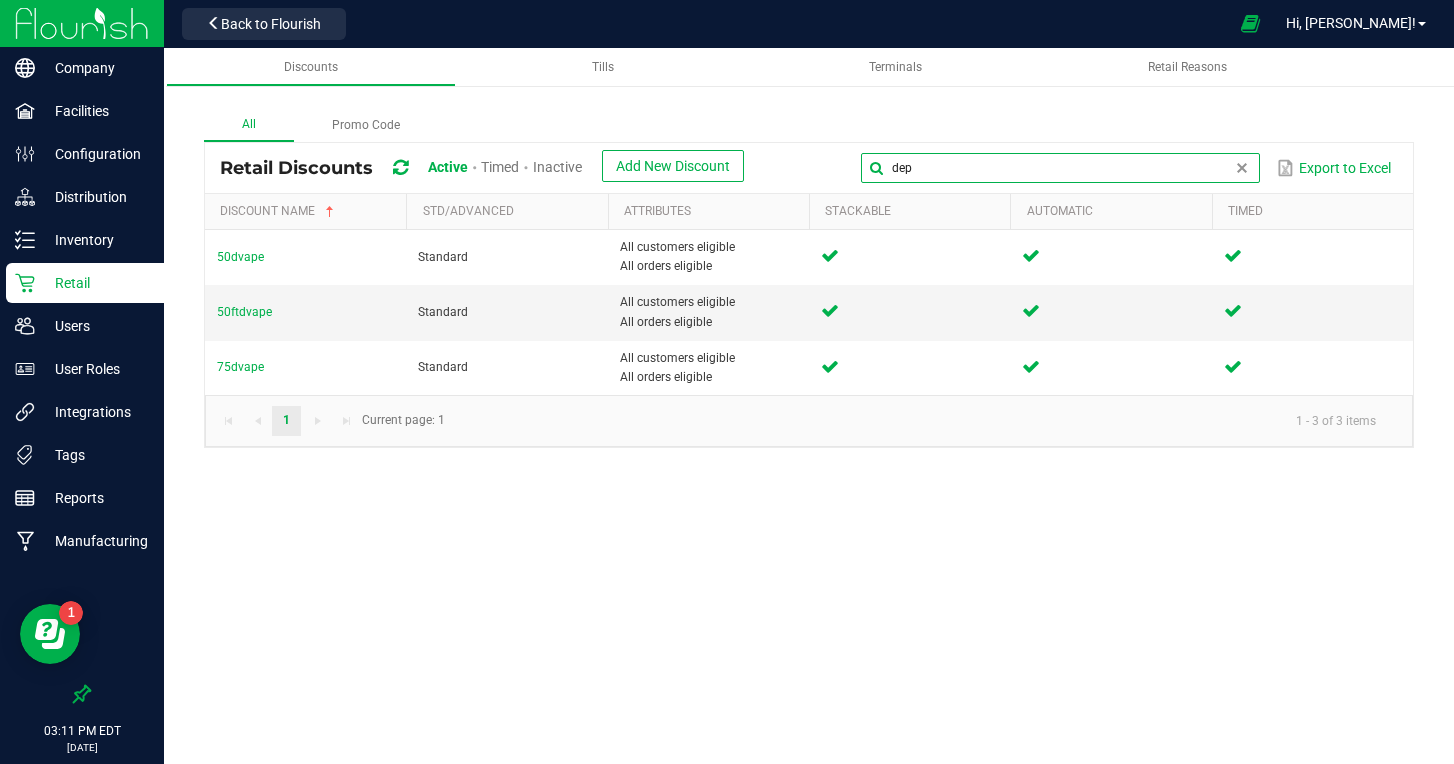 type on "dep" 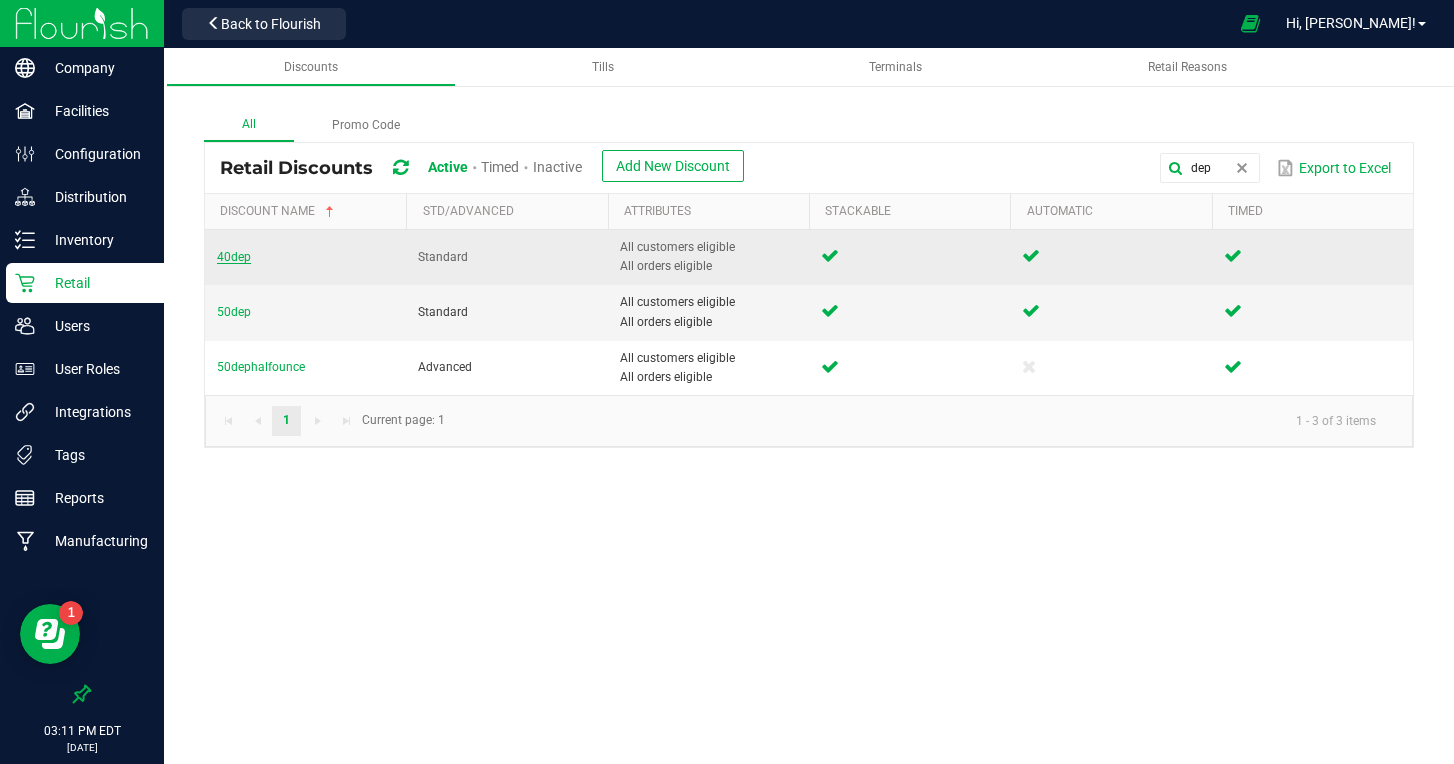 click on "40dep" at bounding box center (234, 257) 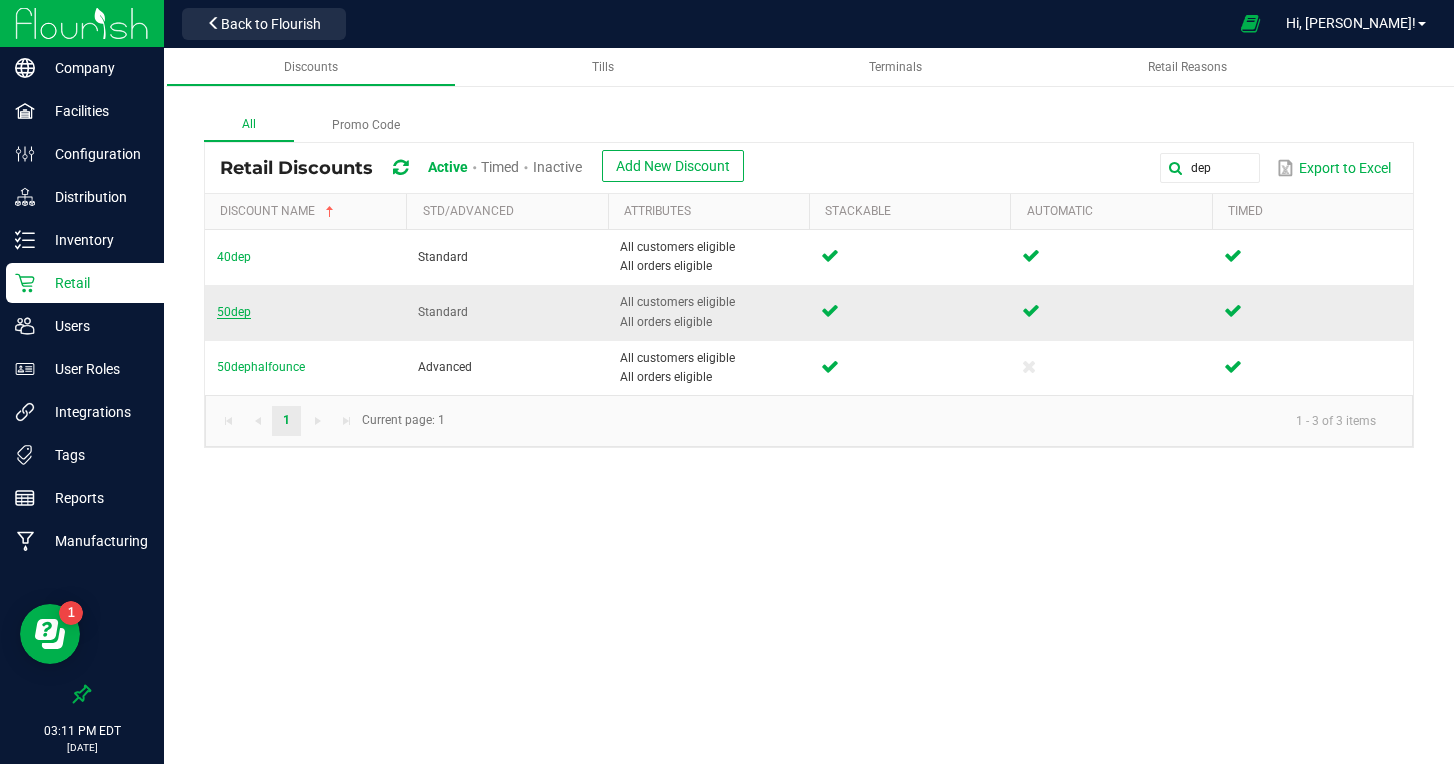 click on "50dep" at bounding box center (234, 312) 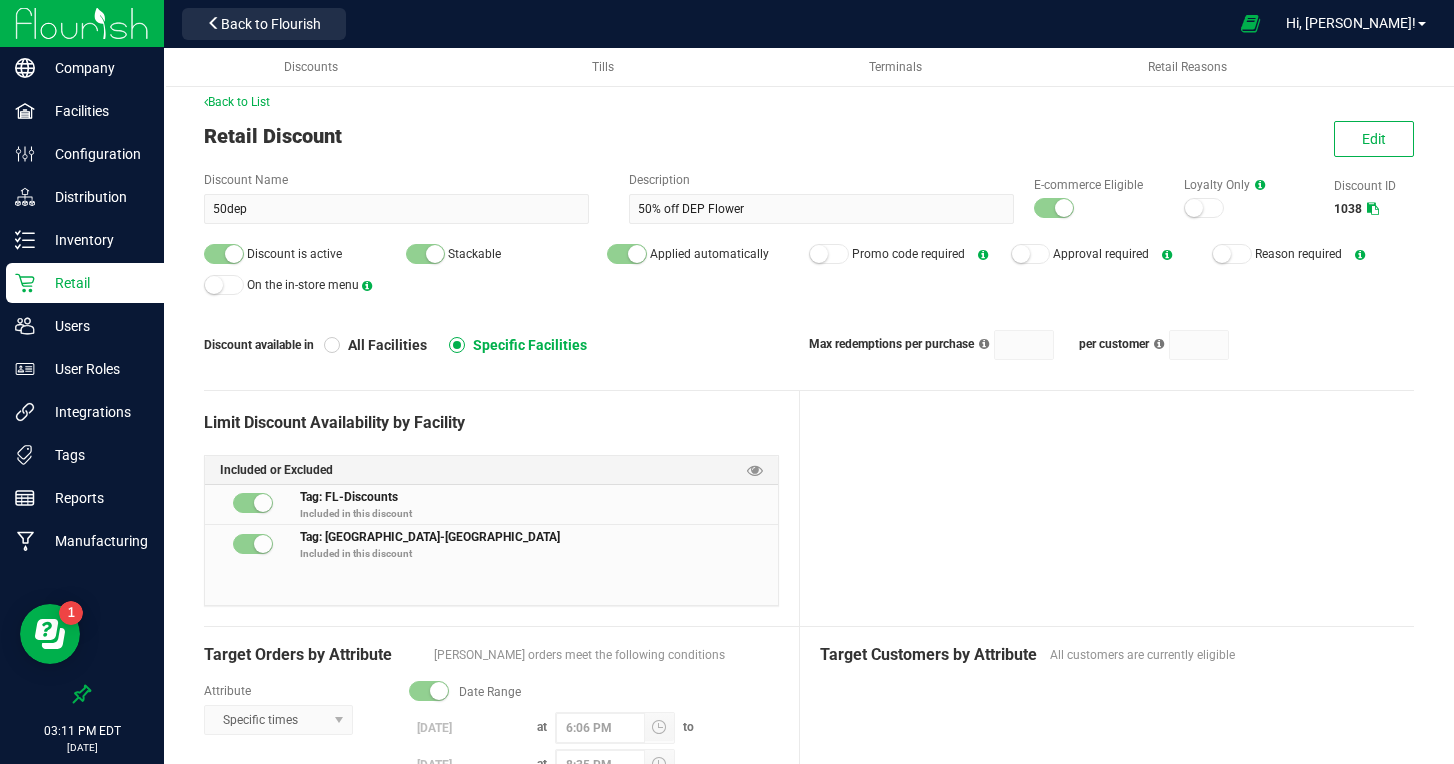 scroll, scrollTop: 0, scrollLeft: 0, axis: both 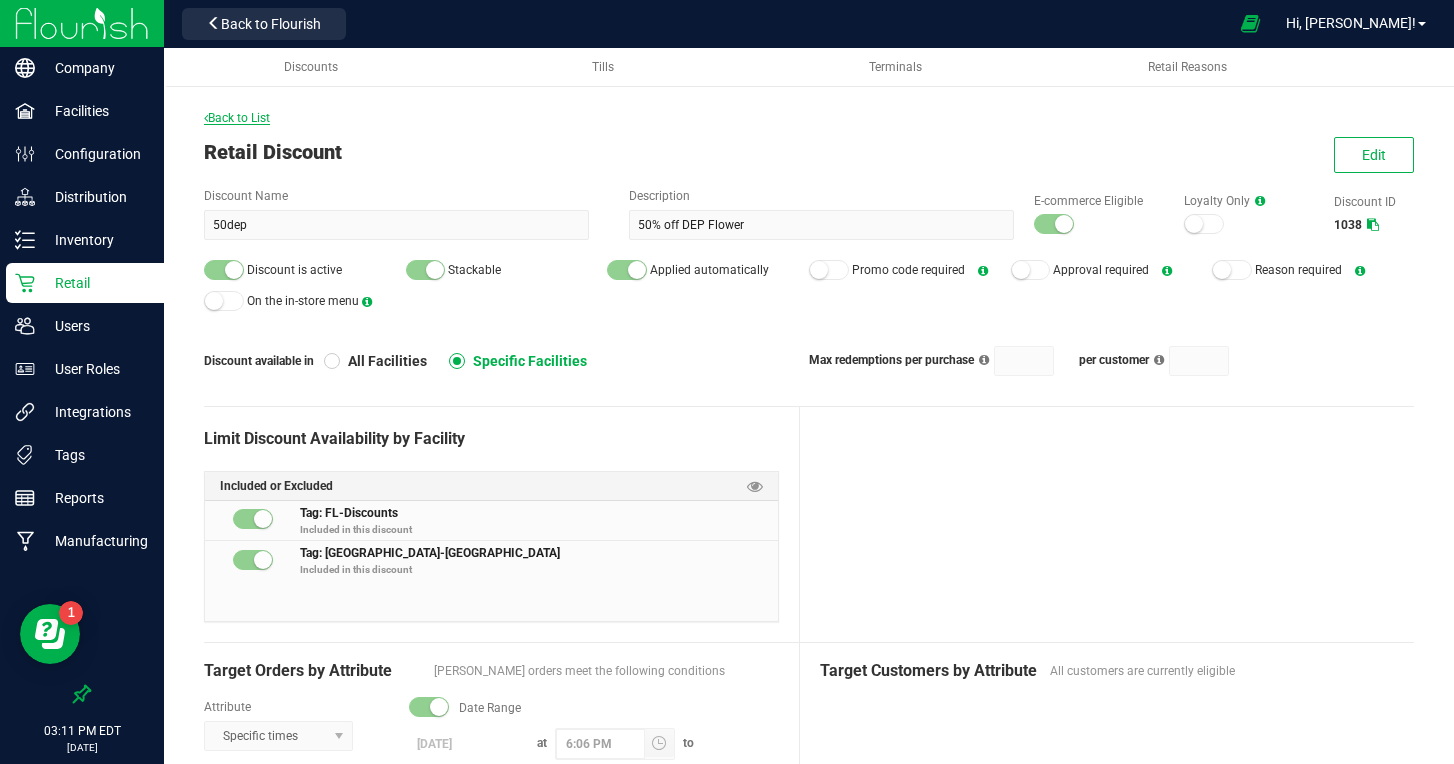 click on "Back to List" at bounding box center (237, 118) 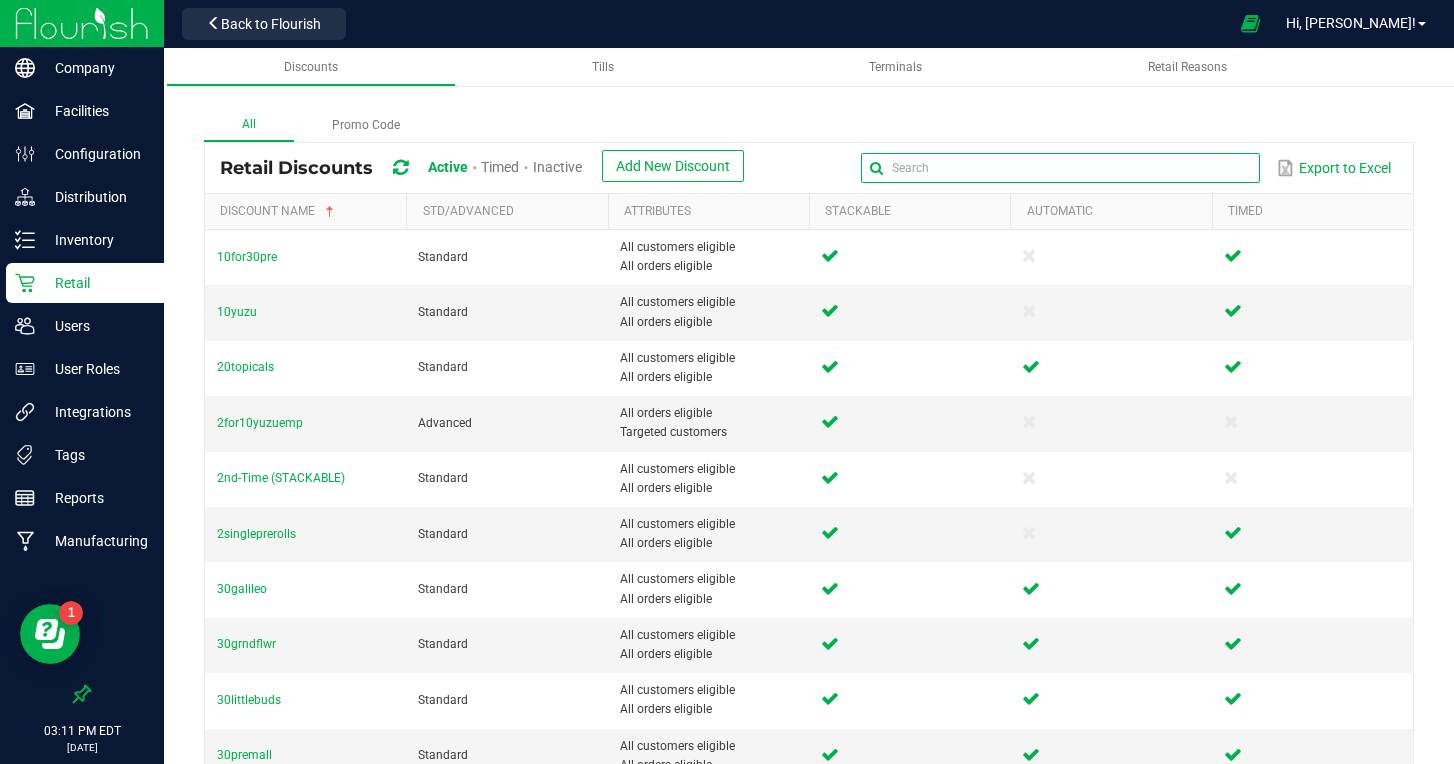 click at bounding box center (1060, 168) 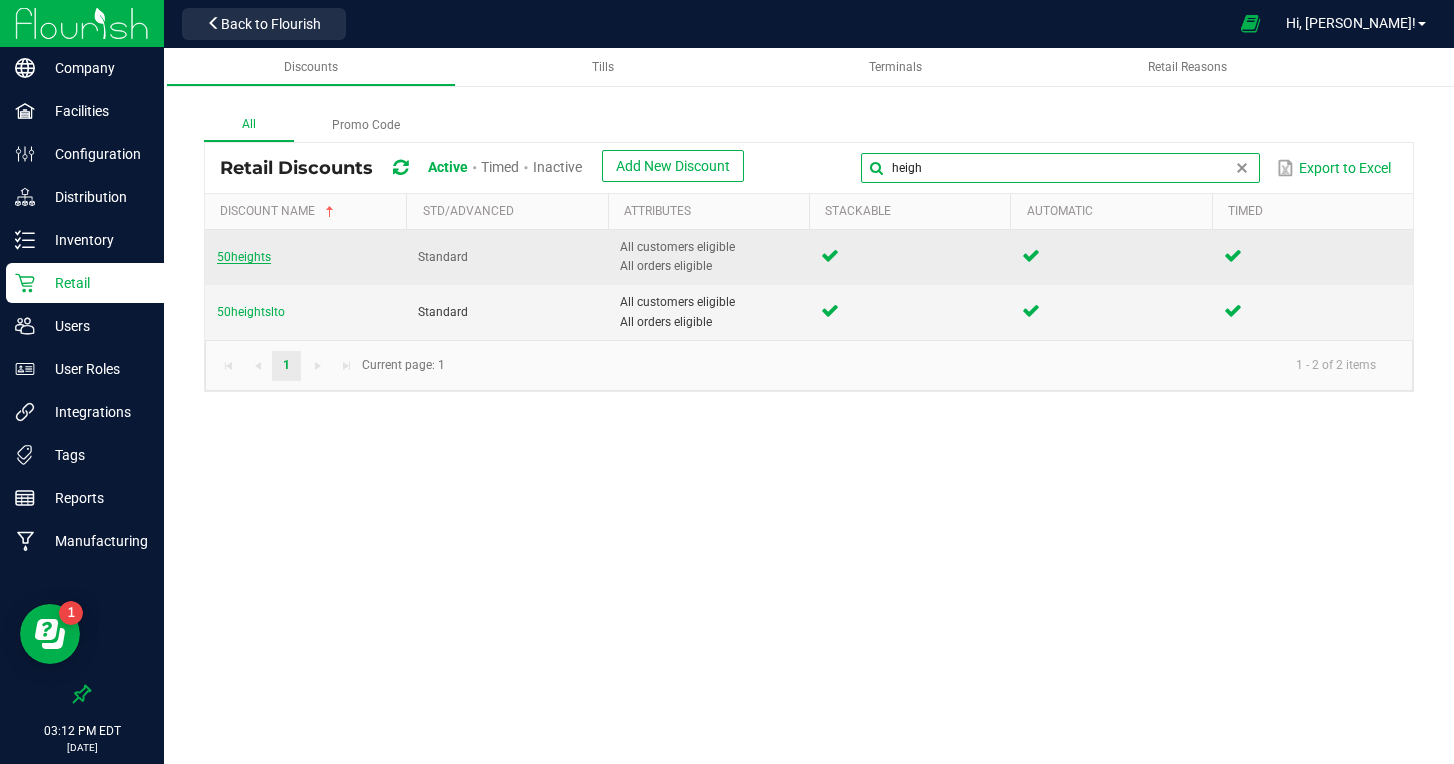 type on "heigh" 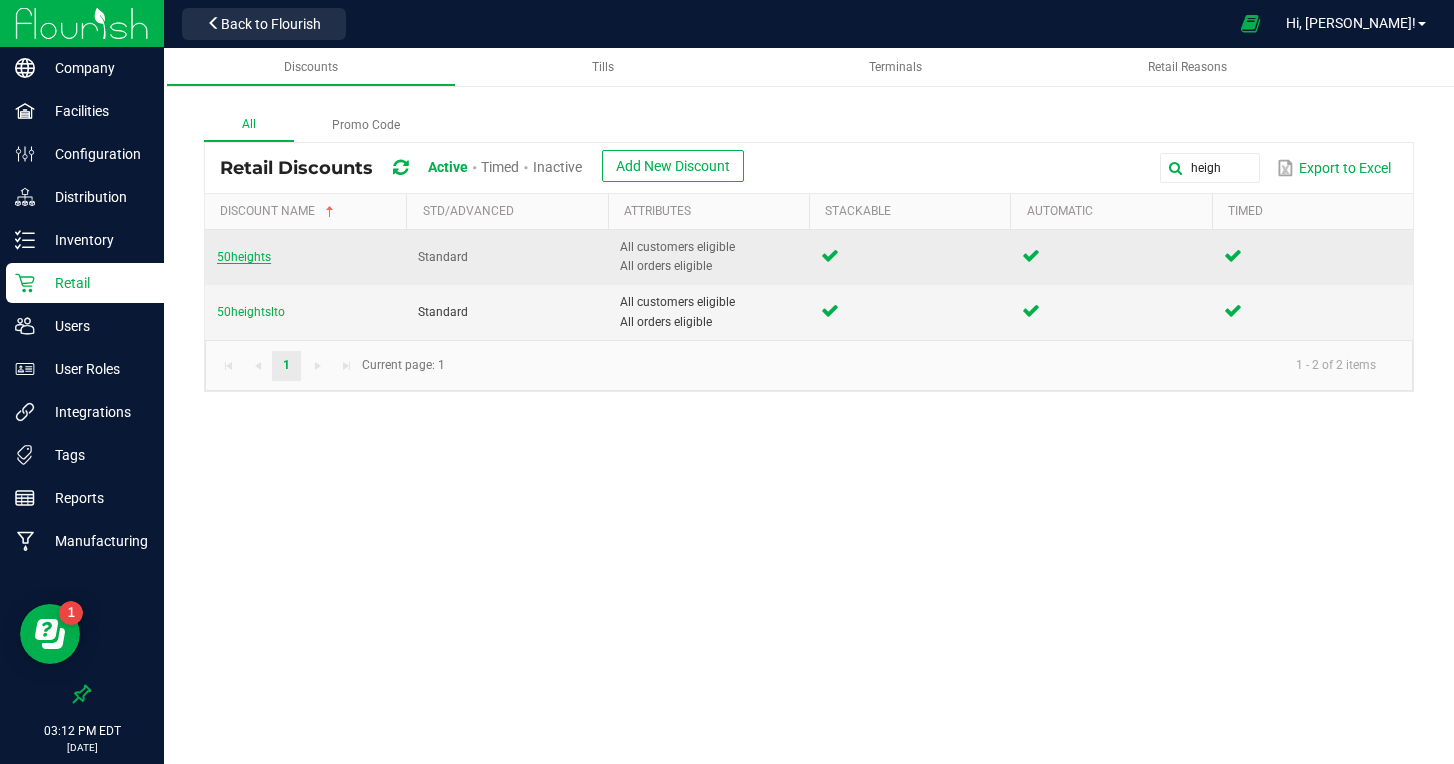 click on "50heights" at bounding box center [244, 257] 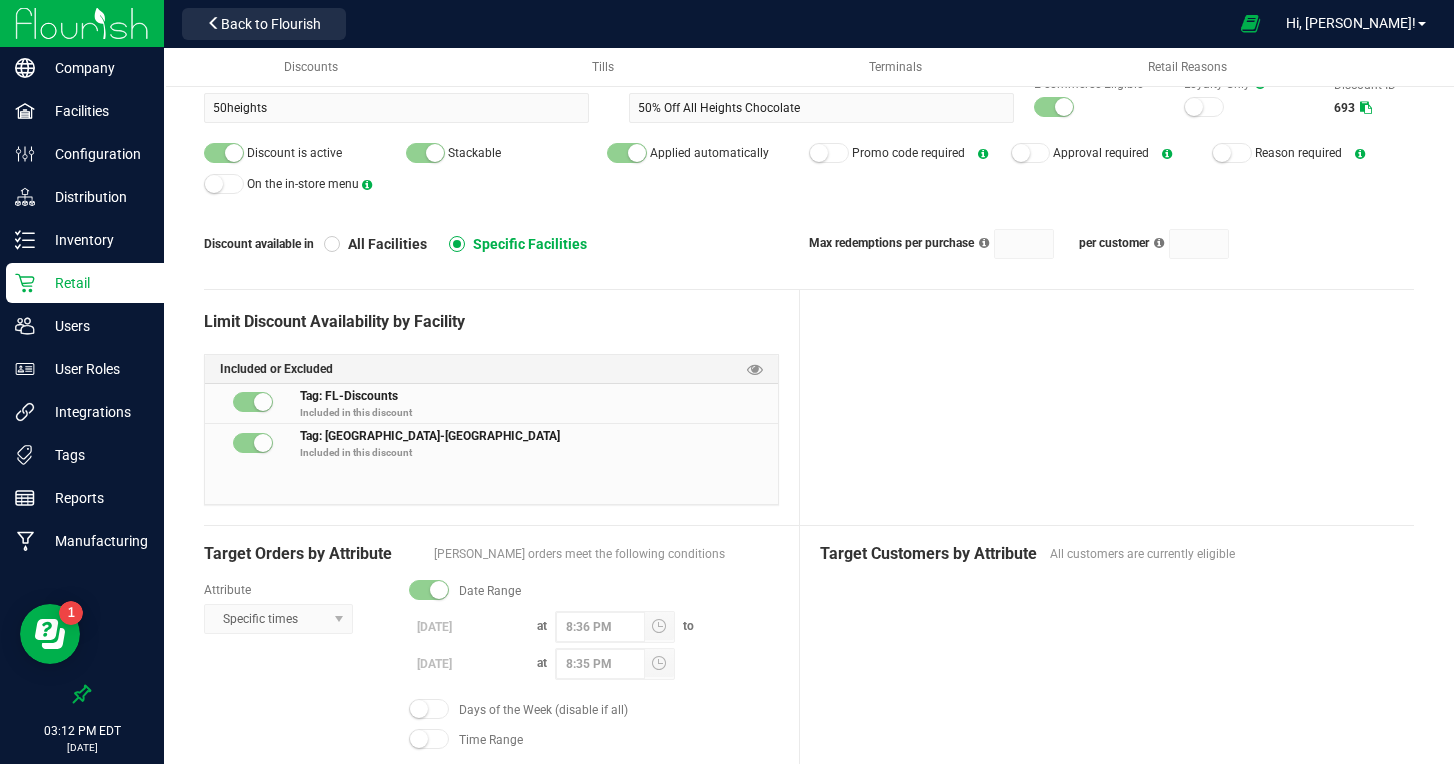 scroll, scrollTop: 0, scrollLeft: 0, axis: both 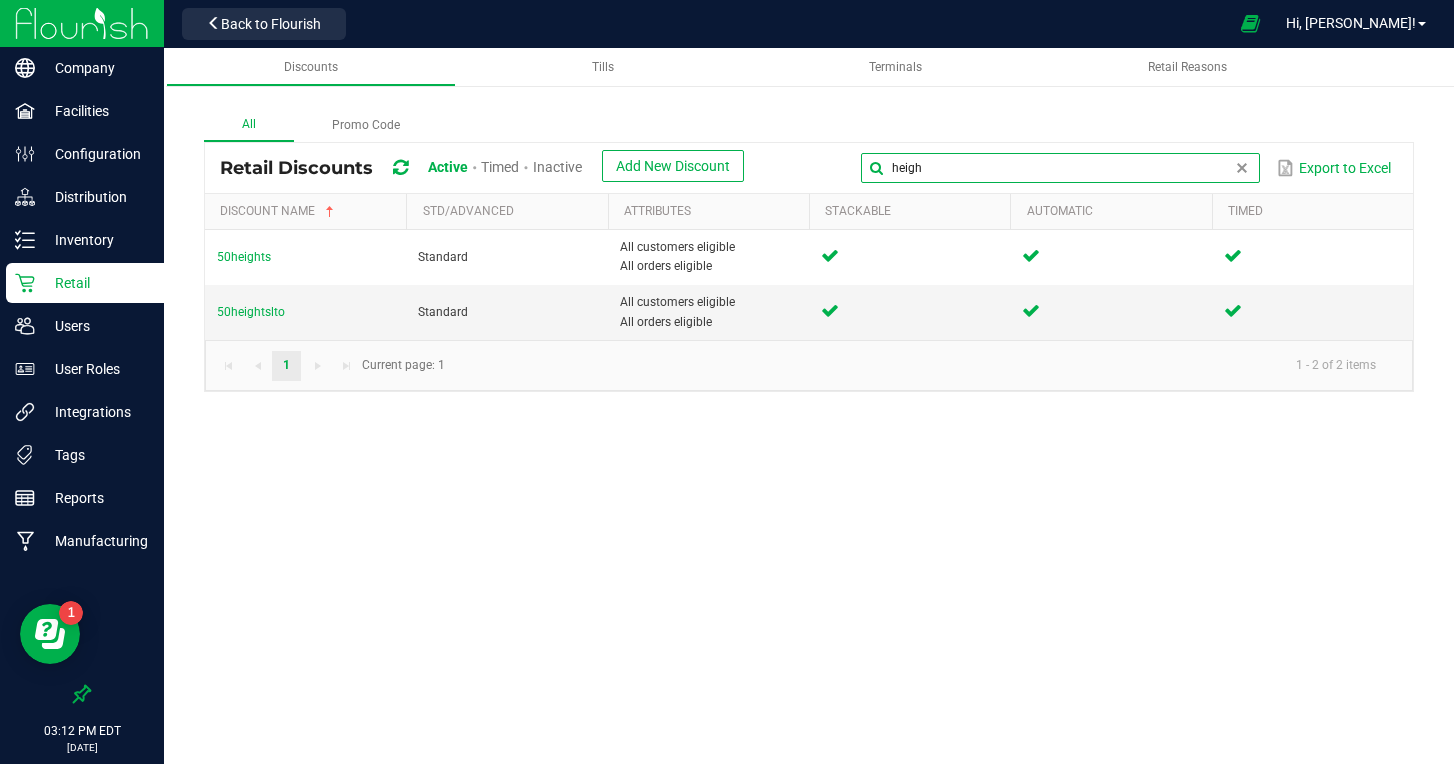 drag, startPoint x: 1132, startPoint y: 159, endPoint x: 1009, endPoint y: 153, distance: 123.146255 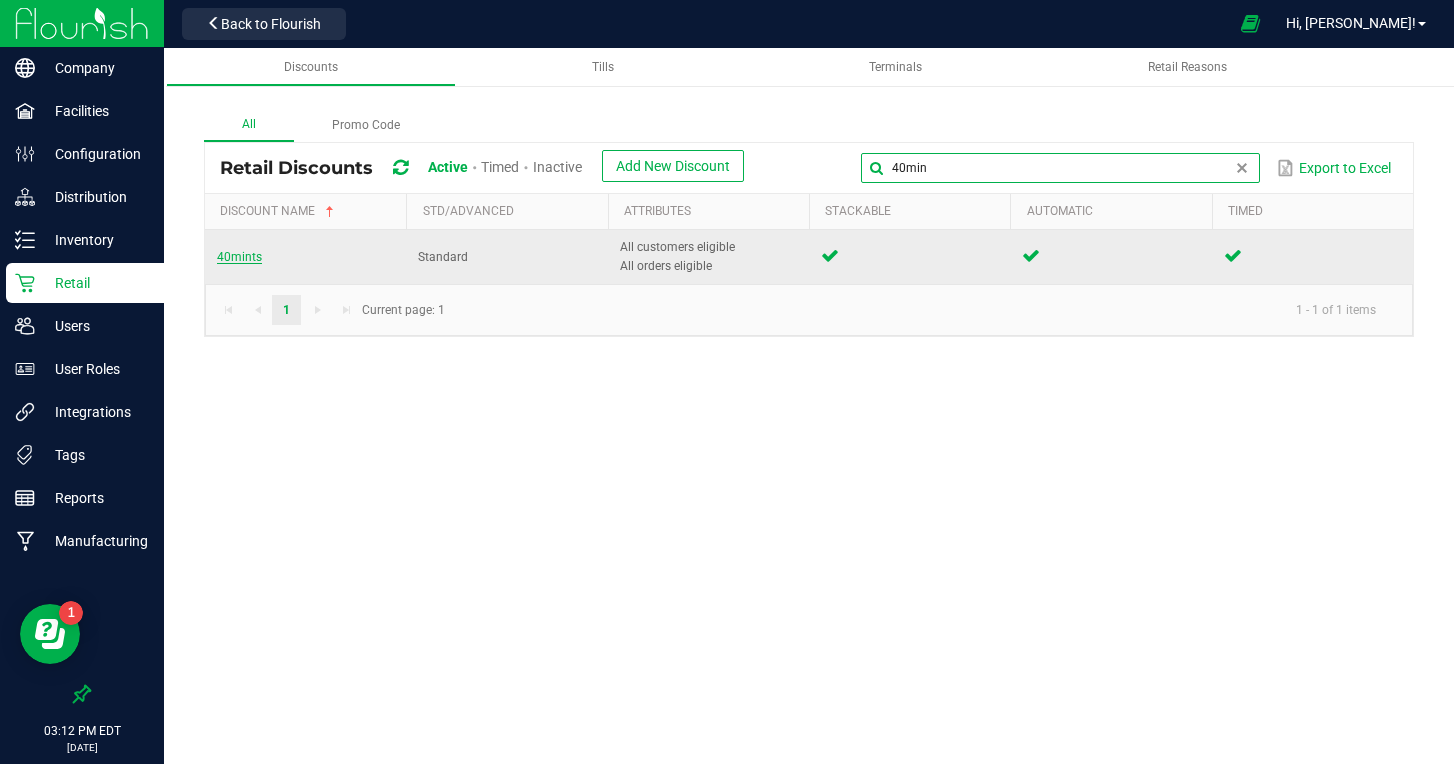 type on "40min" 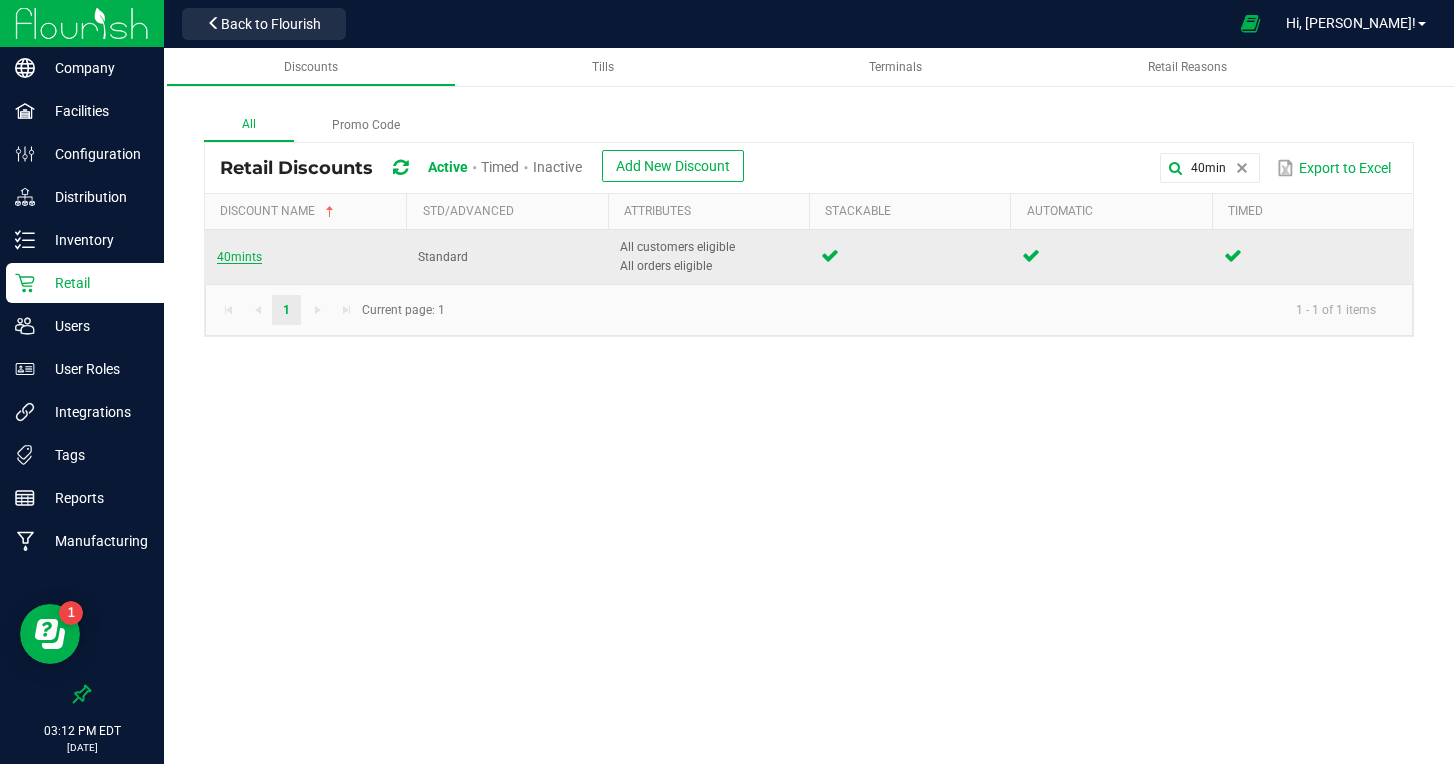 click on "40mints" at bounding box center (239, 257) 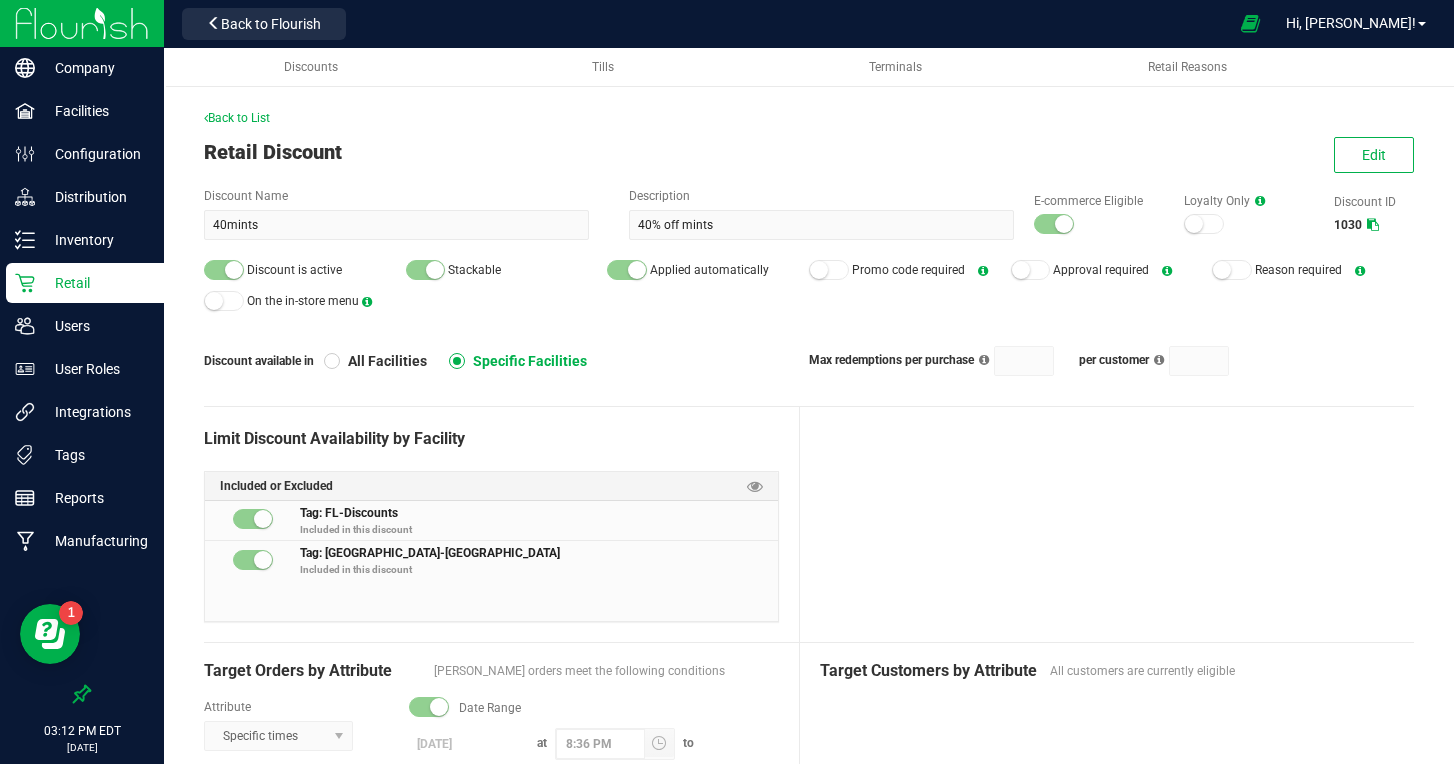 scroll, scrollTop: 96, scrollLeft: 0, axis: vertical 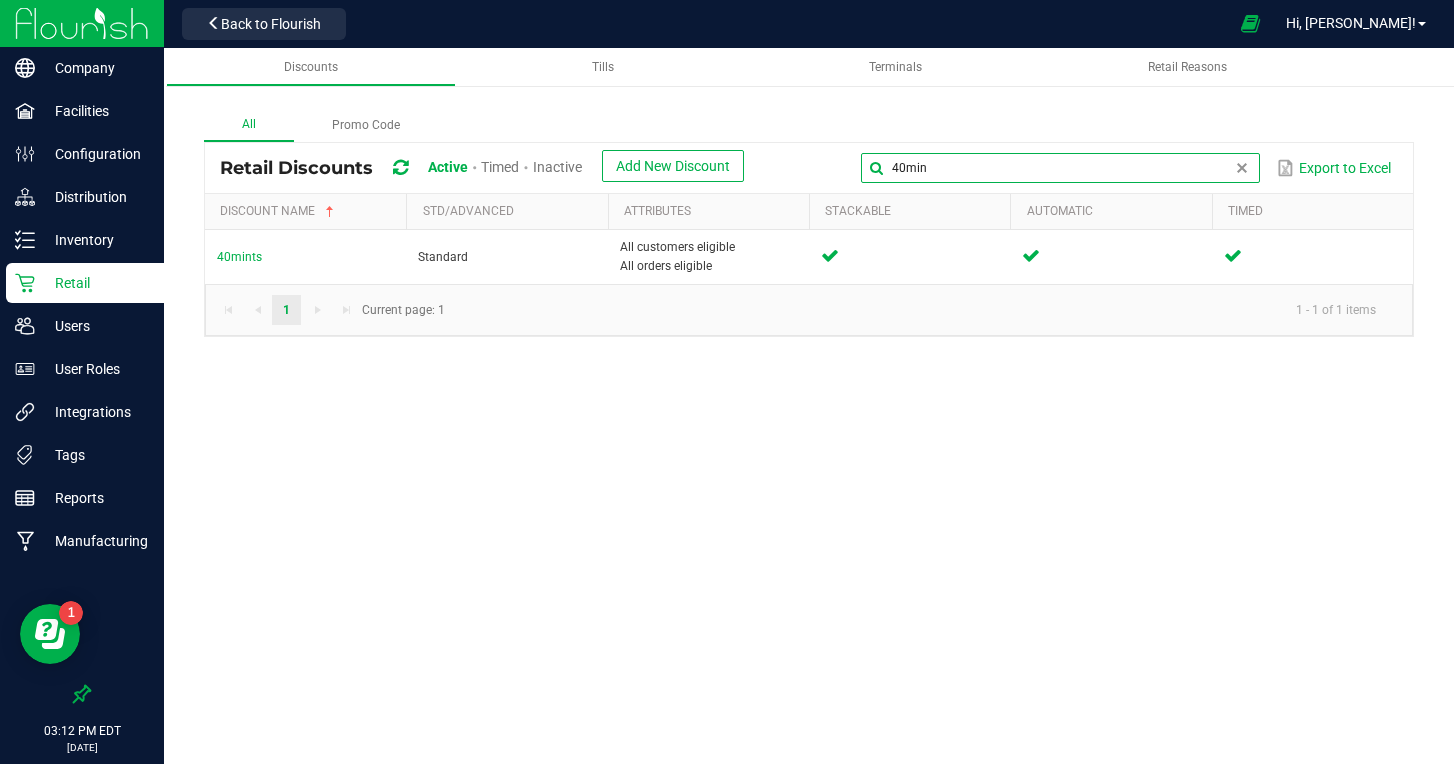 drag, startPoint x: 1196, startPoint y: 167, endPoint x: 1017, endPoint y: 141, distance: 180.87842 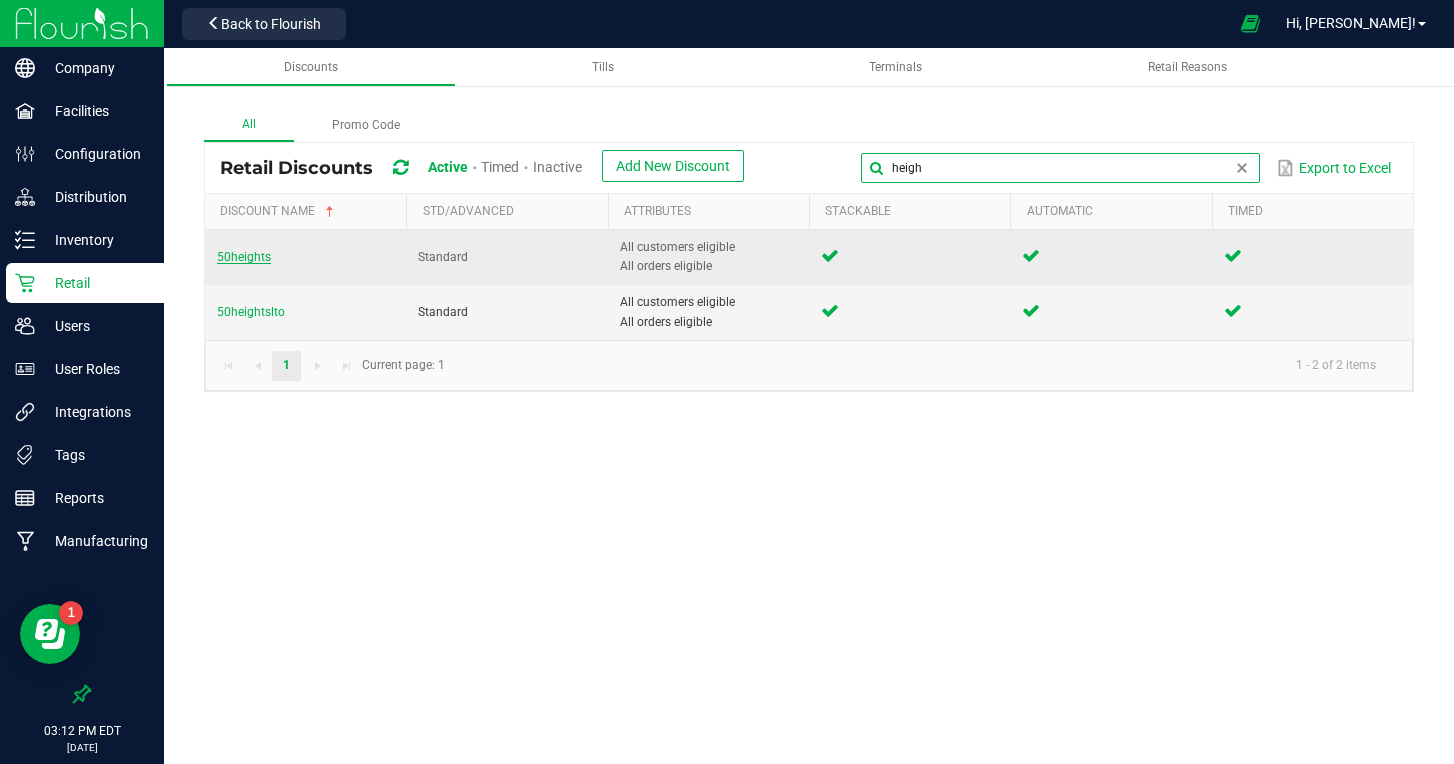 type on "heigh" 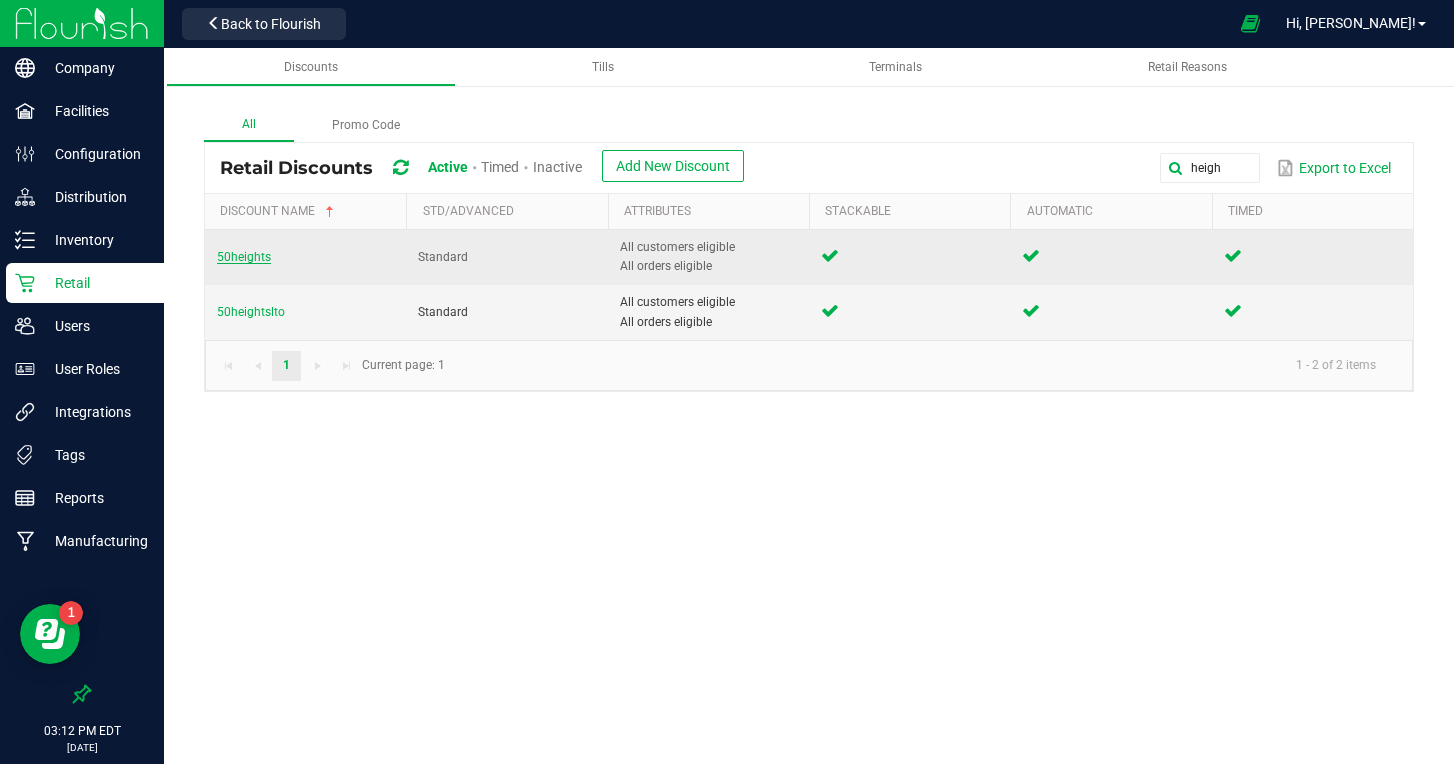 click on "50heights" at bounding box center (244, 257) 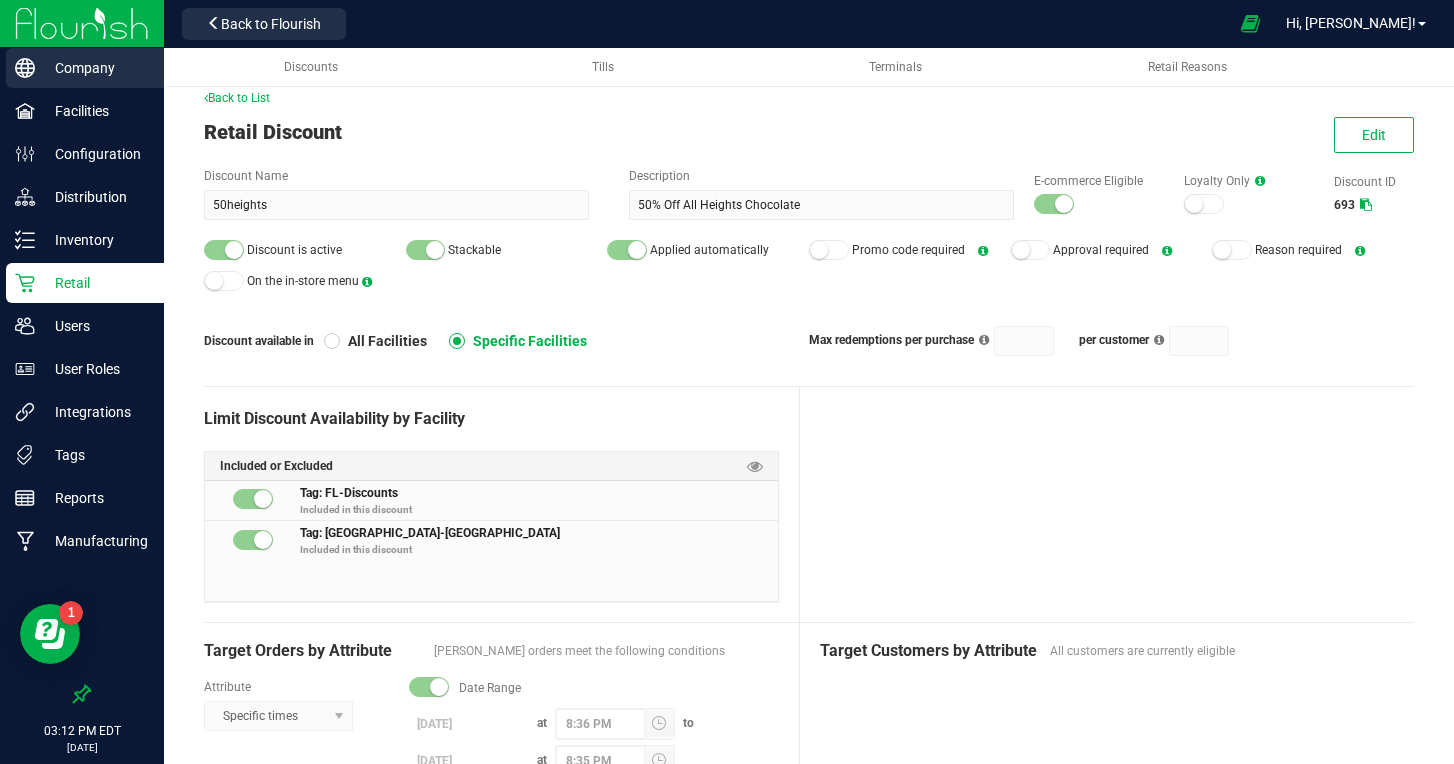 scroll, scrollTop: 16, scrollLeft: 0, axis: vertical 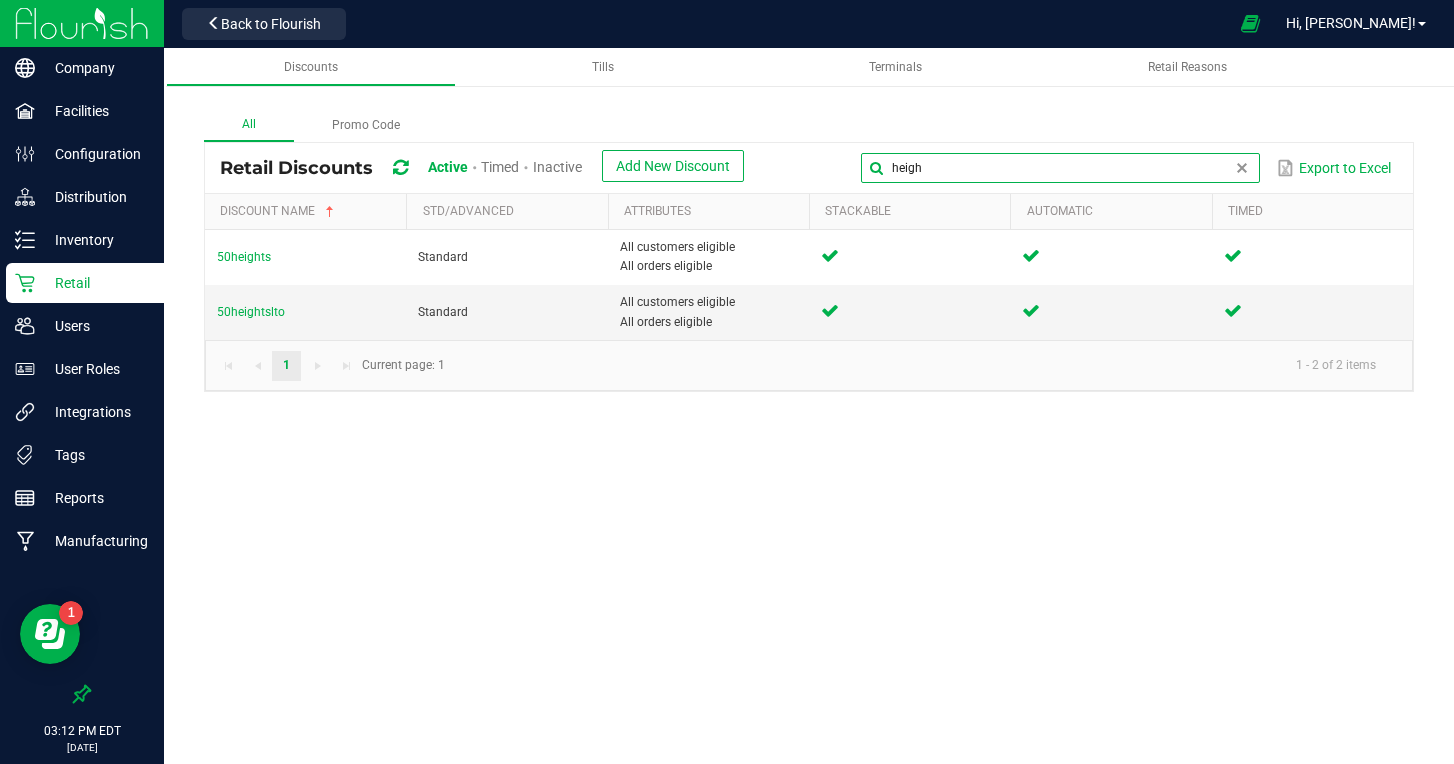 drag, startPoint x: 1223, startPoint y: 175, endPoint x: 1071, endPoint y: 150, distance: 154.0422 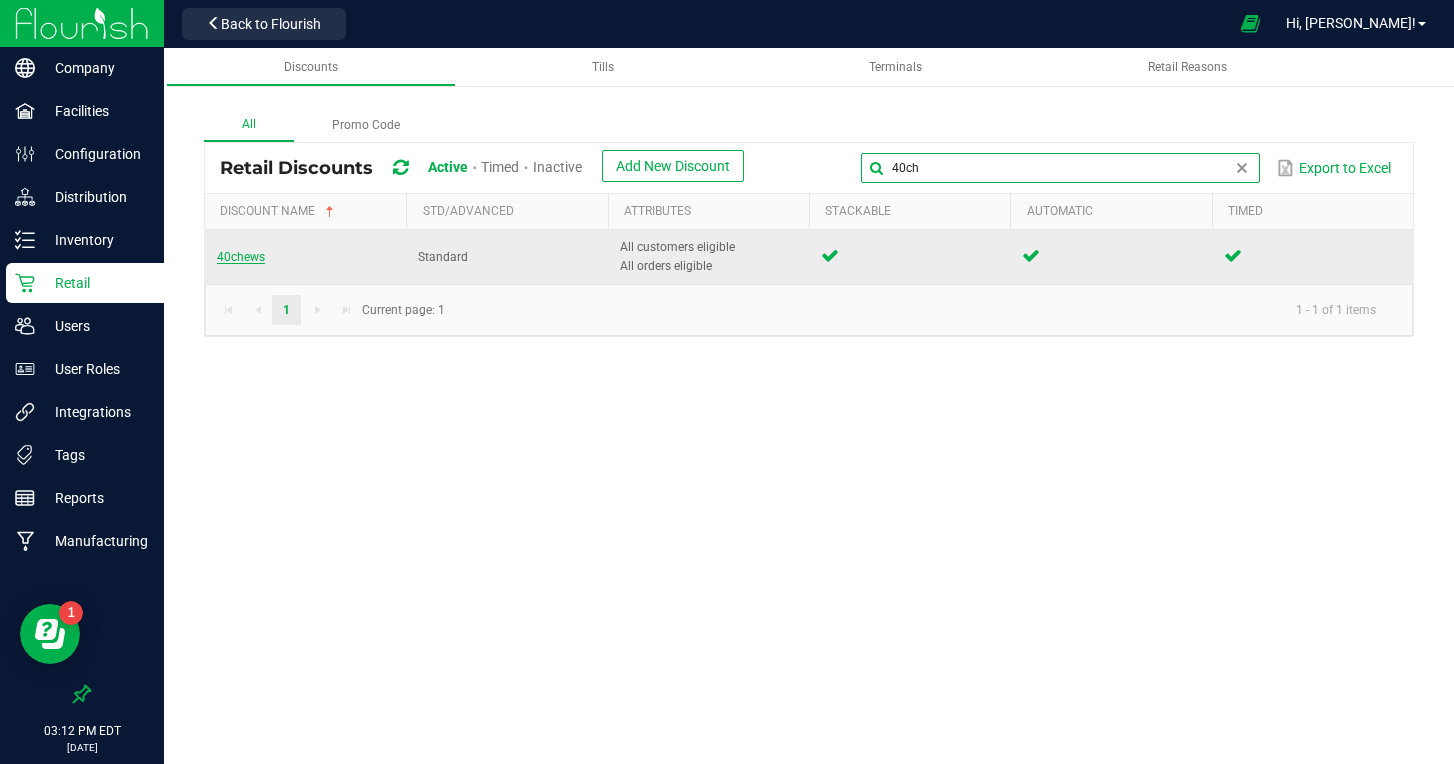 type on "40ch" 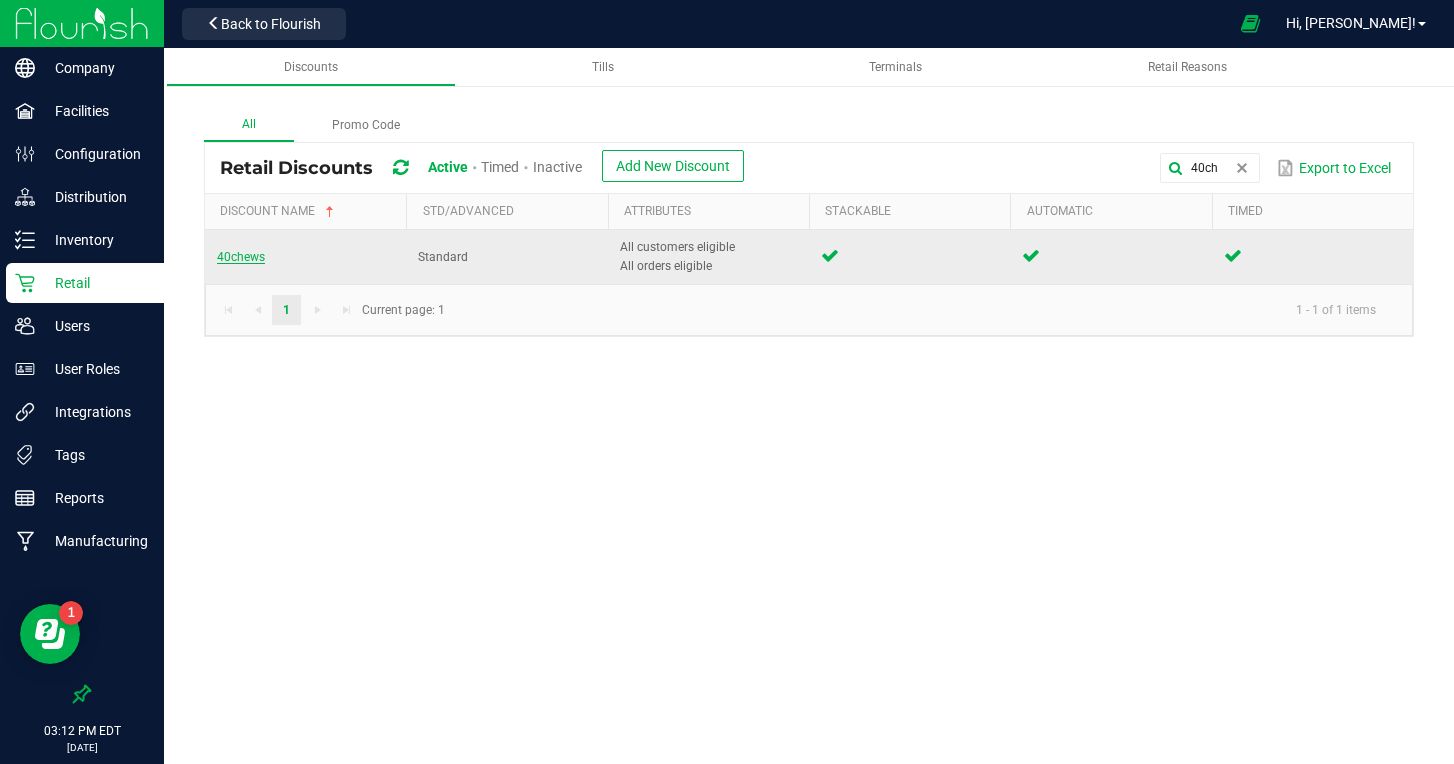 click on "40chews" at bounding box center (241, 257) 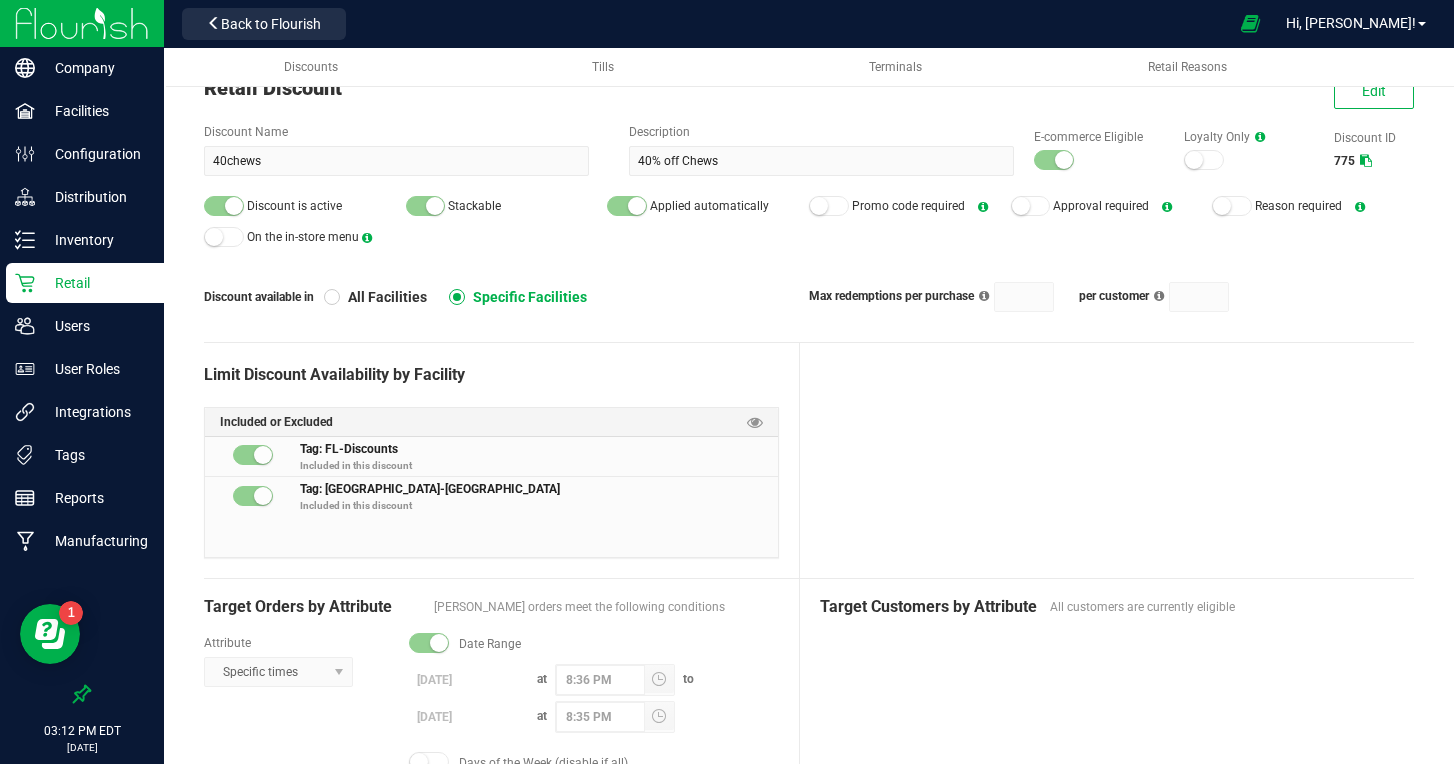 scroll, scrollTop: 78, scrollLeft: 0, axis: vertical 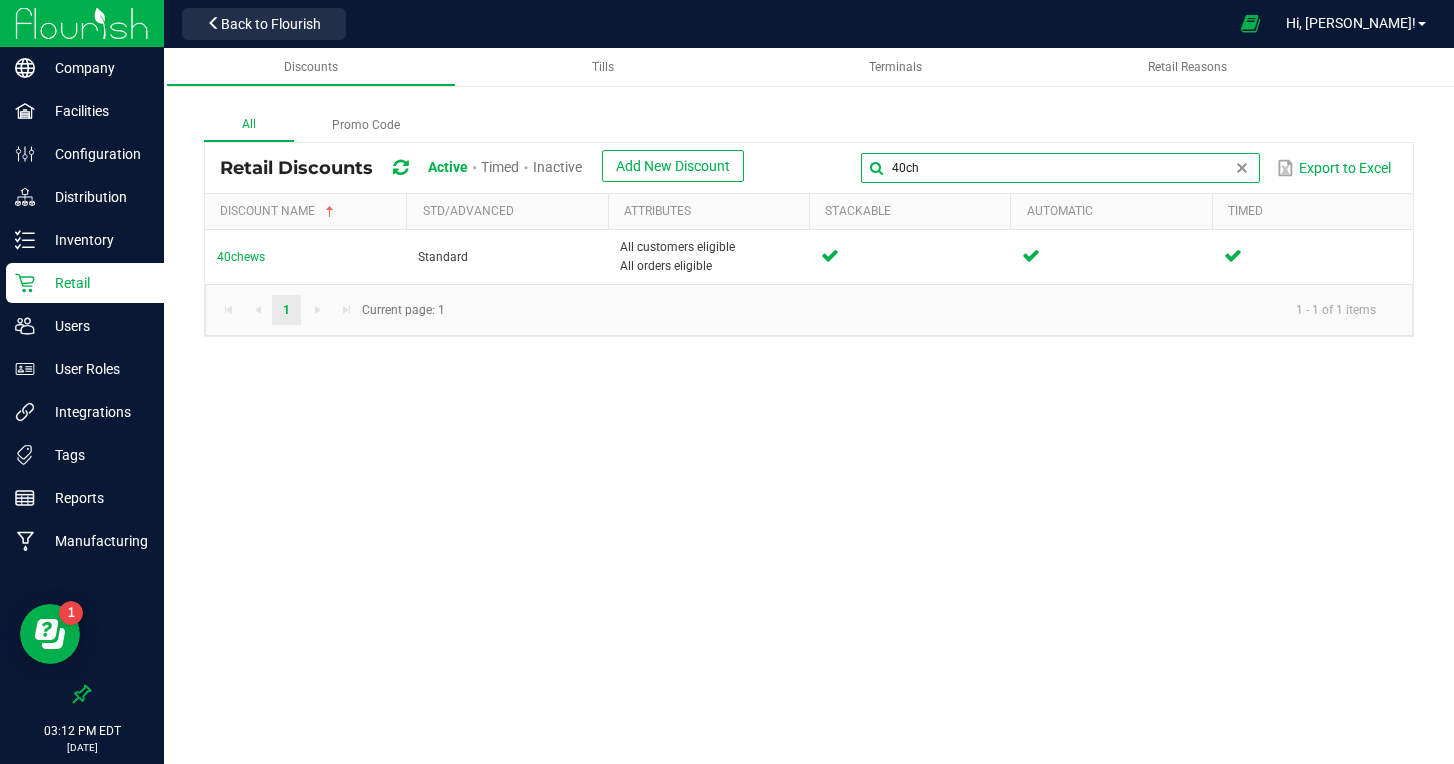 drag, startPoint x: 1231, startPoint y: 174, endPoint x: 1076, endPoint y: 139, distance: 158.90248 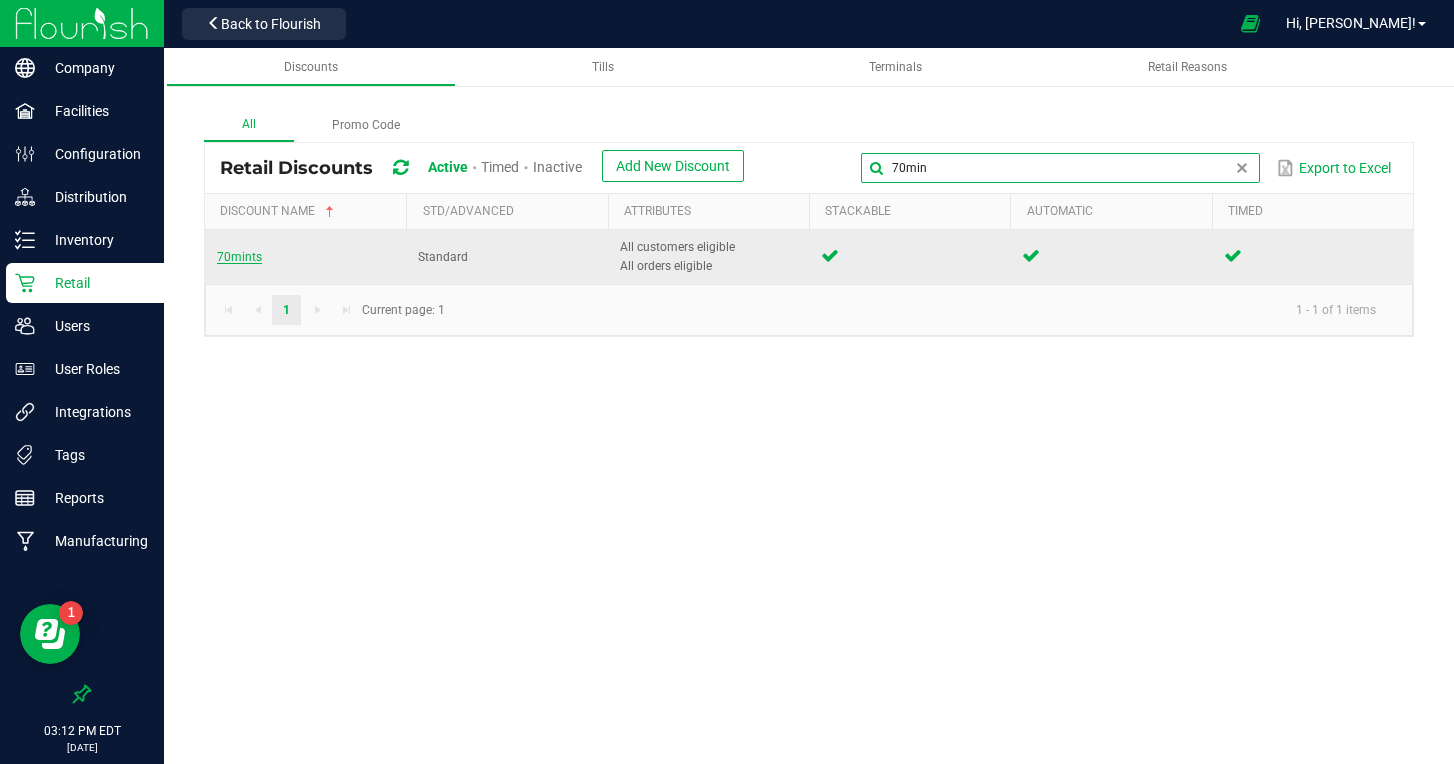 type on "70min" 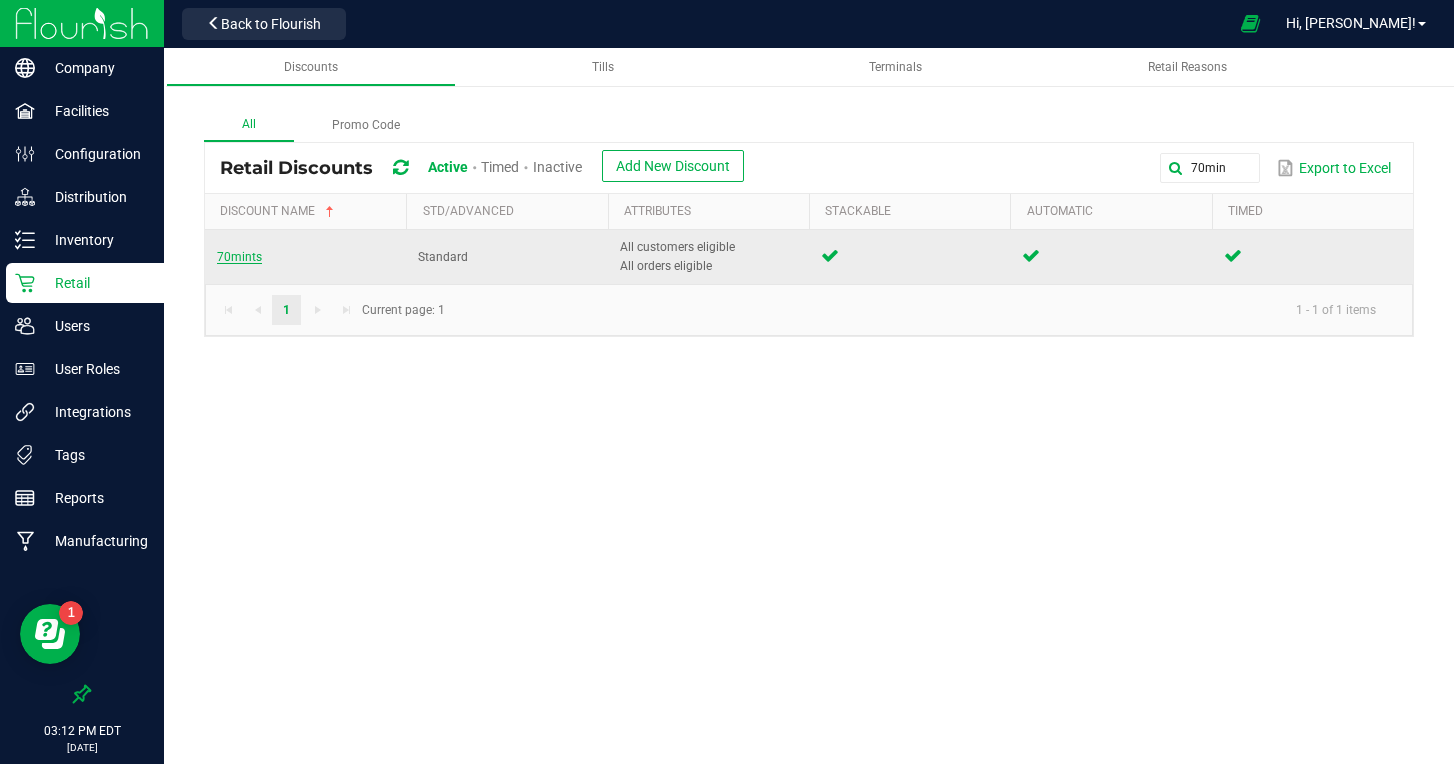 click on "70mints" at bounding box center (239, 257) 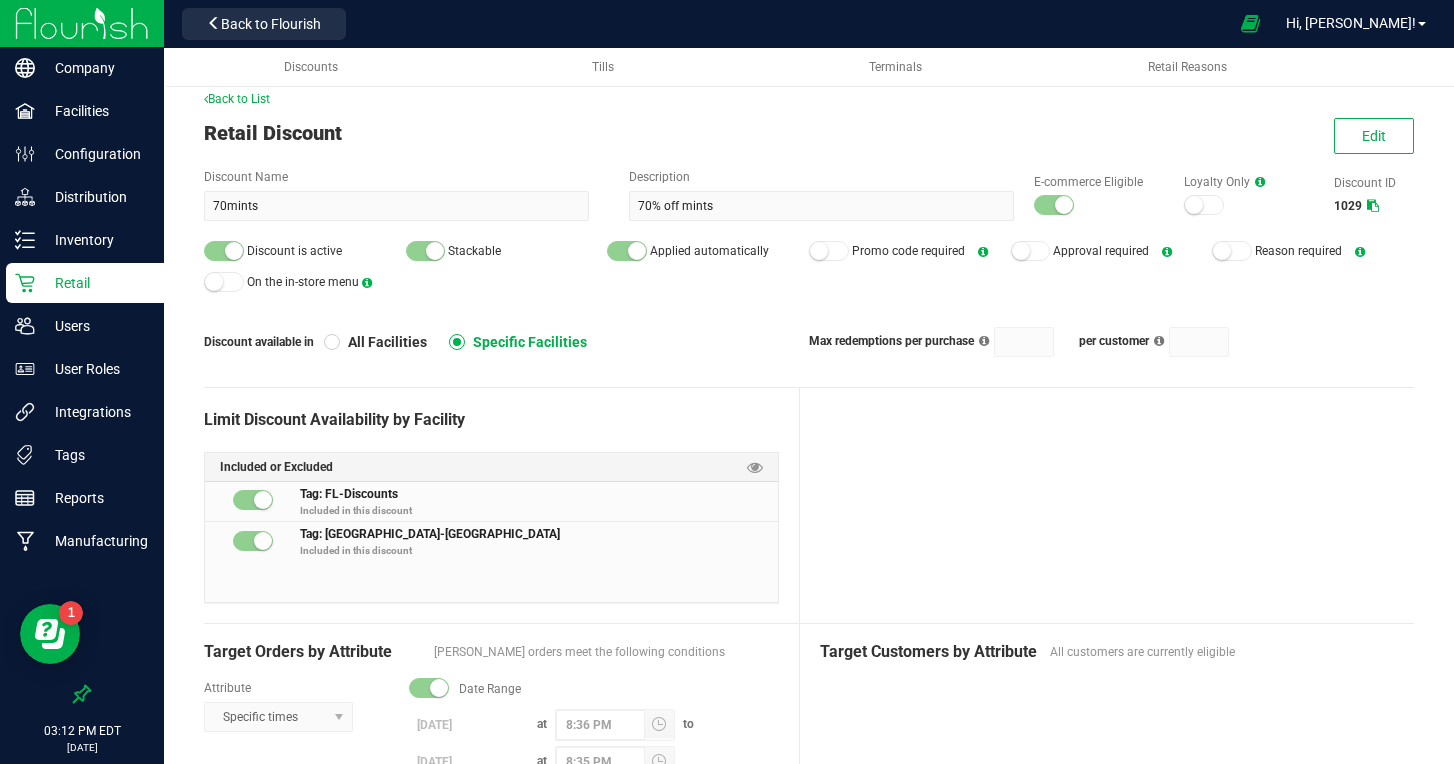 scroll, scrollTop: 0, scrollLeft: 0, axis: both 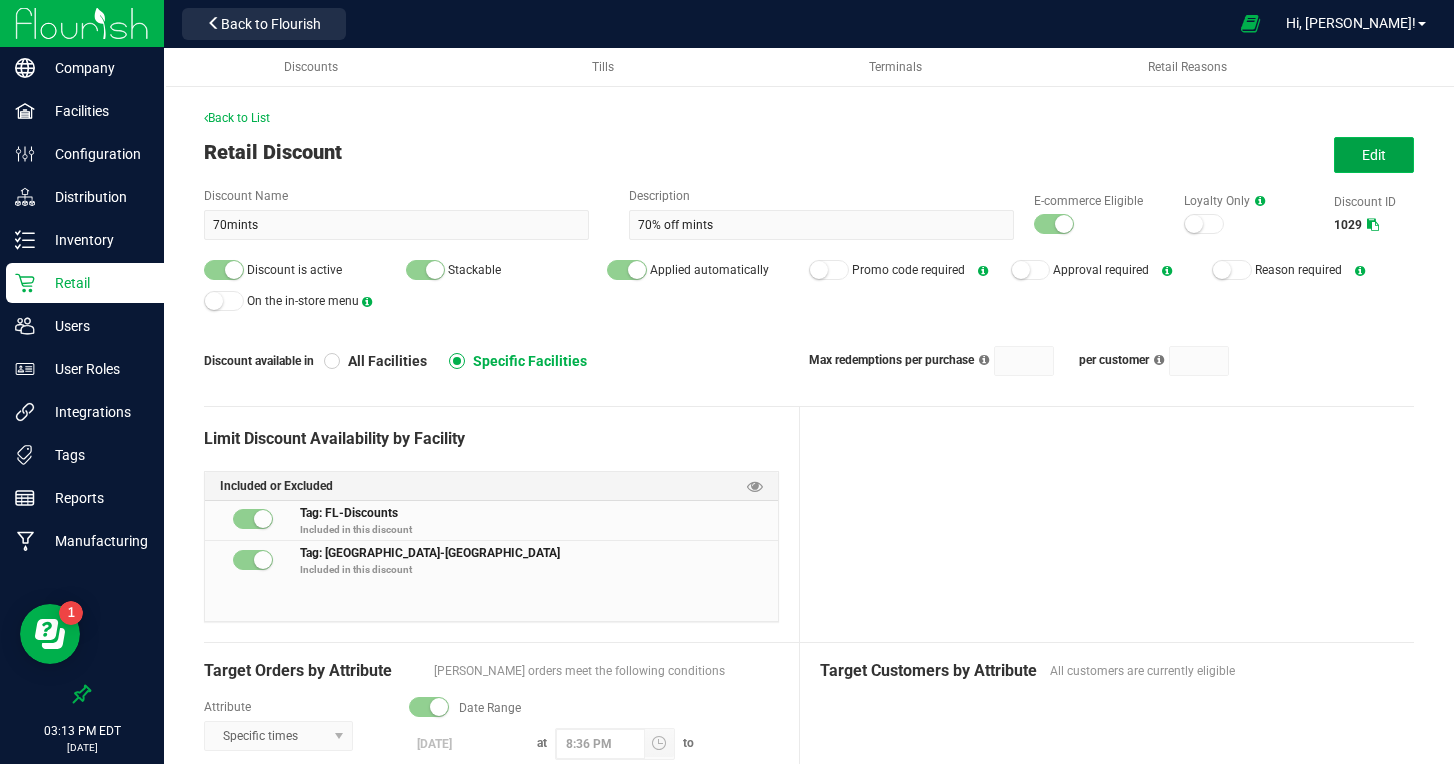 click on "Edit" at bounding box center [1374, 155] 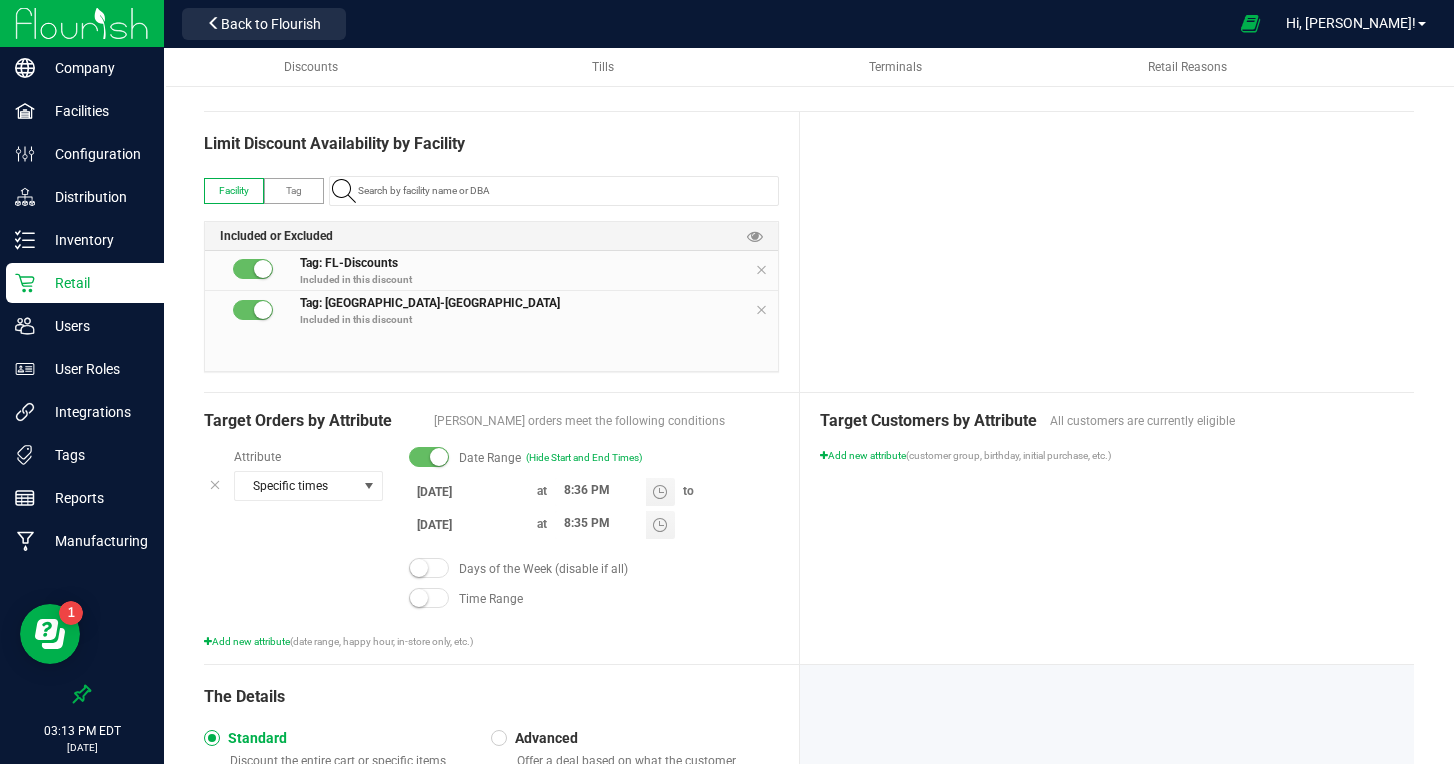 scroll, scrollTop: 302, scrollLeft: 0, axis: vertical 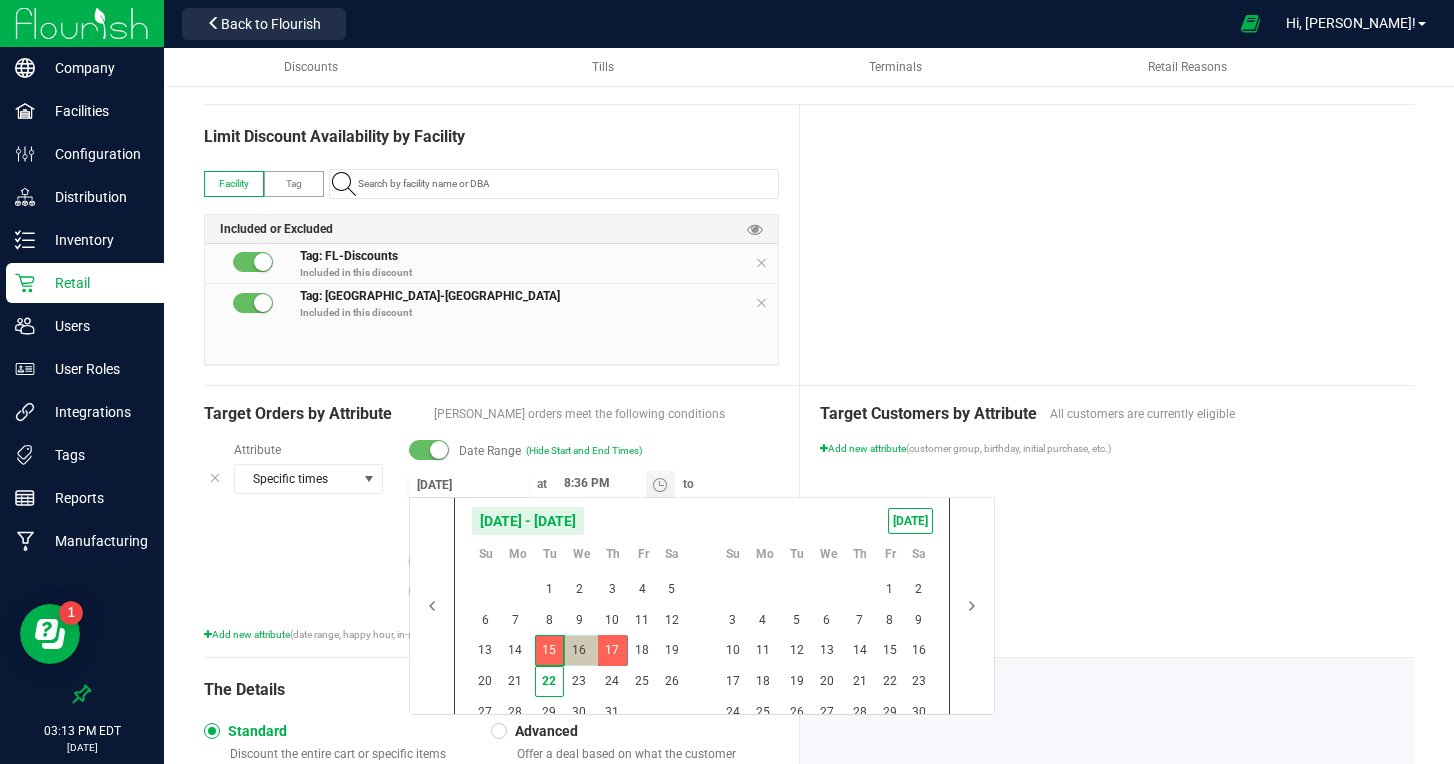 click on "[DATE]" at bounding box center (469, 484) 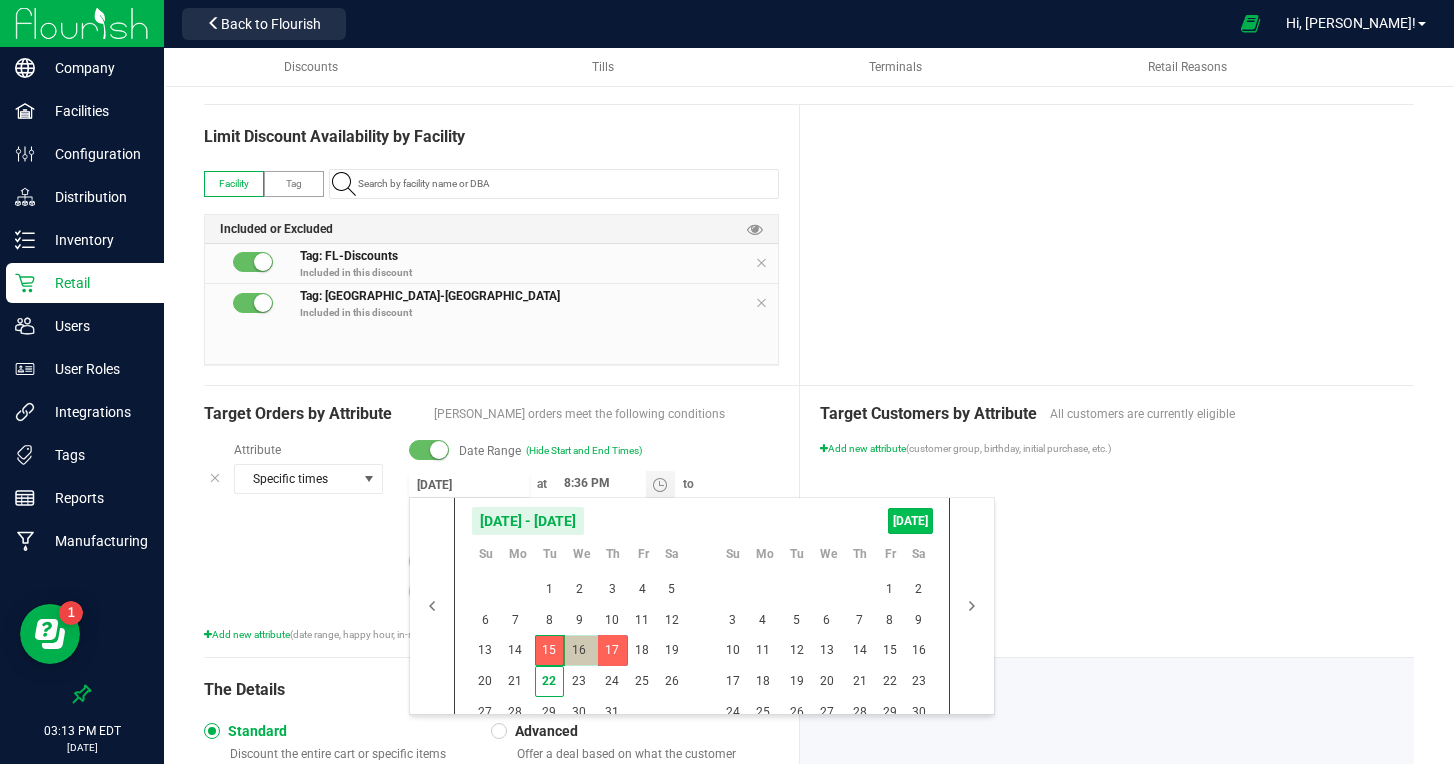 click on "[DATE]" at bounding box center (910, 521) 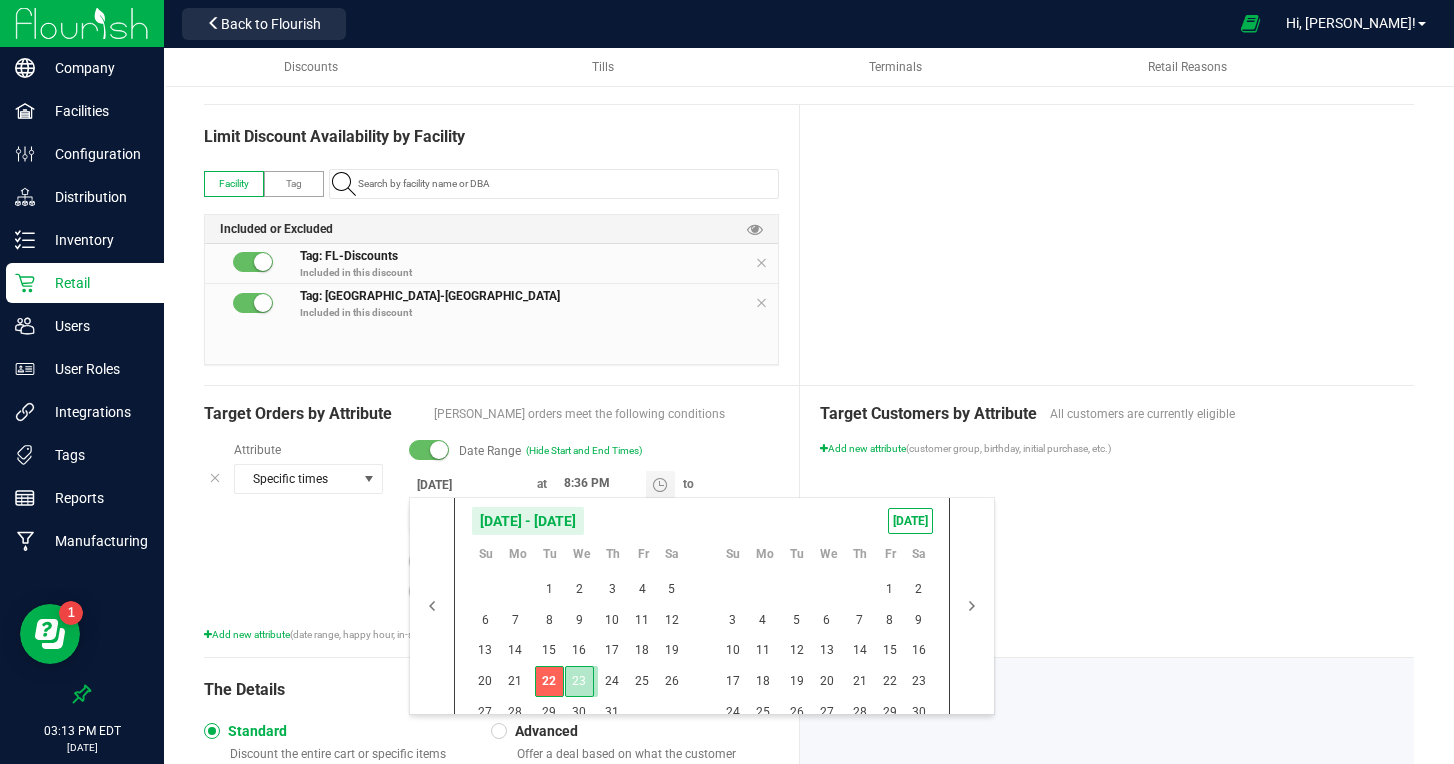click on "23" at bounding box center [579, 681] 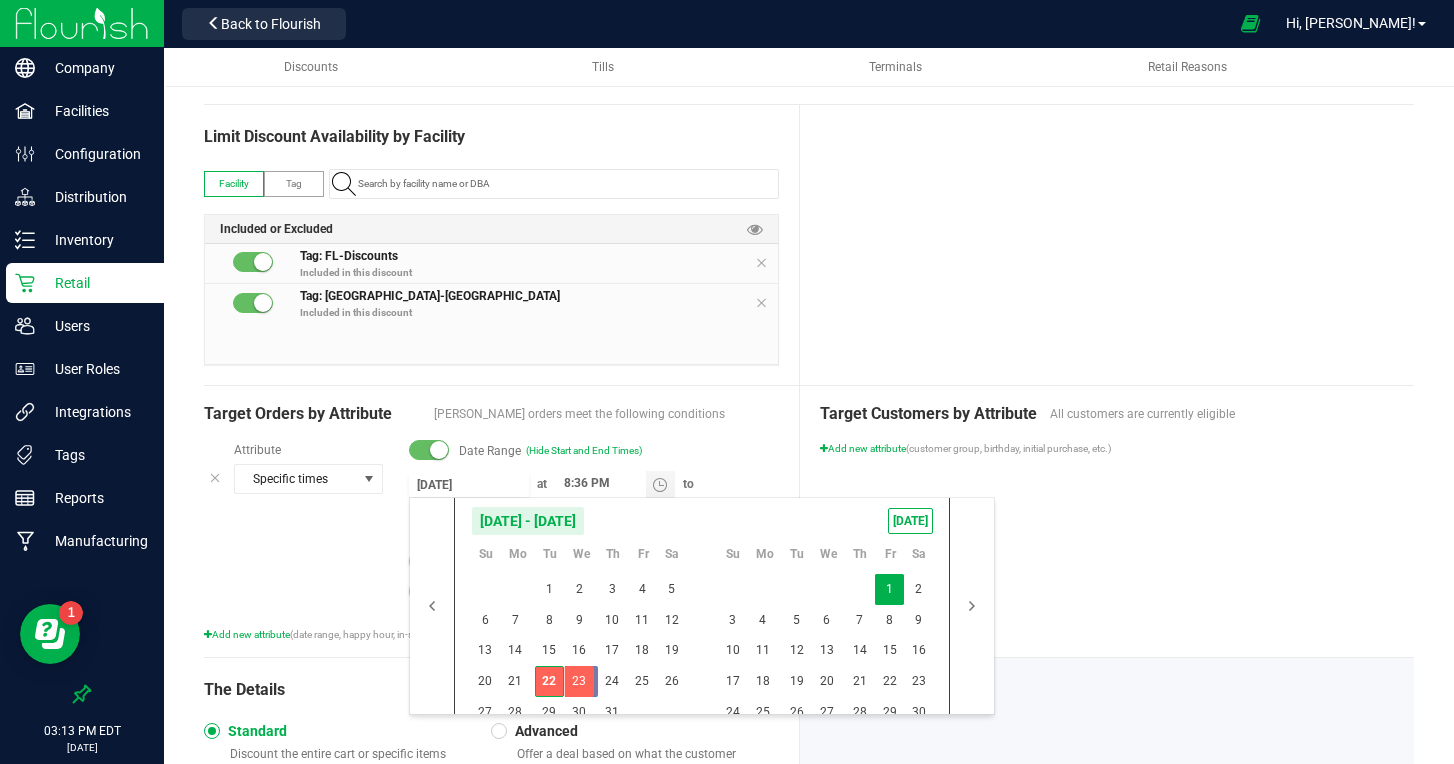click on "Target Customers by Attribute   All customers are currently eligible   Add new attribute   (customer group, birthday, initial purchase, etc.)" at bounding box center [1107, 521] 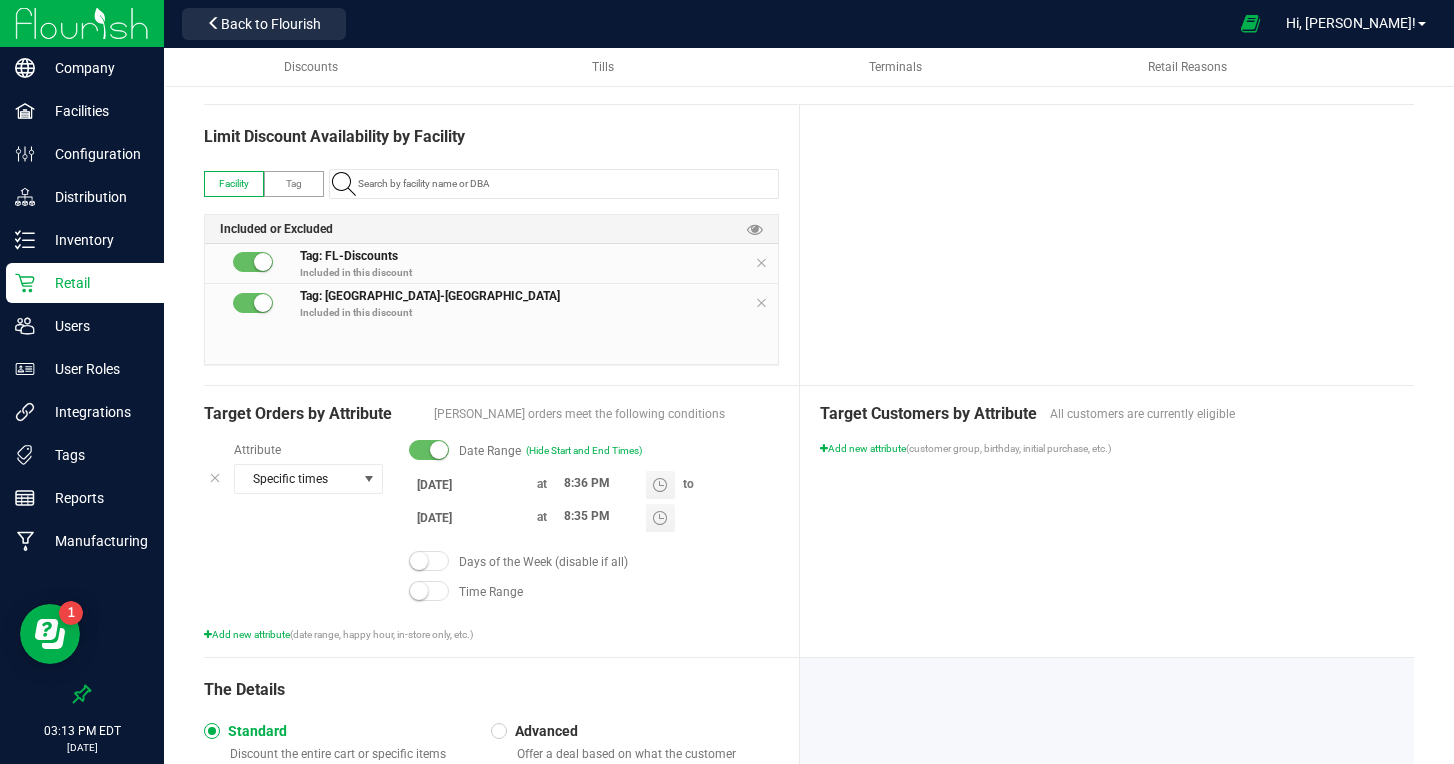 scroll, scrollTop: 0, scrollLeft: 0, axis: both 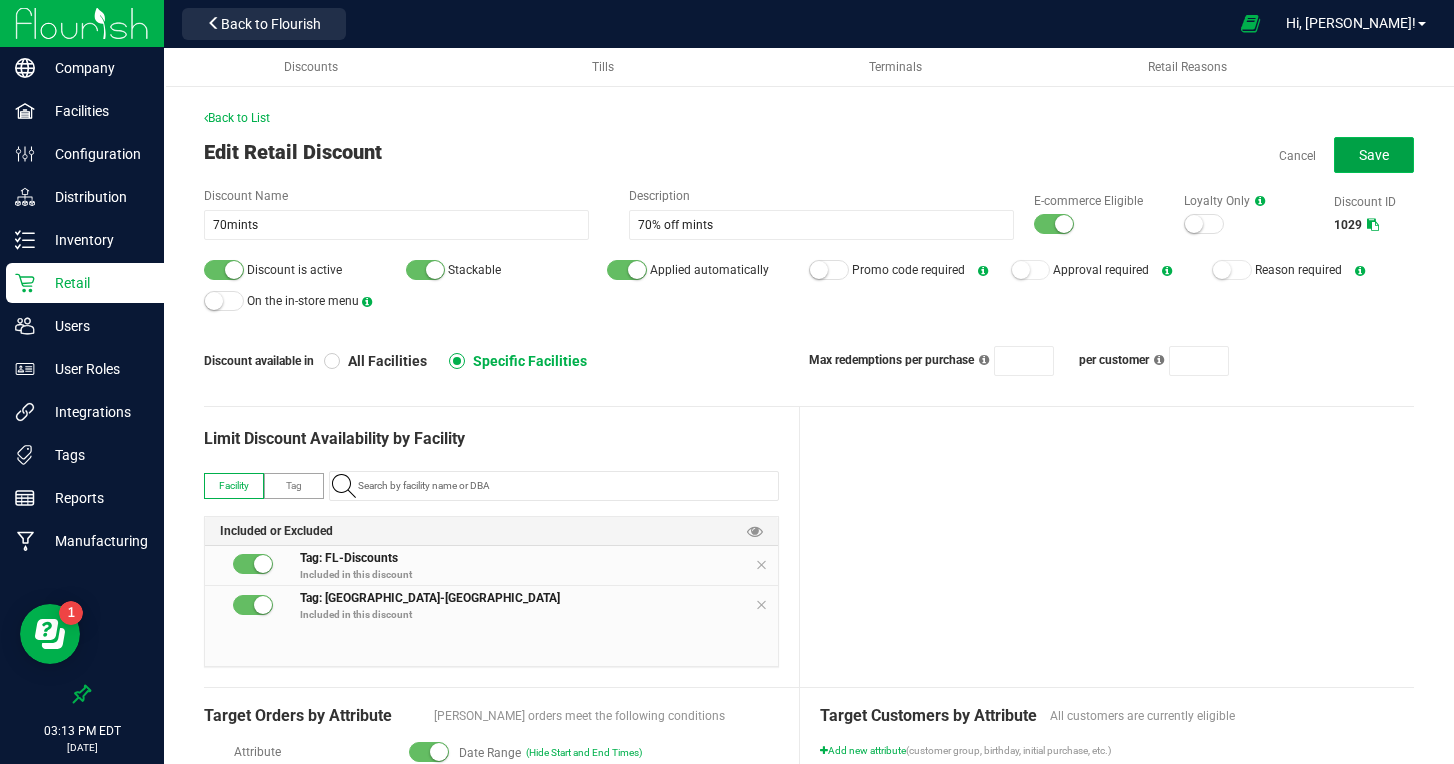 click on "Save" at bounding box center (1374, 155) 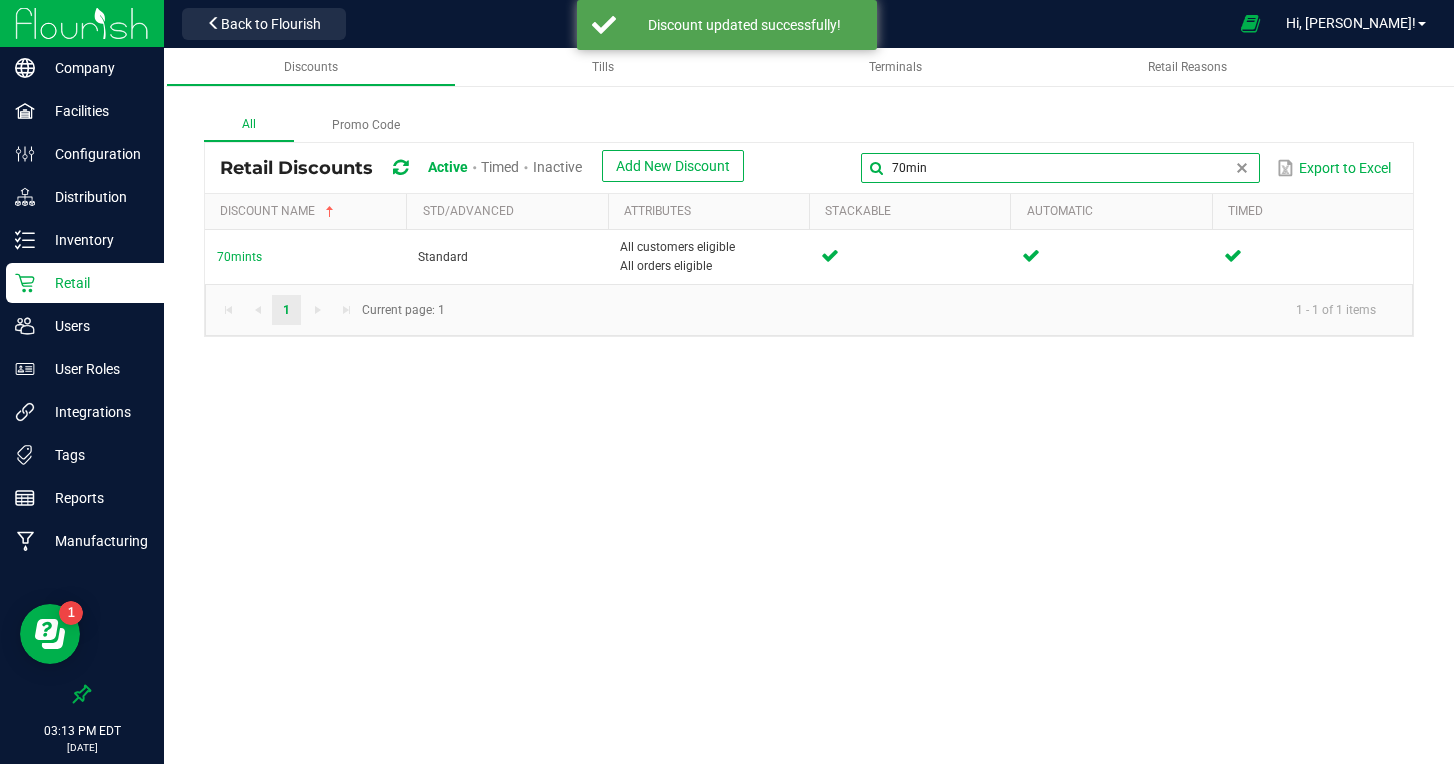 drag, startPoint x: 1226, startPoint y: 167, endPoint x: 984, endPoint y: 139, distance: 243.61446 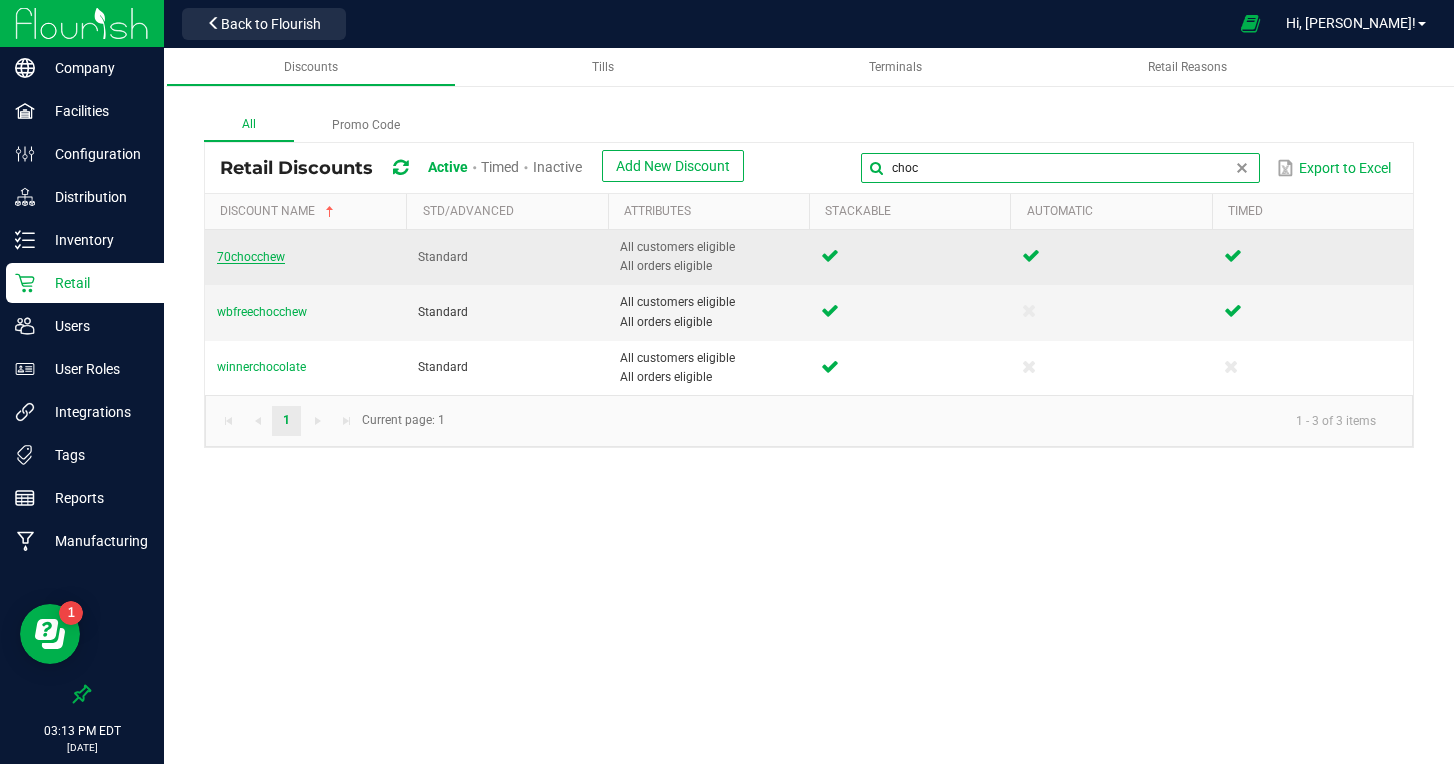 type on "choc" 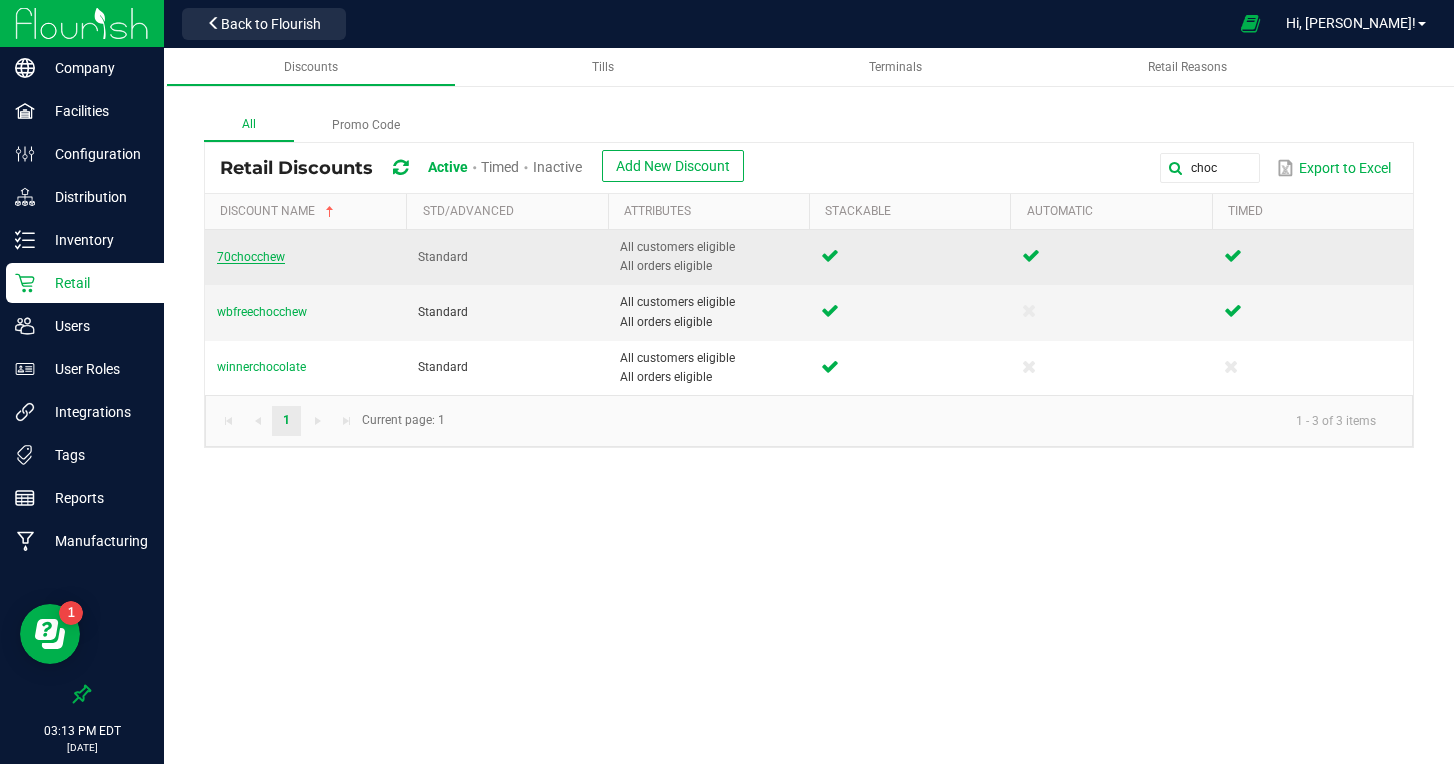 click on "70chocchew" at bounding box center (251, 257) 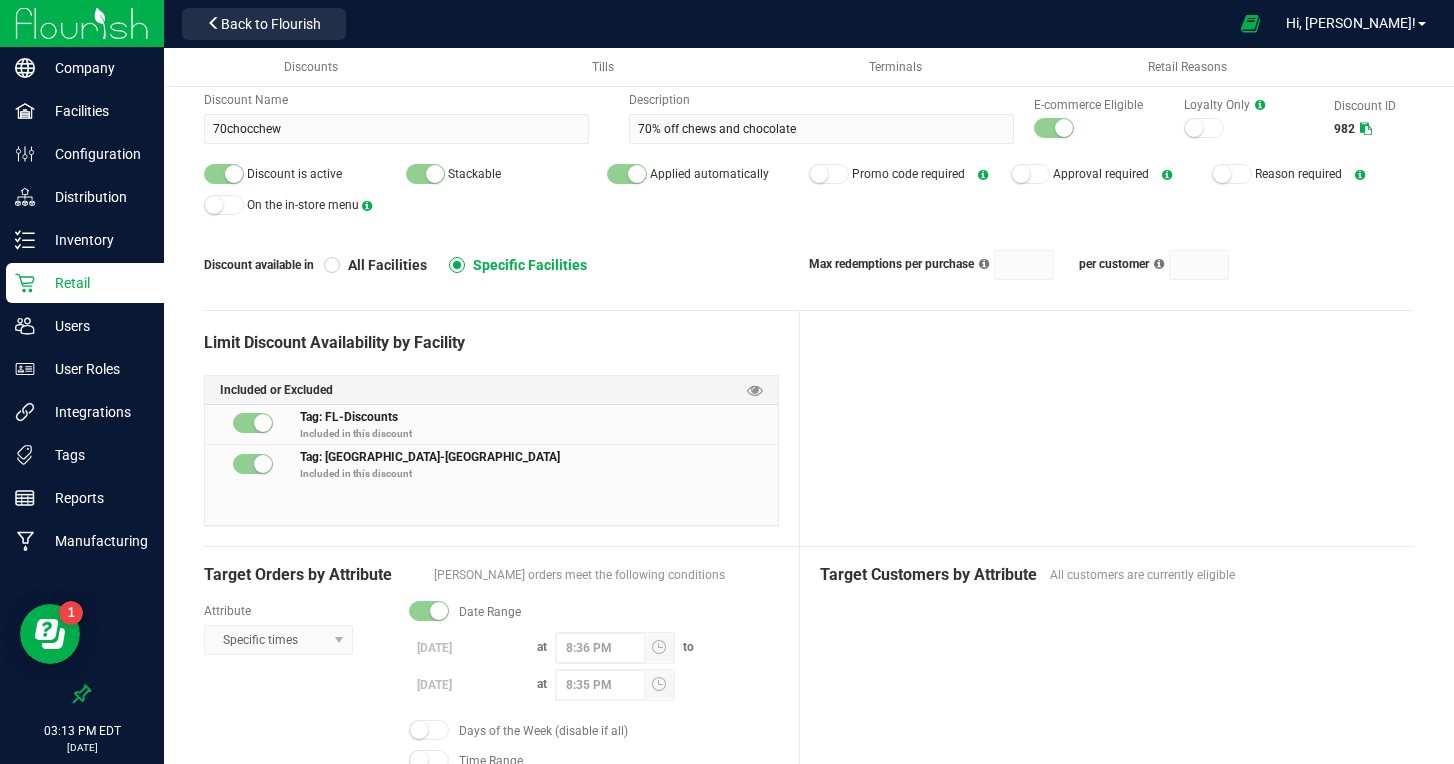 scroll, scrollTop: 15, scrollLeft: 0, axis: vertical 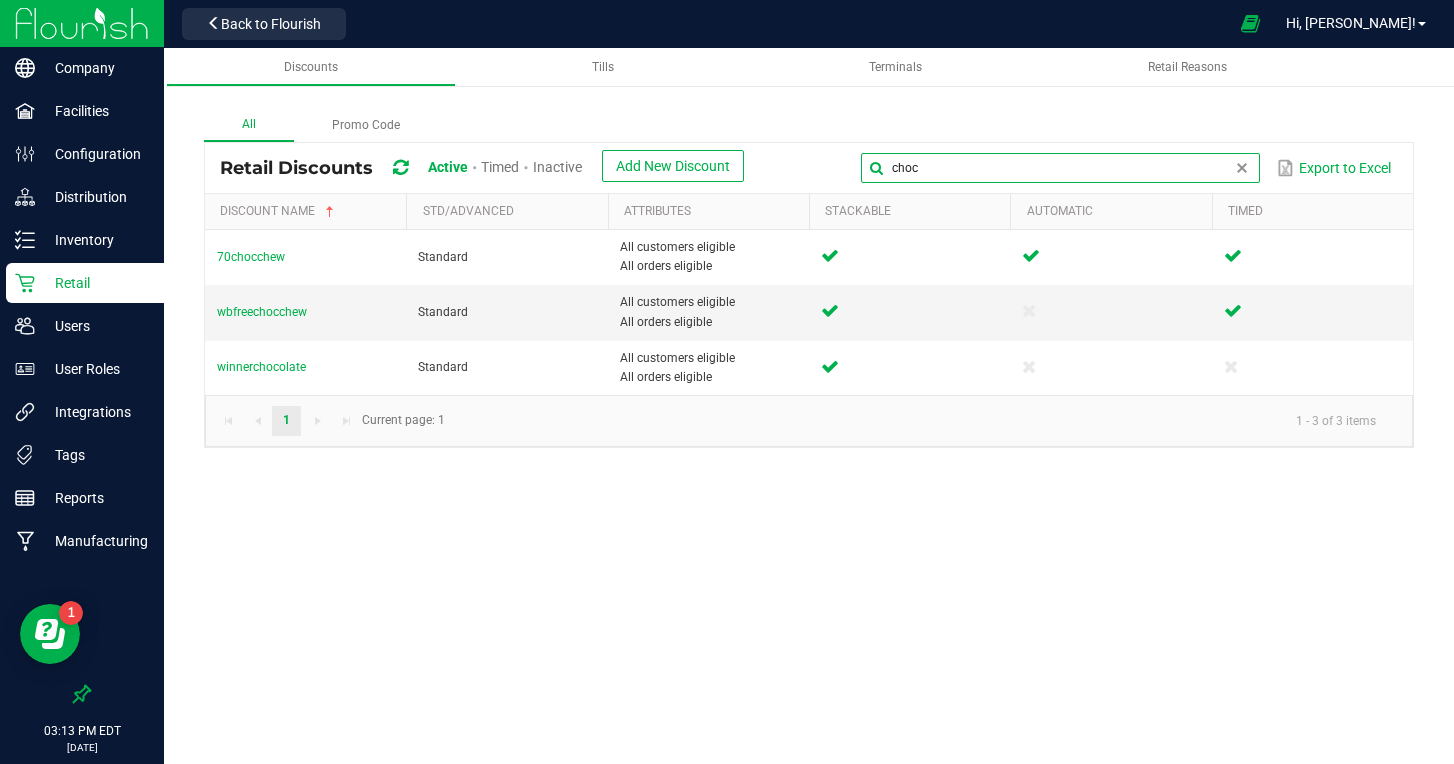 drag, startPoint x: 1228, startPoint y: 178, endPoint x: 988, endPoint y: 151, distance: 241.51398 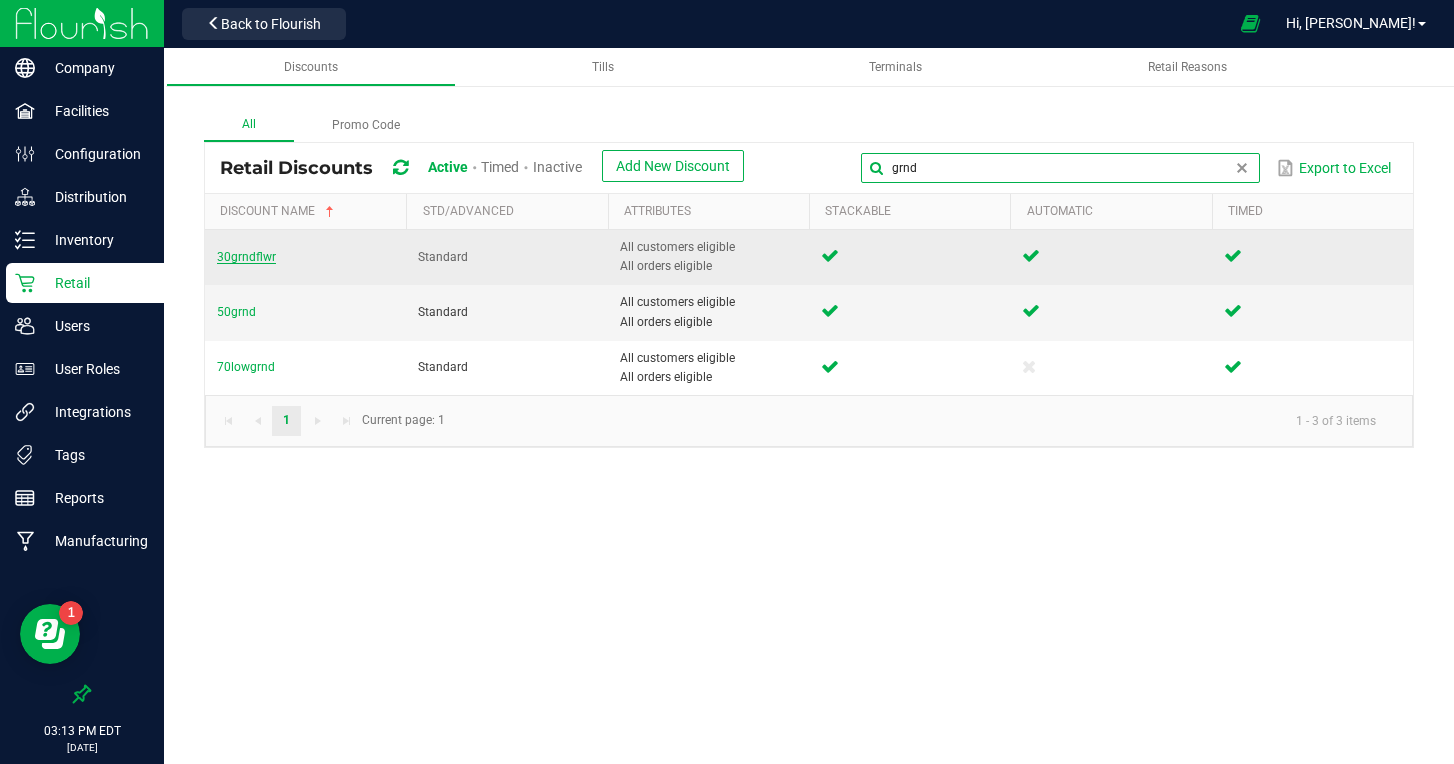 type on "grnd" 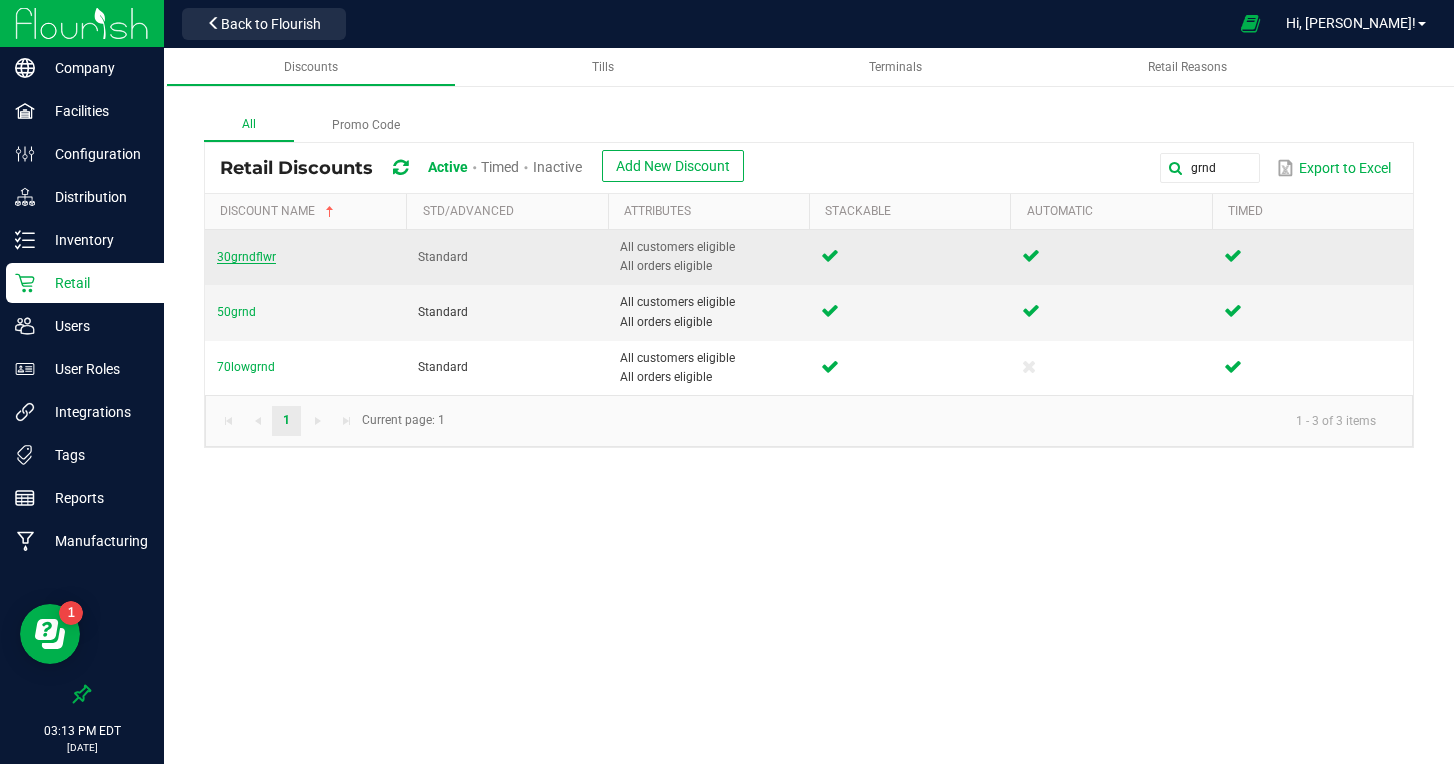 click on "30grndflwr" at bounding box center [246, 257] 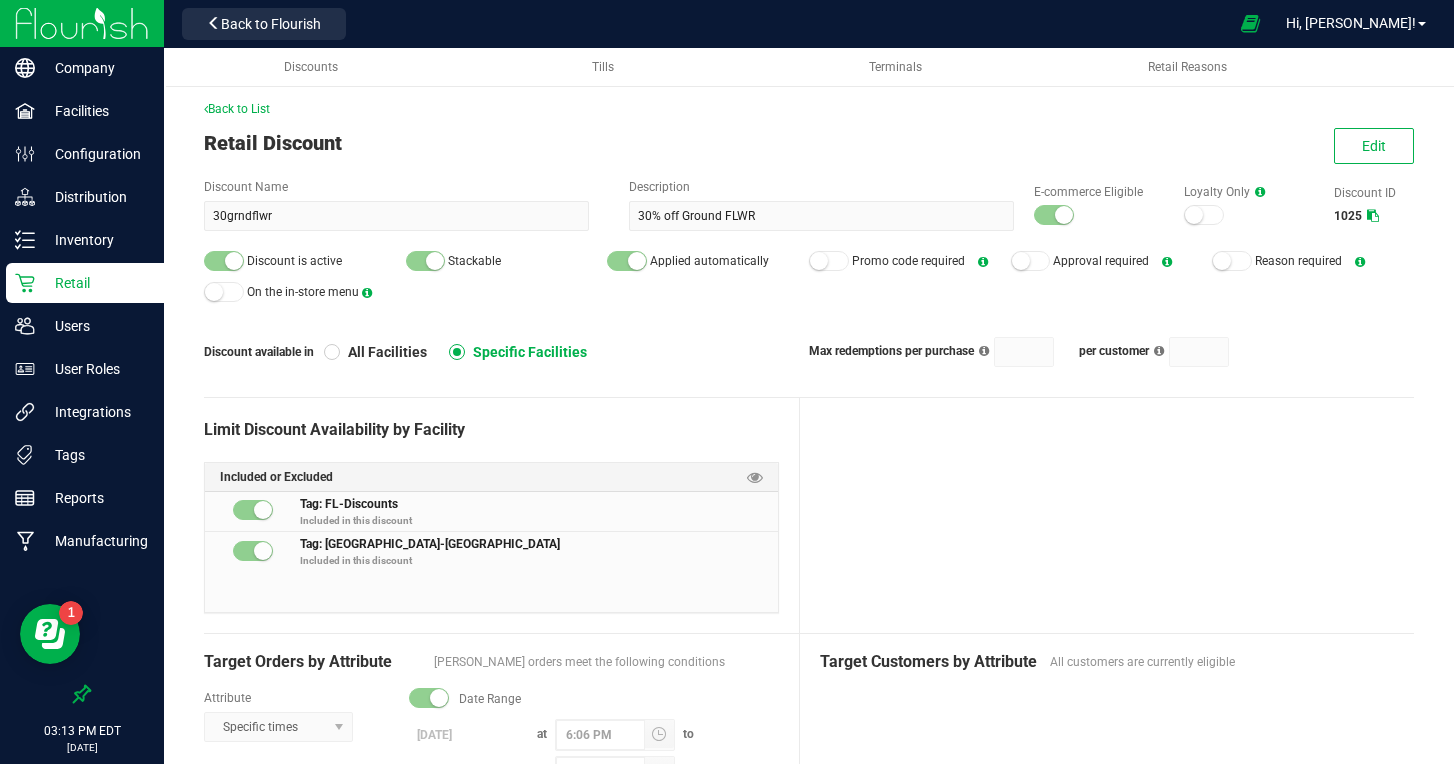 scroll, scrollTop: 0, scrollLeft: 0, axis: both 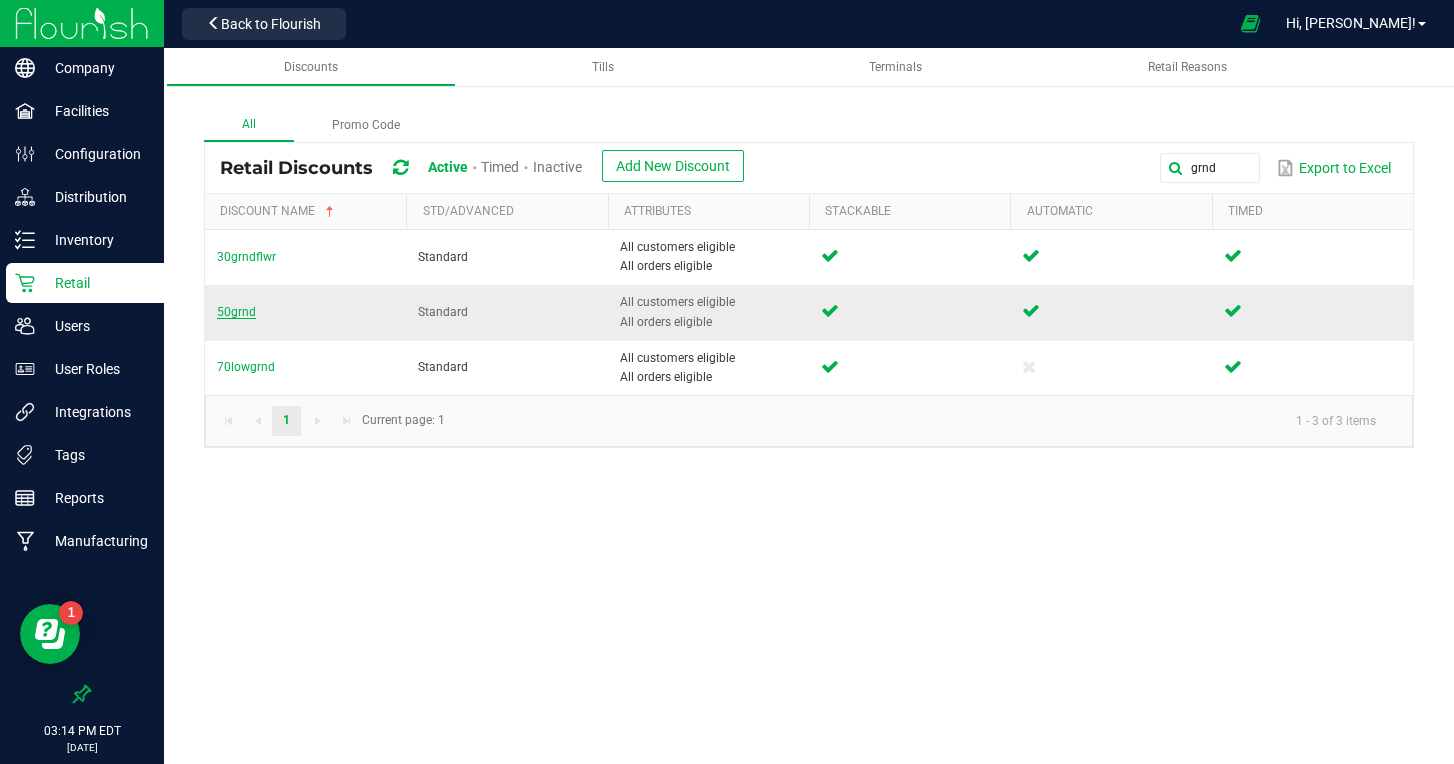 click on "50grnd" at bounding box center (236, 312) 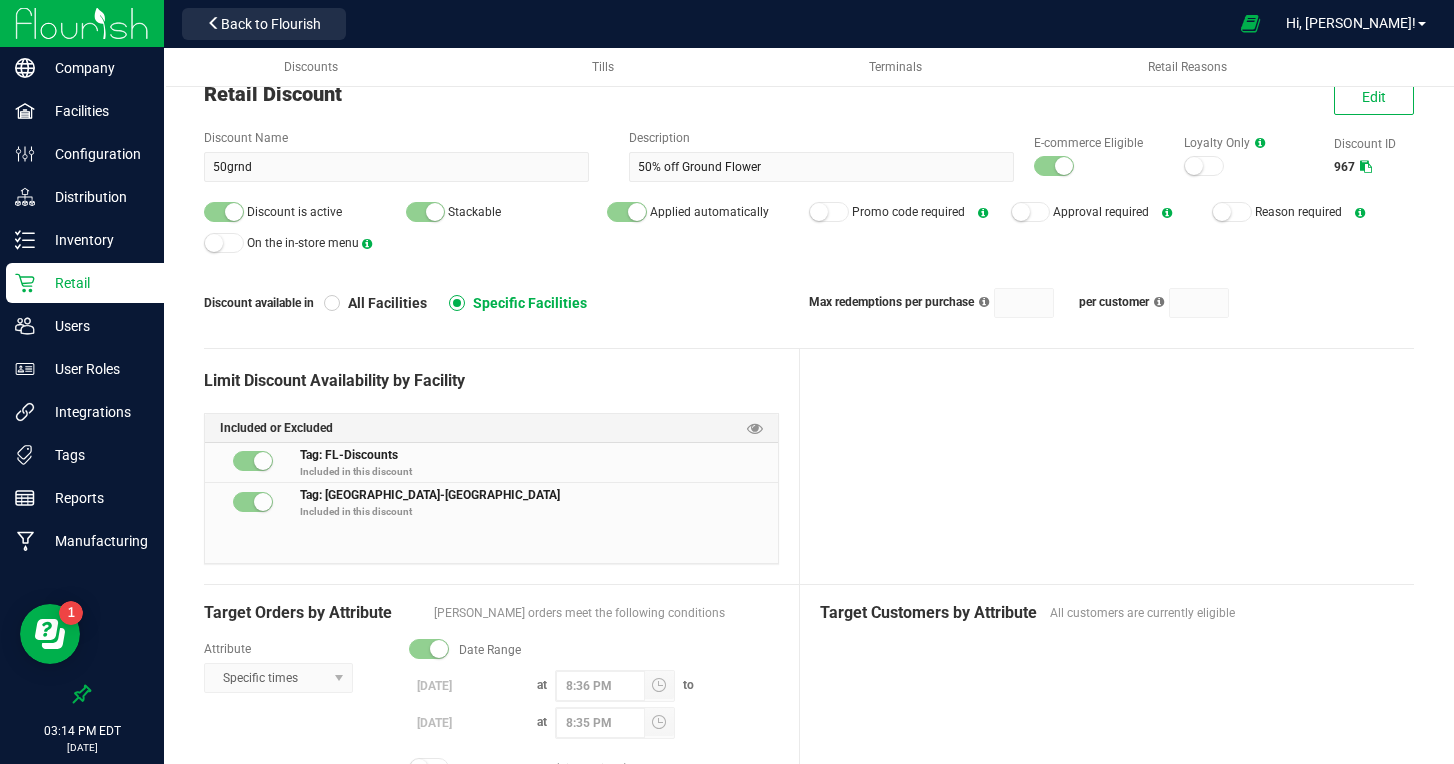 scroll, scrollTop: 0, scrollLeft: 0, axis: both 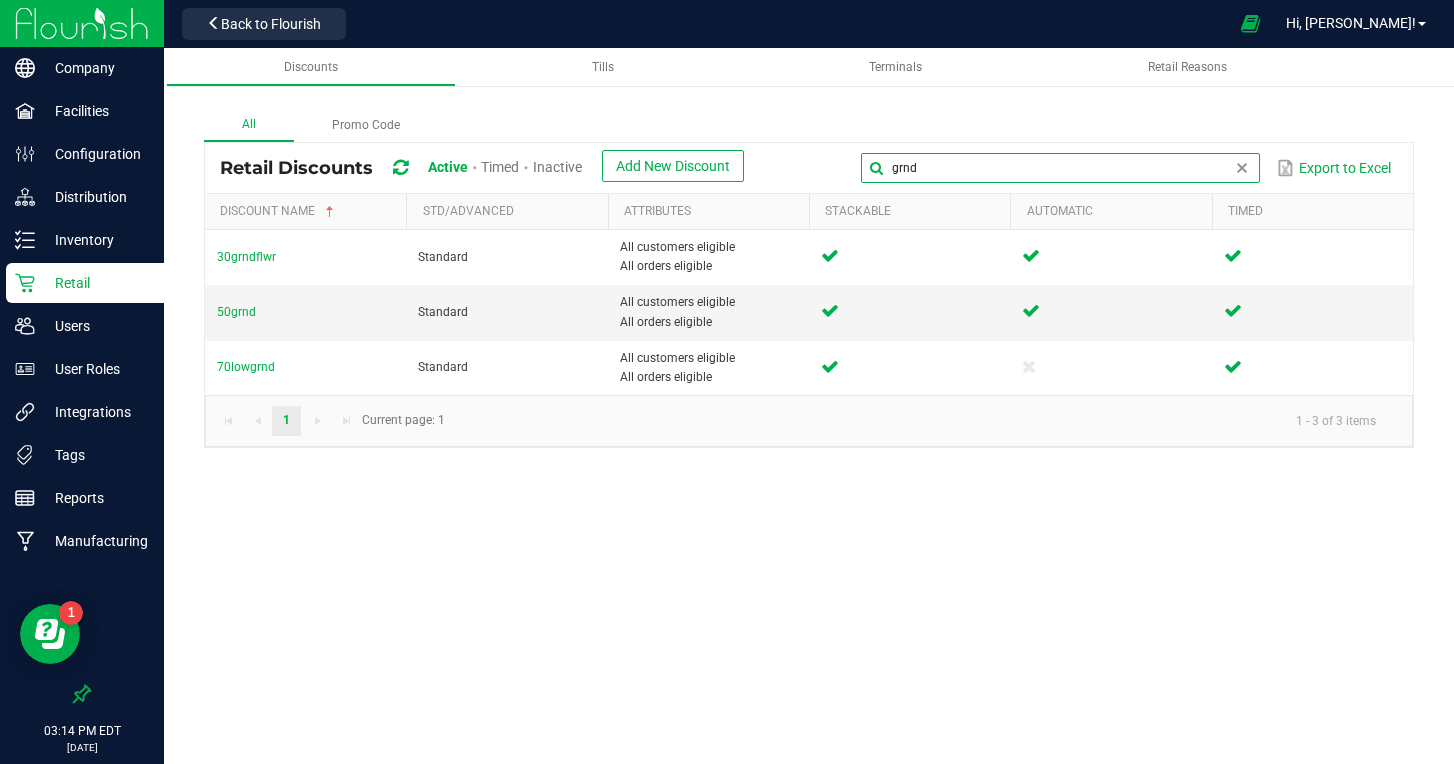 drag, startPoint x: 1158, startPoint y: 156, endPoint x: 1035, endPoint y: 134, distance: 124.95199 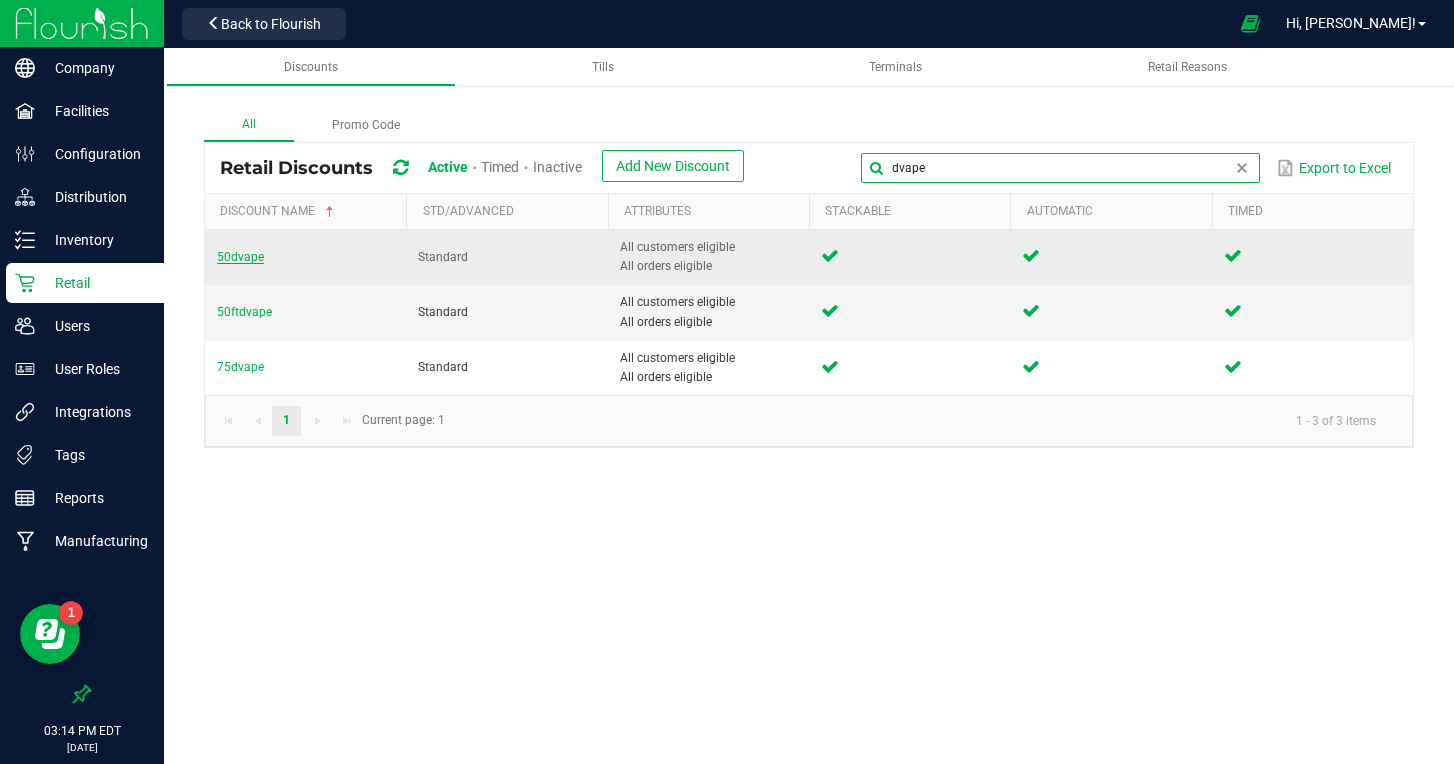 type on "dvape" 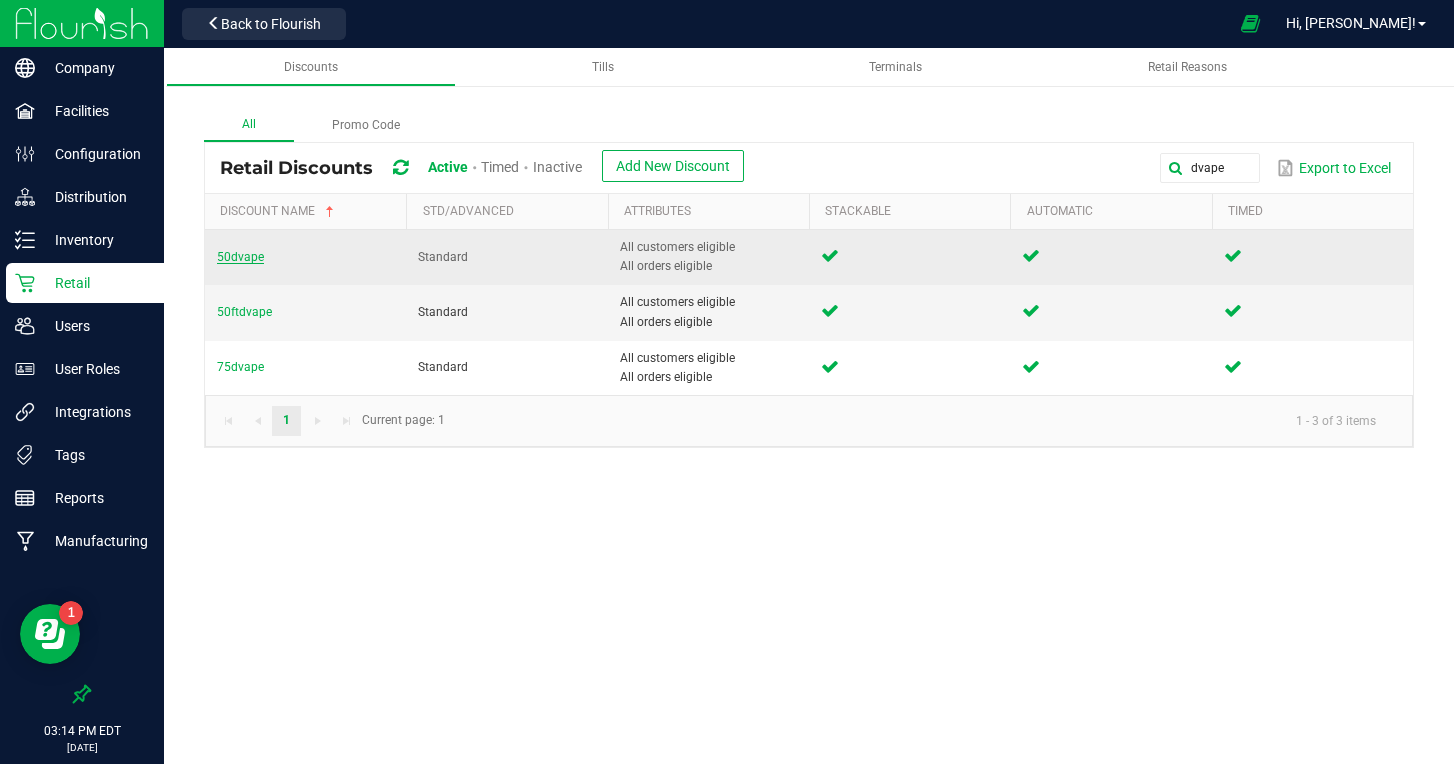 click on "50dvape" at bounding box center [240, 257] 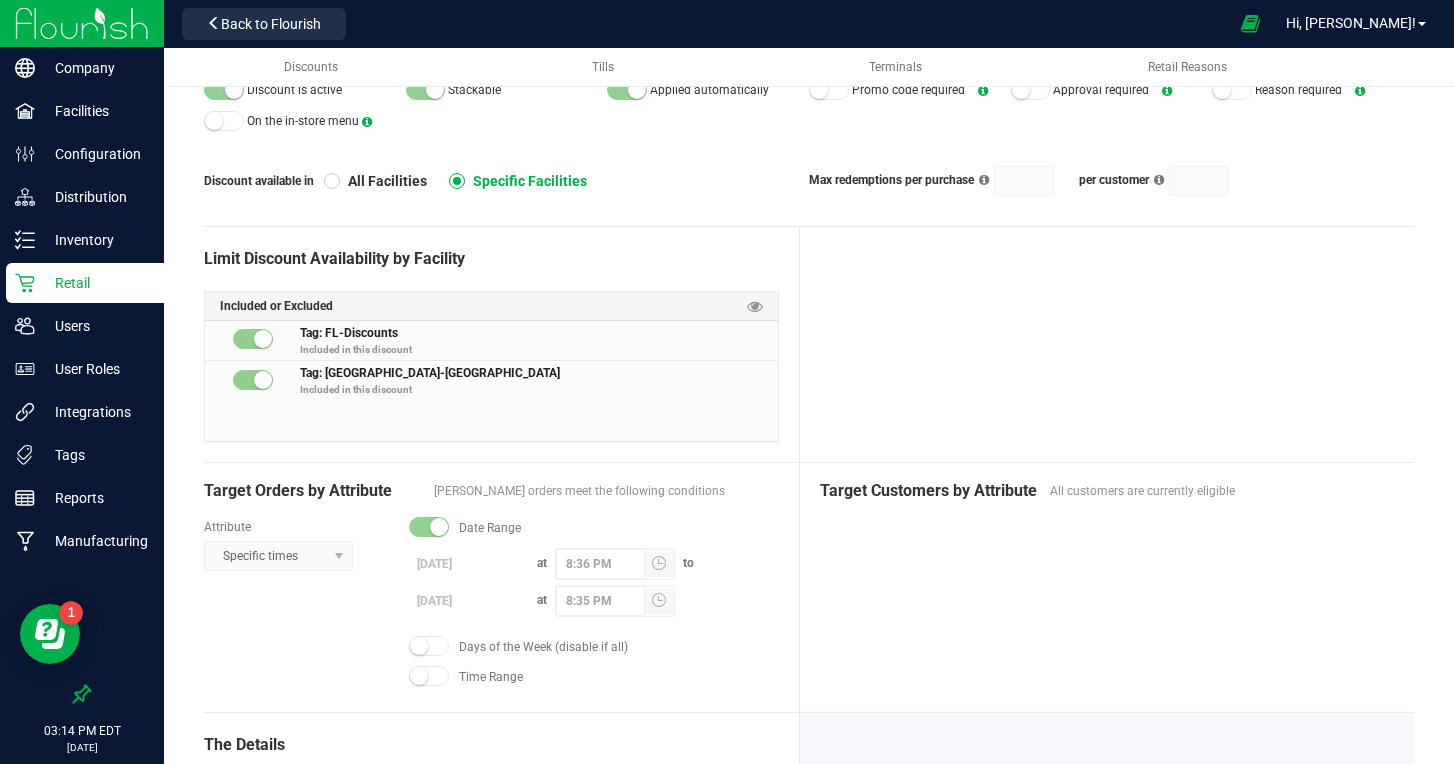 scroll, scrollTop: 182, scrollLeft: 0, axis: vertical 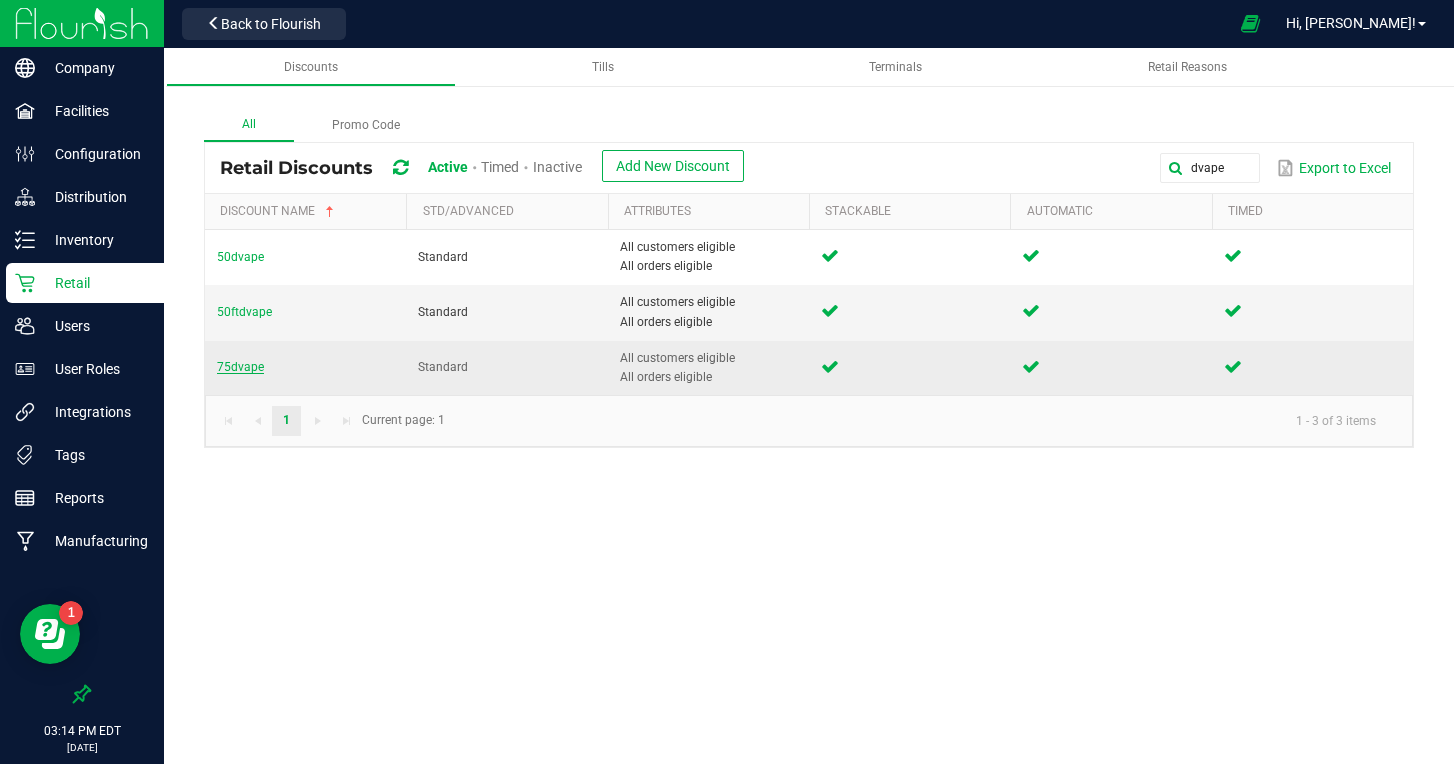 click on "75dvape" at bounding box center [240, 367] 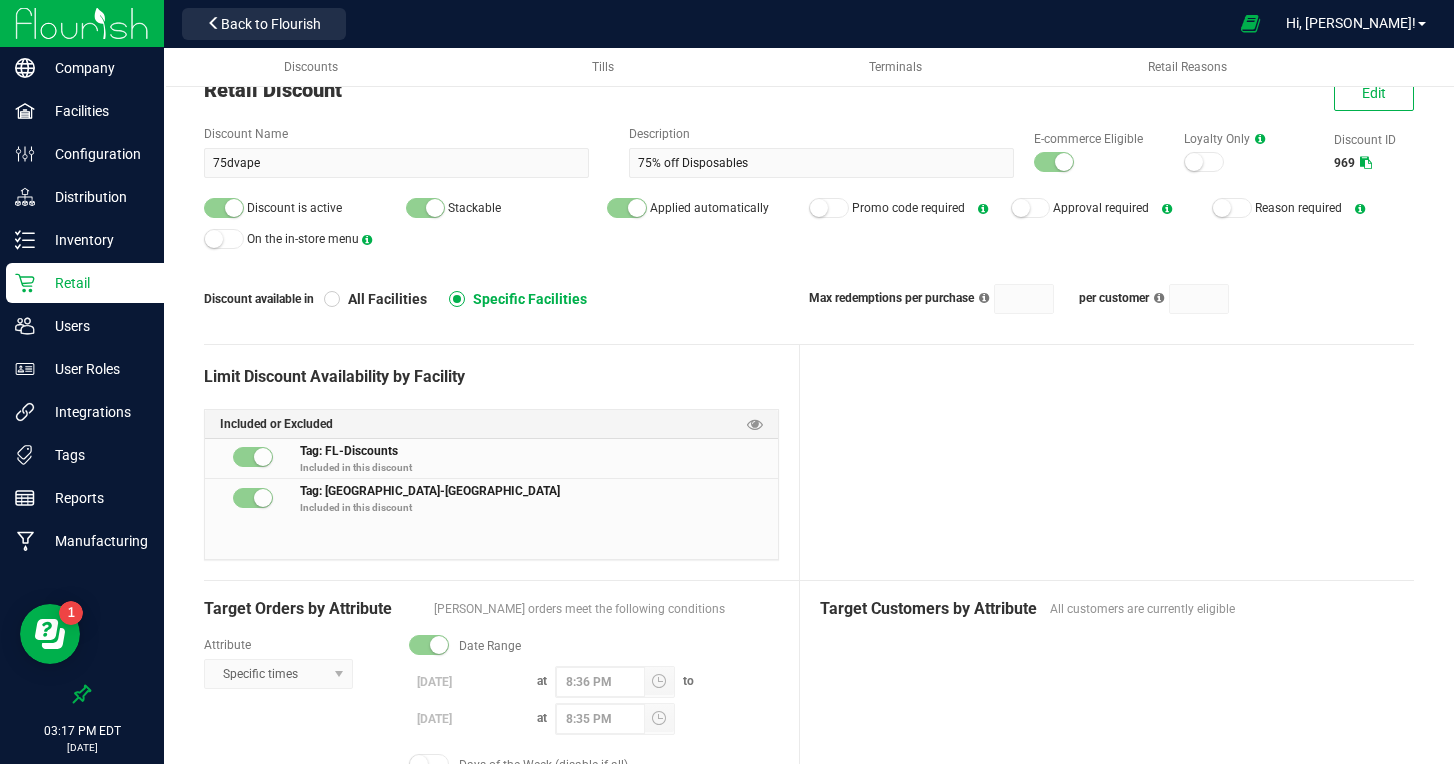scroll, scrollTop: 0, scrollLeft: 0, axis: both 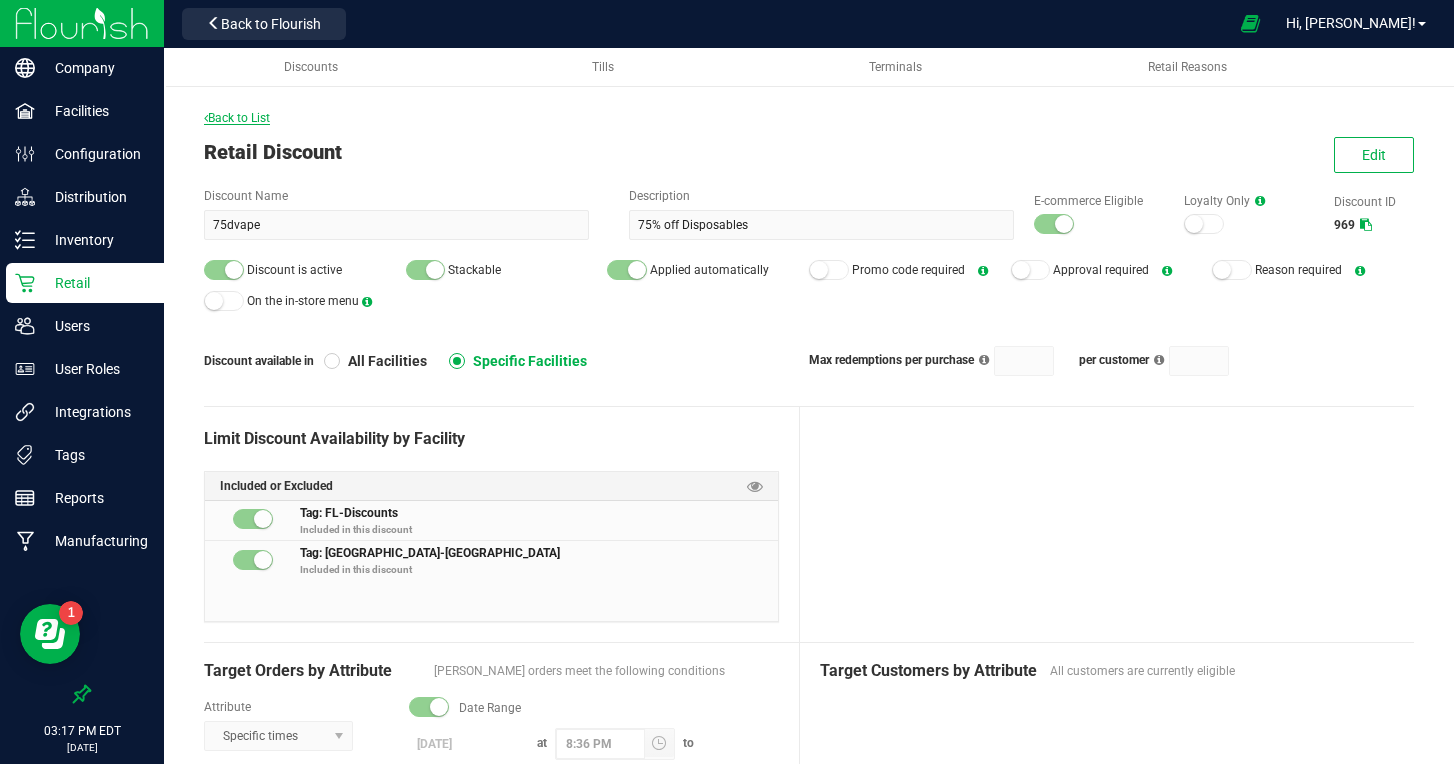 click on "Back to List" at bounding box center (237, 118) 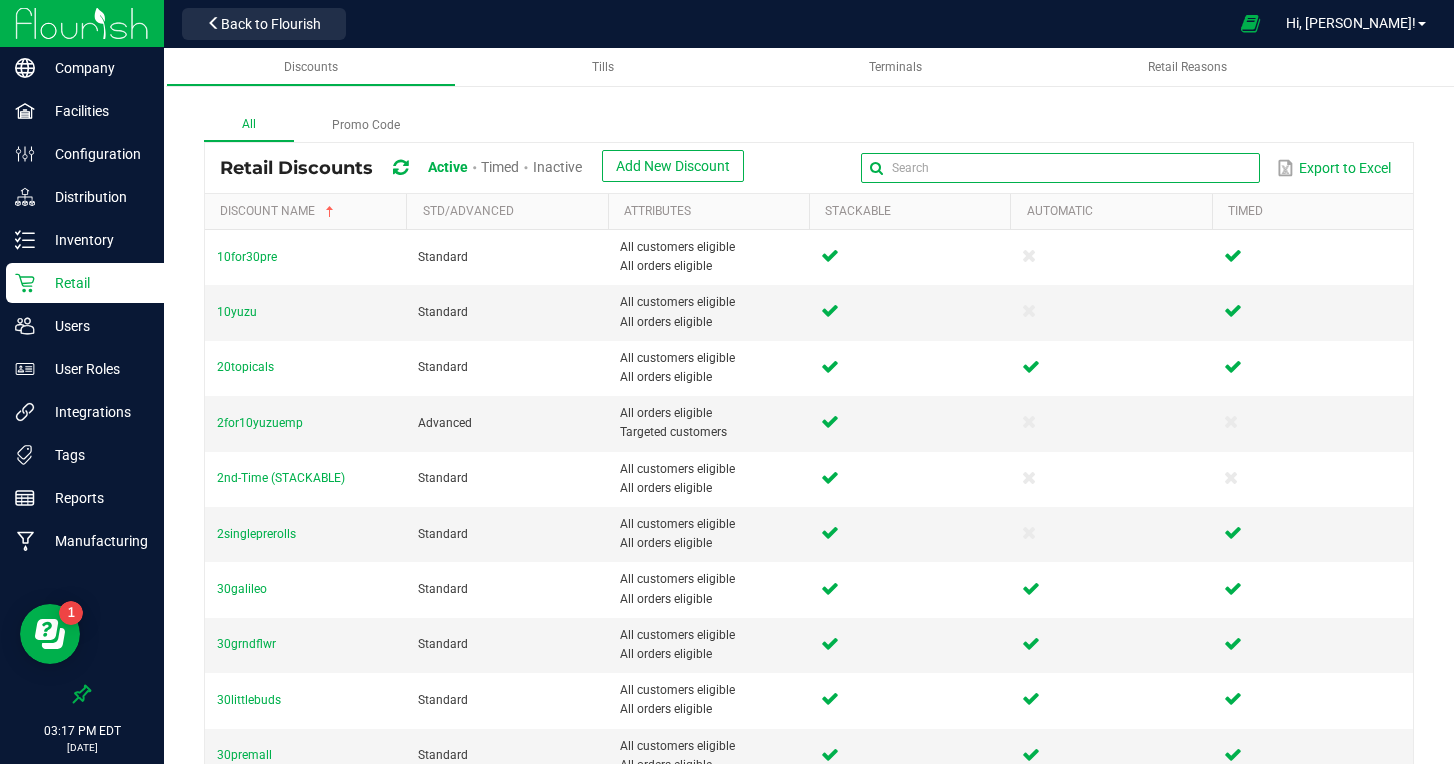 click at bounding box center (1060, 168) 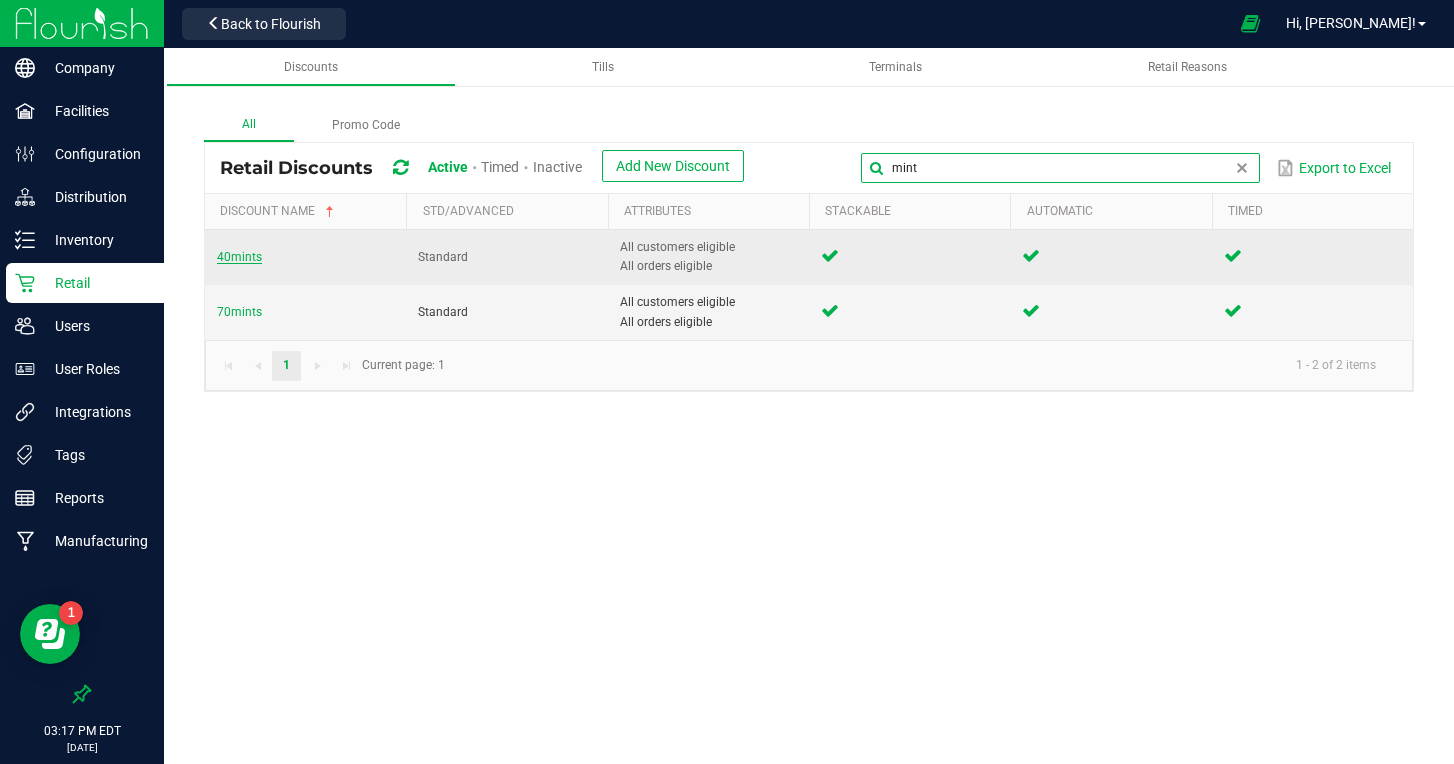 type on "mint" 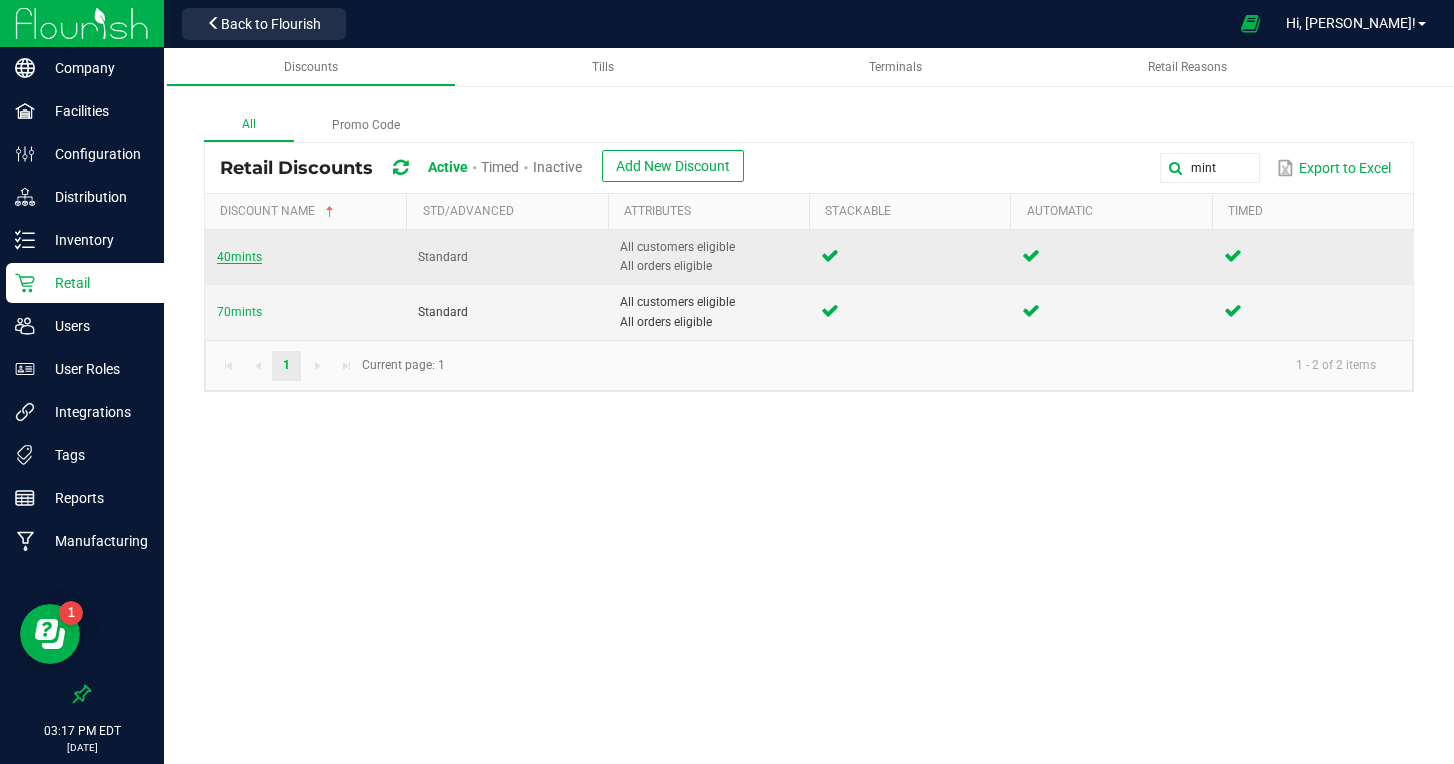 click on "40mints" at bounding box center (239, 257) 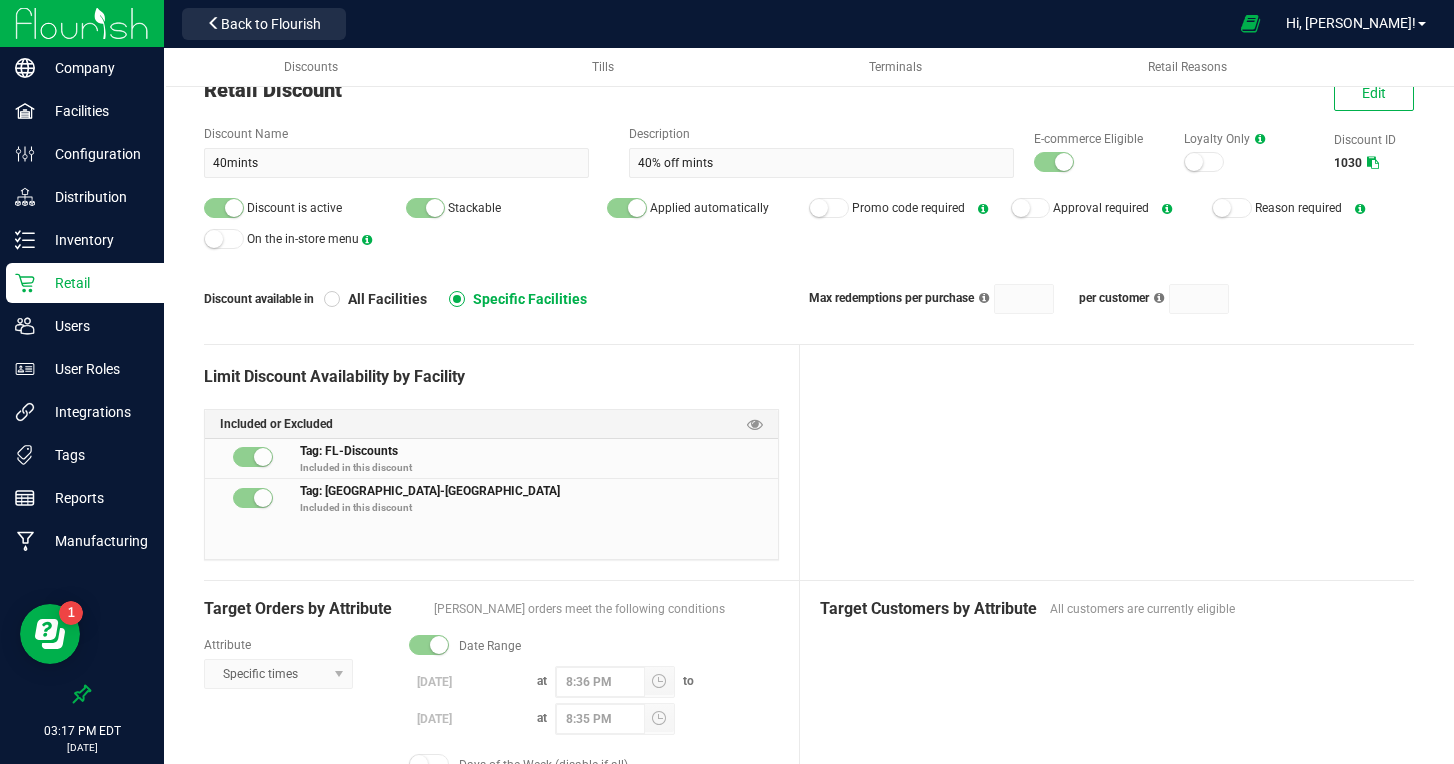scroll, scrollTop: 65, scrollLeft: 0, axis: vertical 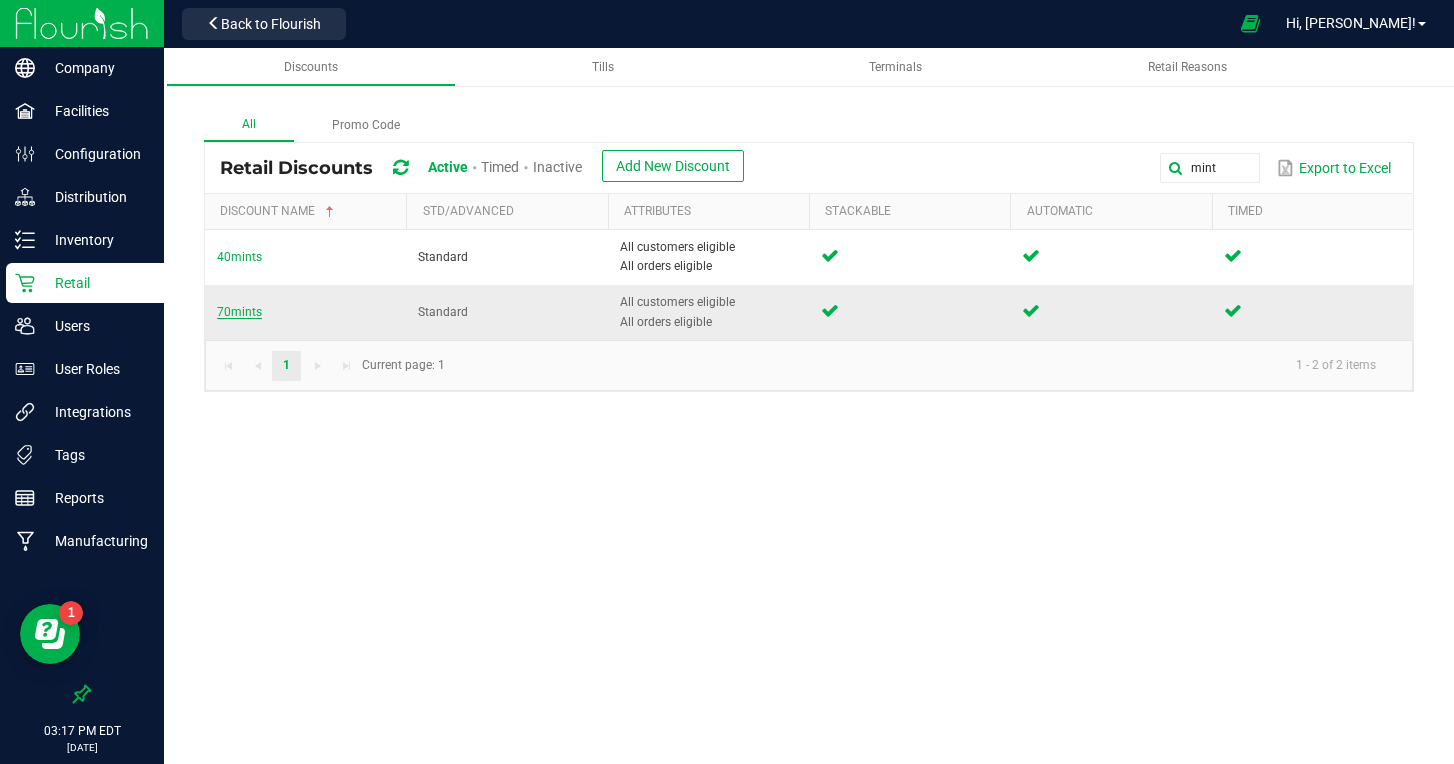 click on "70mints" at bounding box center [239, 312] 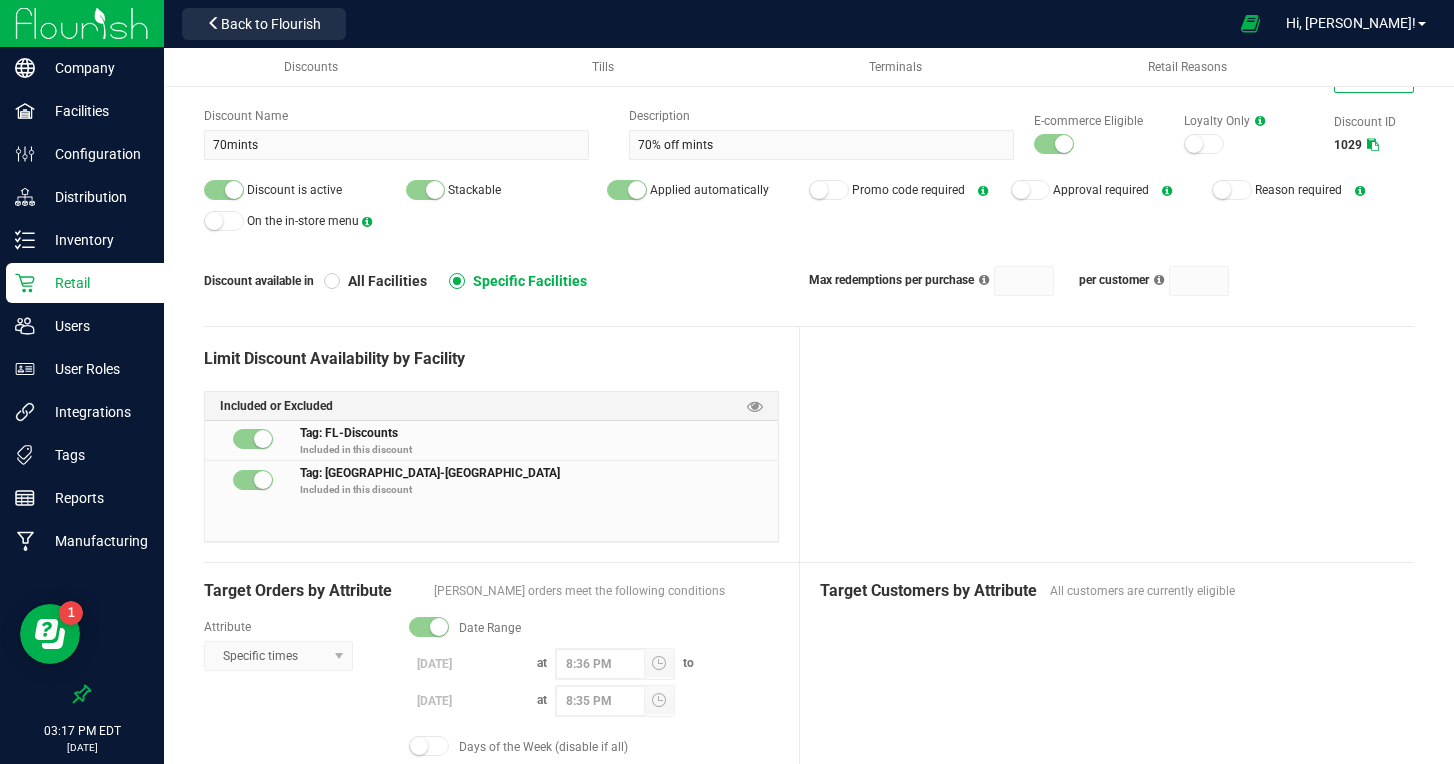 scroll, scrollTop: 0, scrollLeft: 0, axis: both 